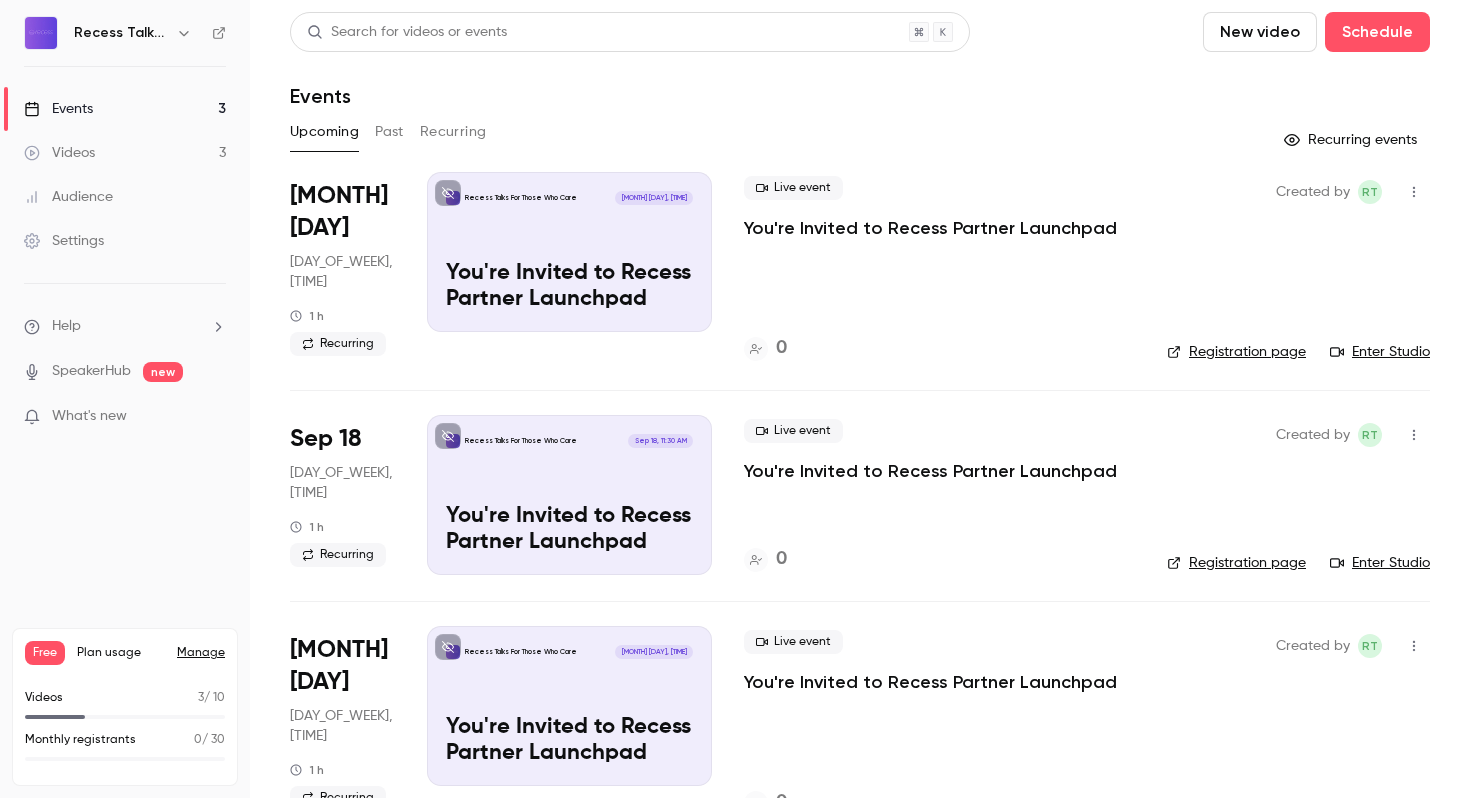 scroll, scrollTop: 0, scrollLeft: 0, axis: both 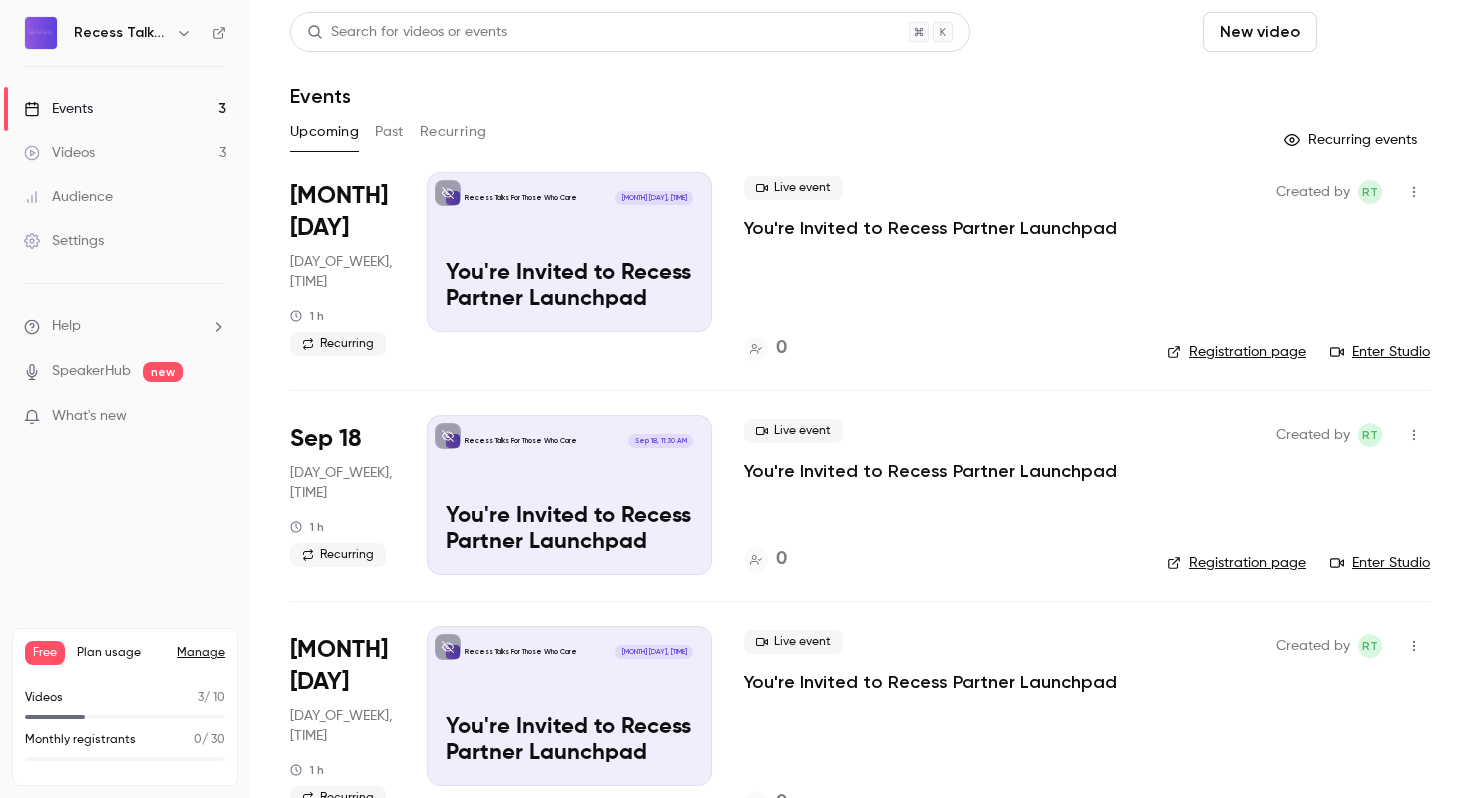 click on "Schedule" at bounding box center [1377, 32] 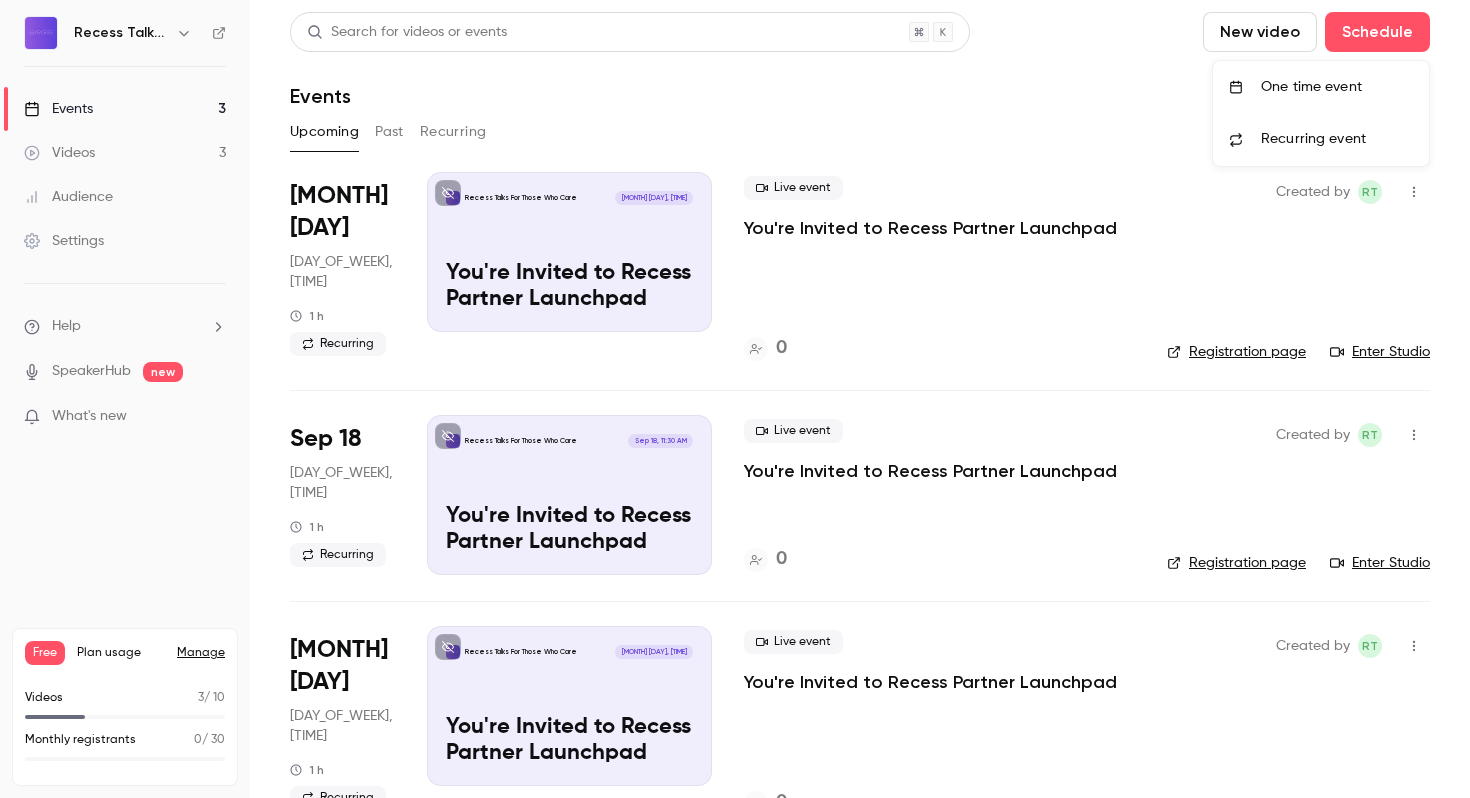 click on "One time event" at bounding box center (1321, 87) 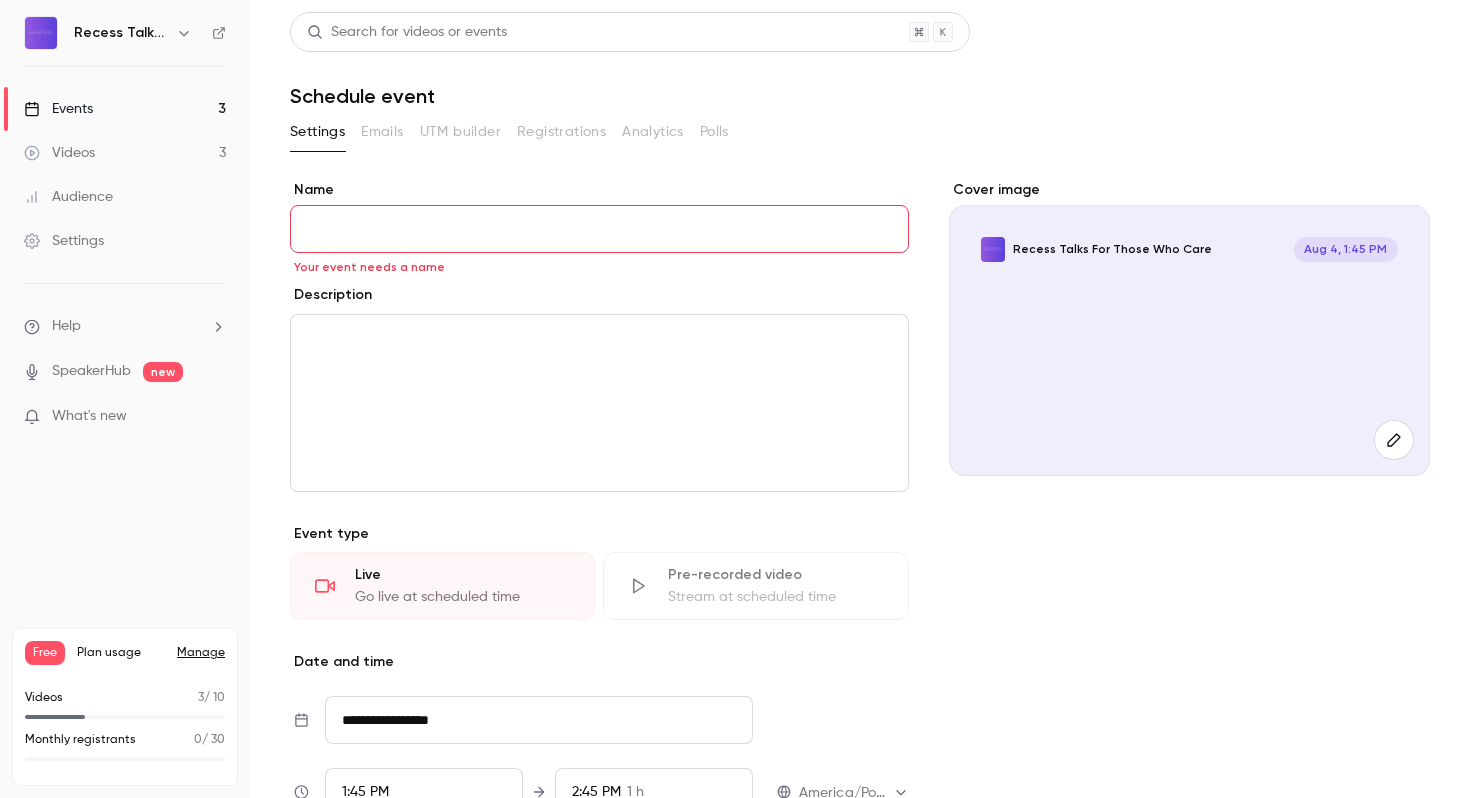 paste on "**********" 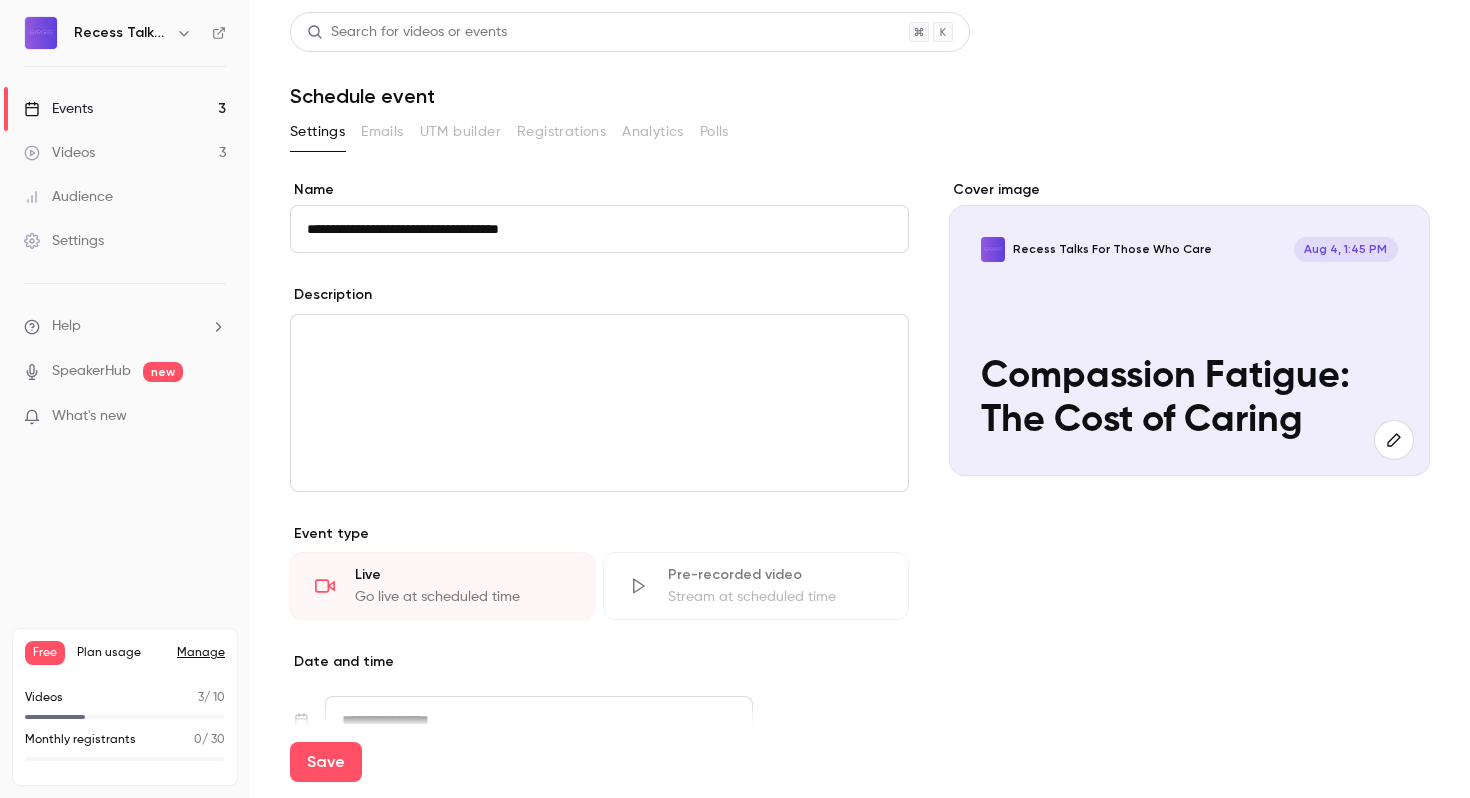 type on "**********" 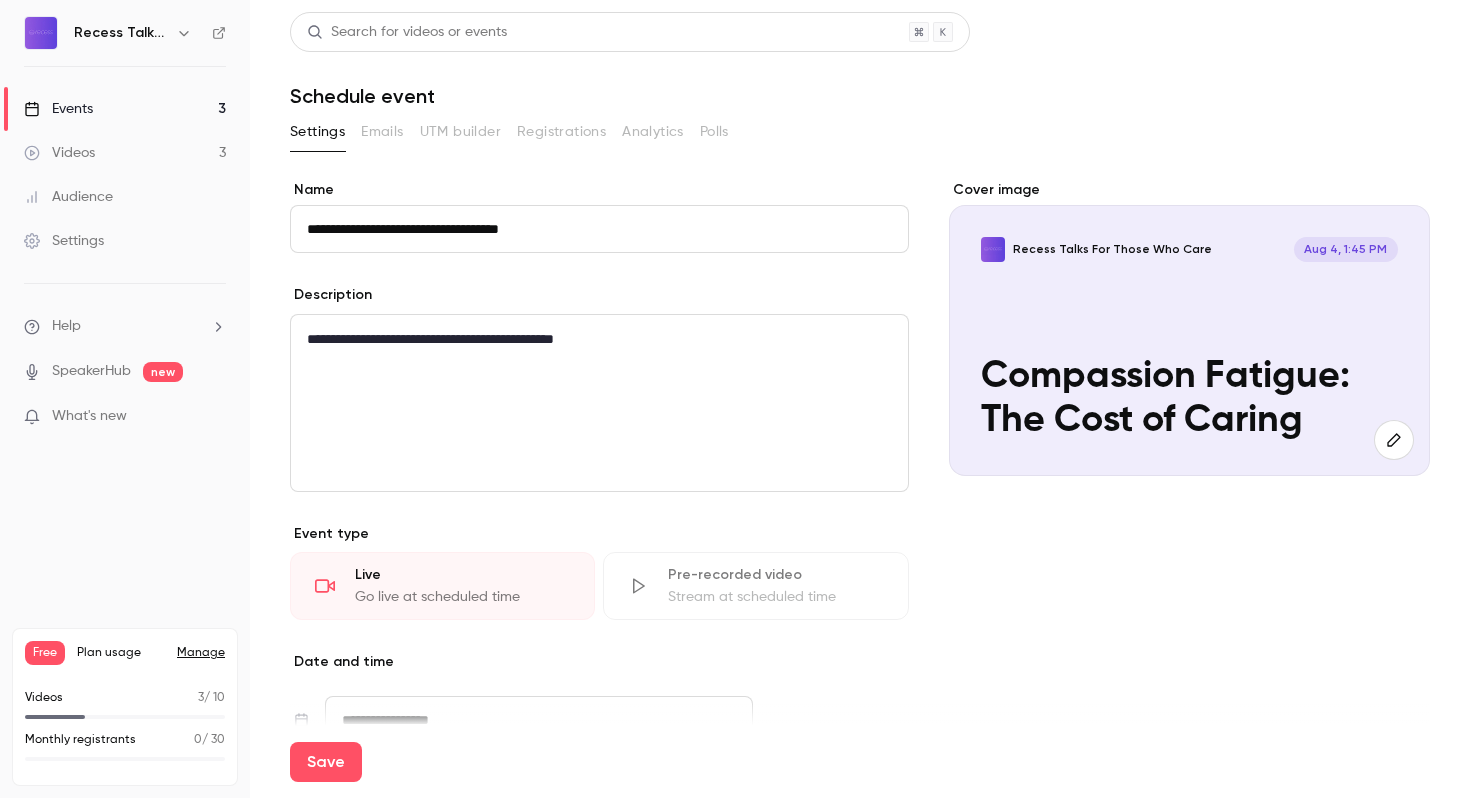 click on "**********" at bounding box center (430, 339) 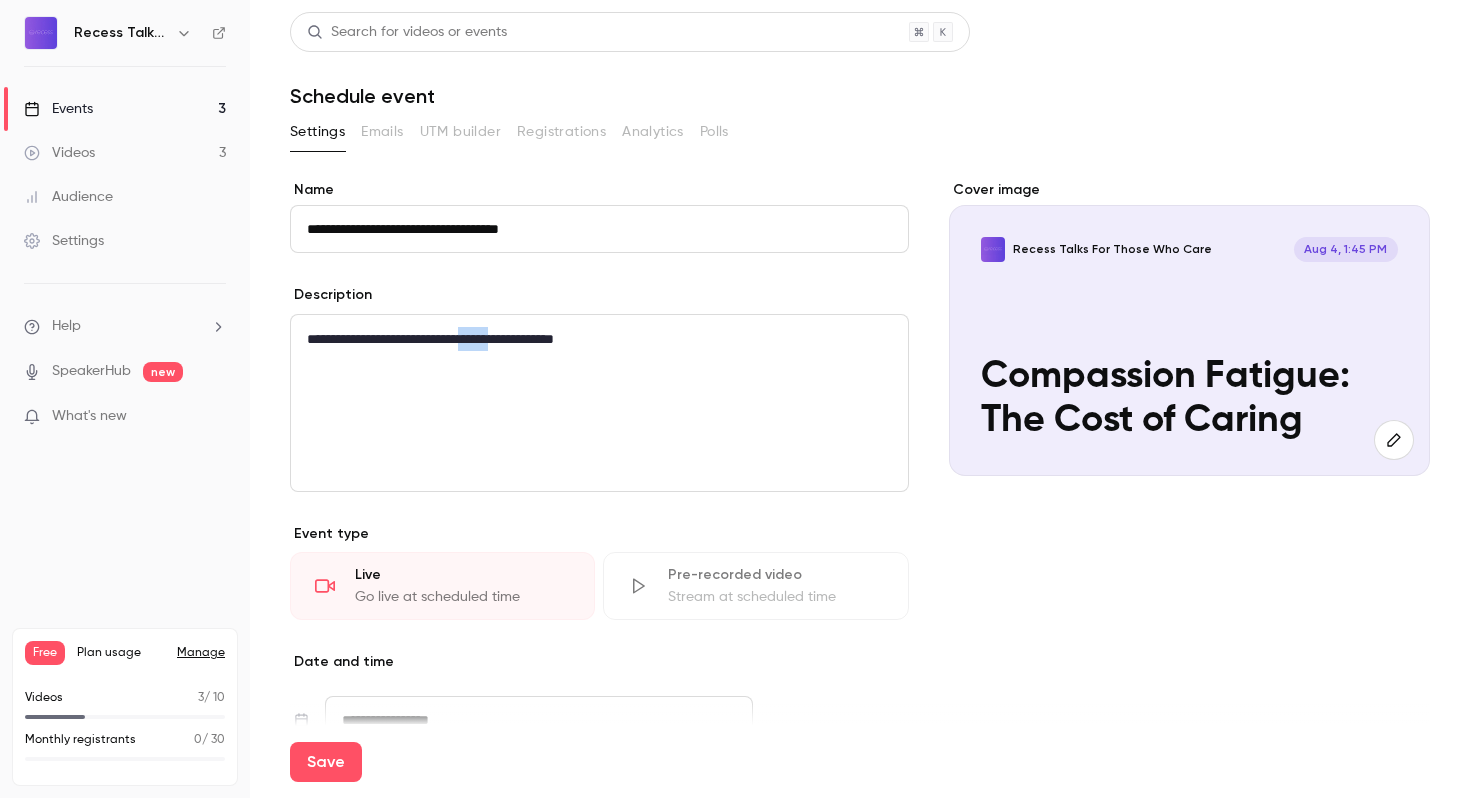 click on "**********" at bounding box center (430, 339) 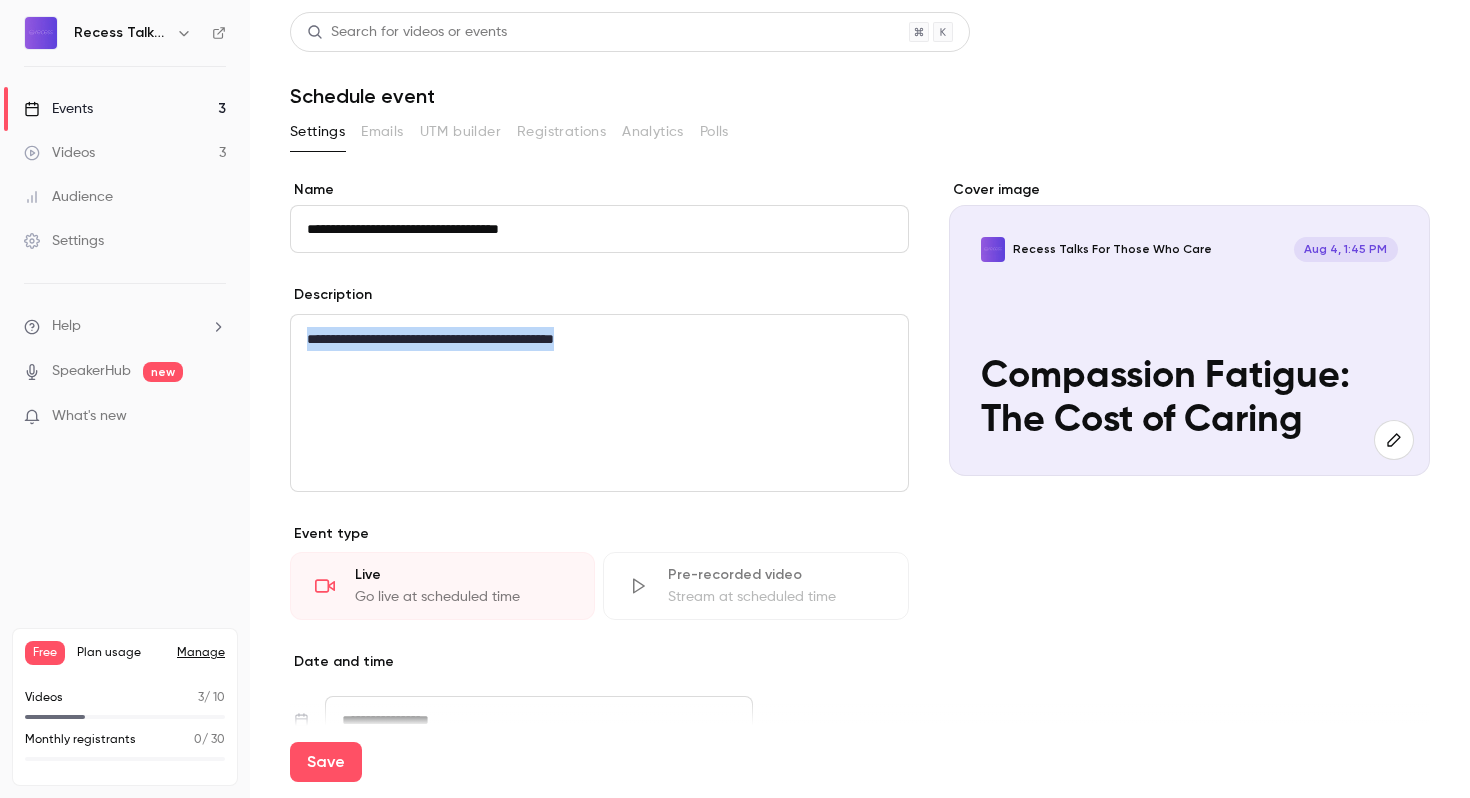 click on "**********" at bounding box center [430, 339] 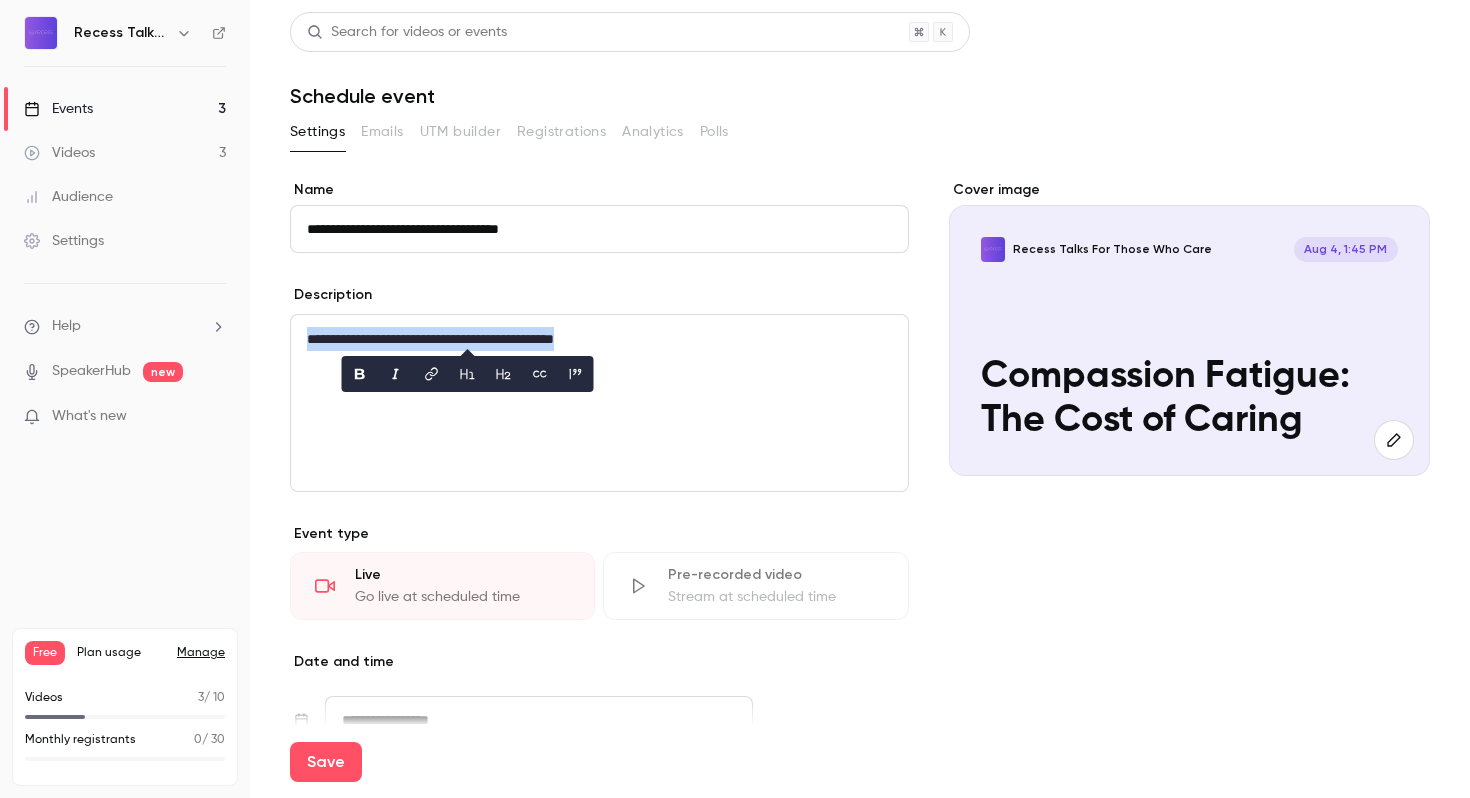 click on "**********" at bounding box center (599, 339) 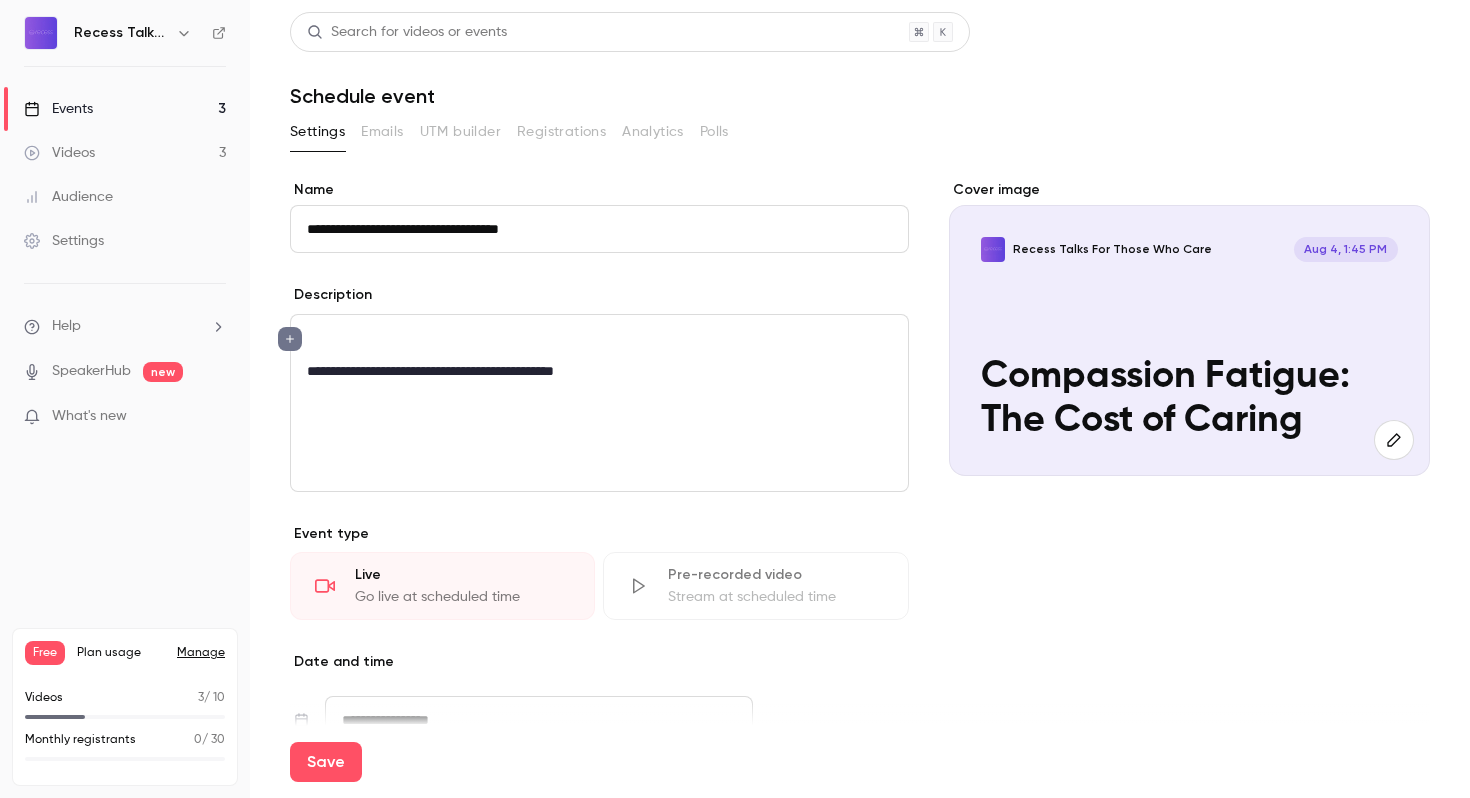 click on "**********" at bounding box center [599, 403] 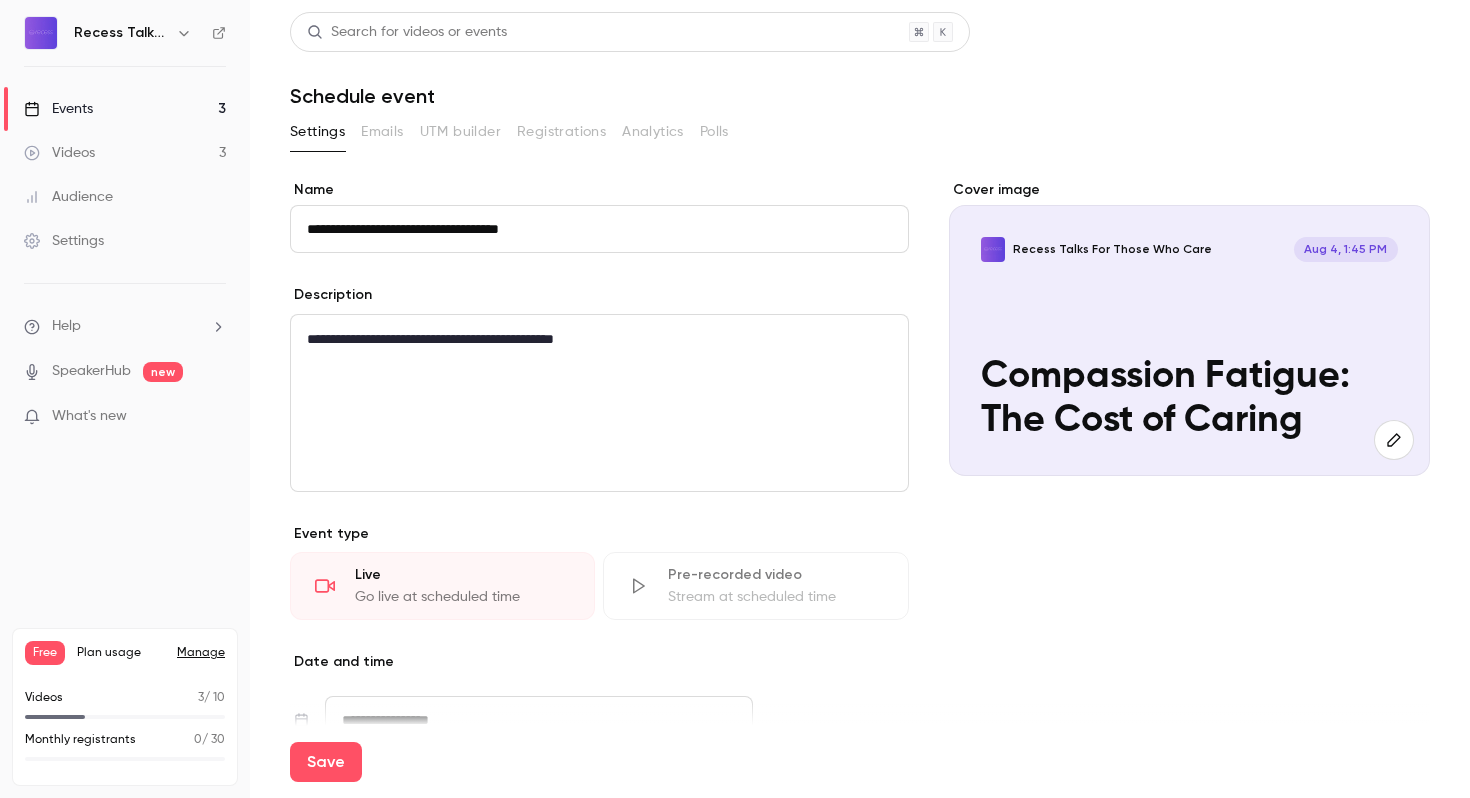 click on "**********" at bounding box center (599, 339) 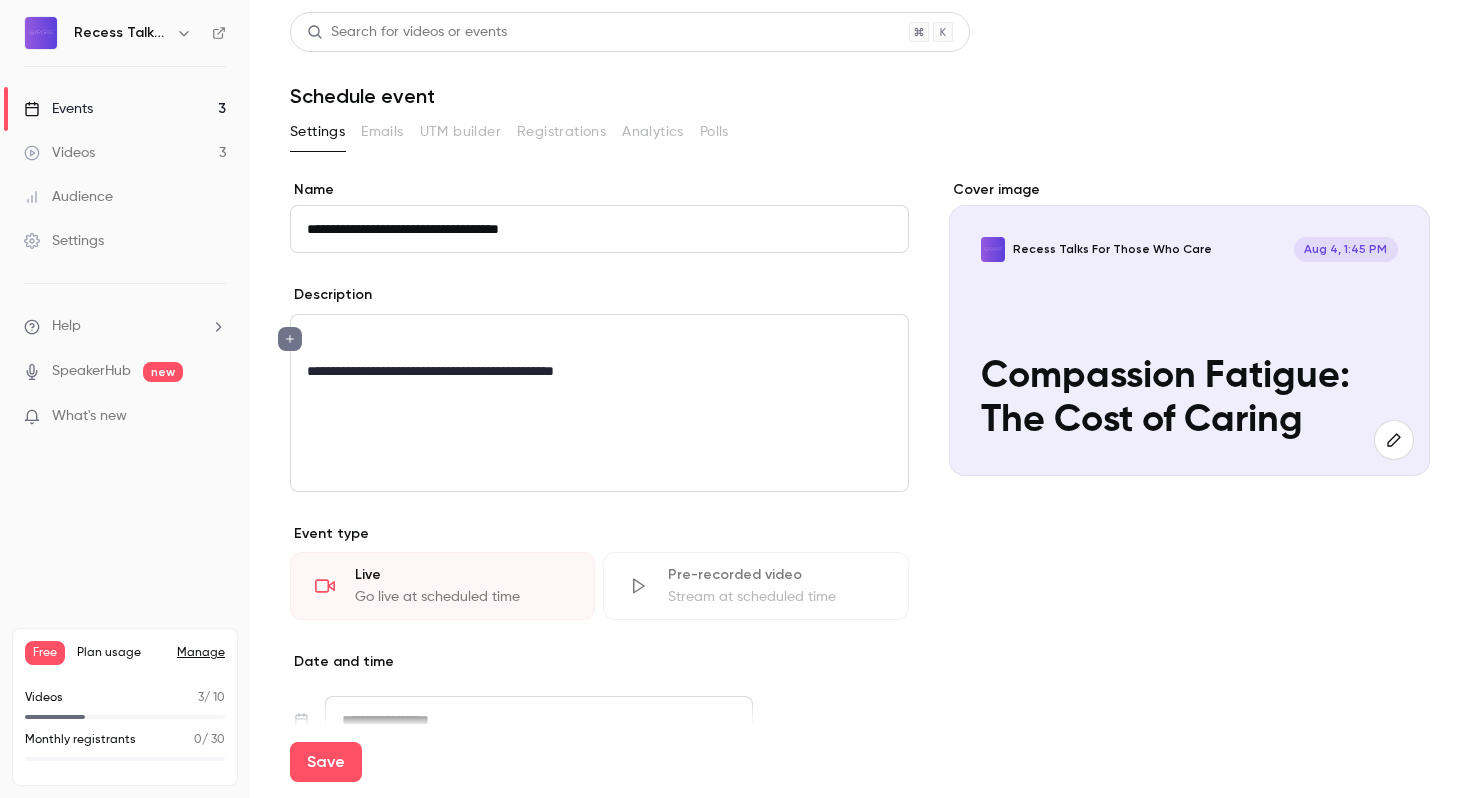 click on "**********" at bounding box center [599, 371] 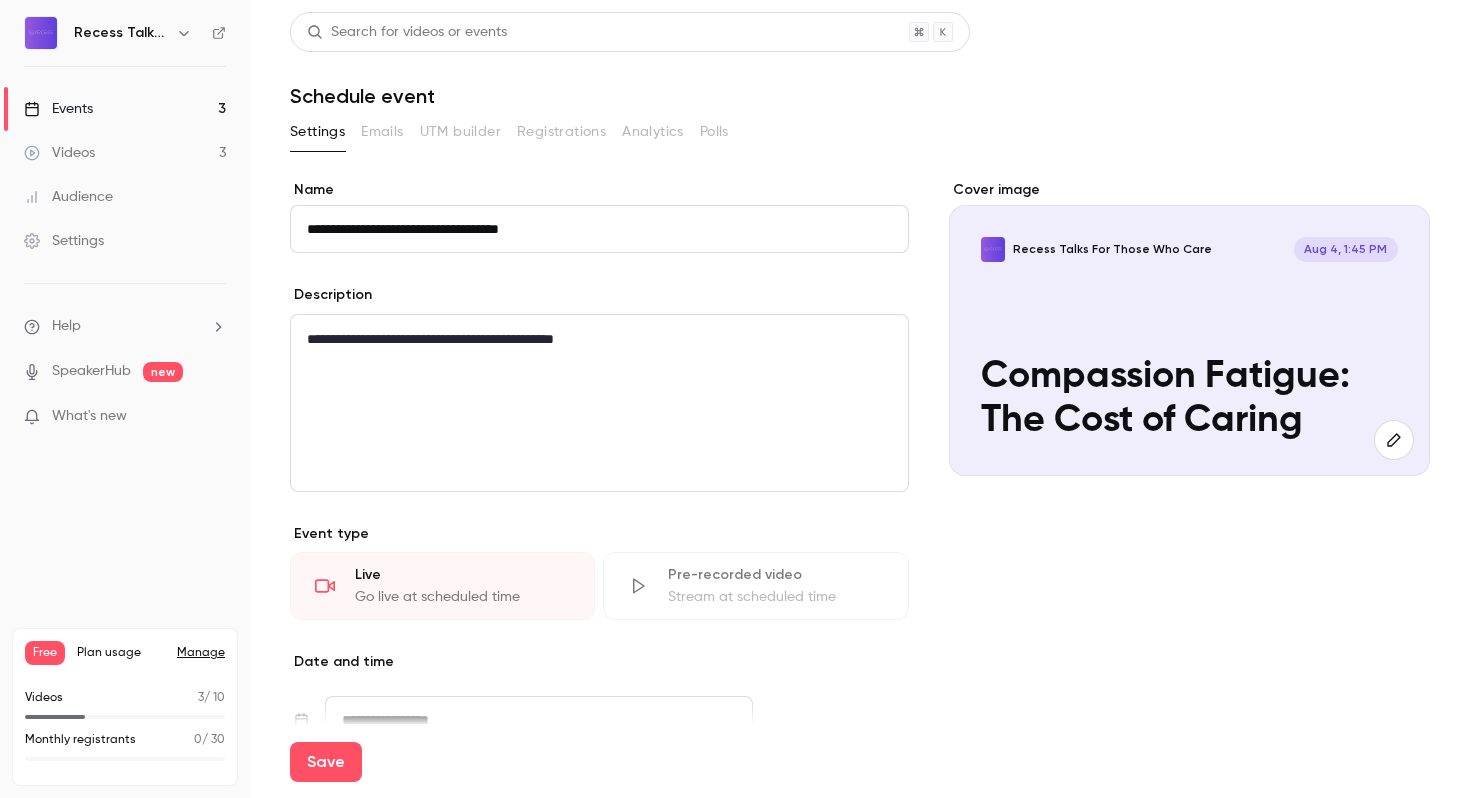 click on "**********" at bounding box center (599, 403) 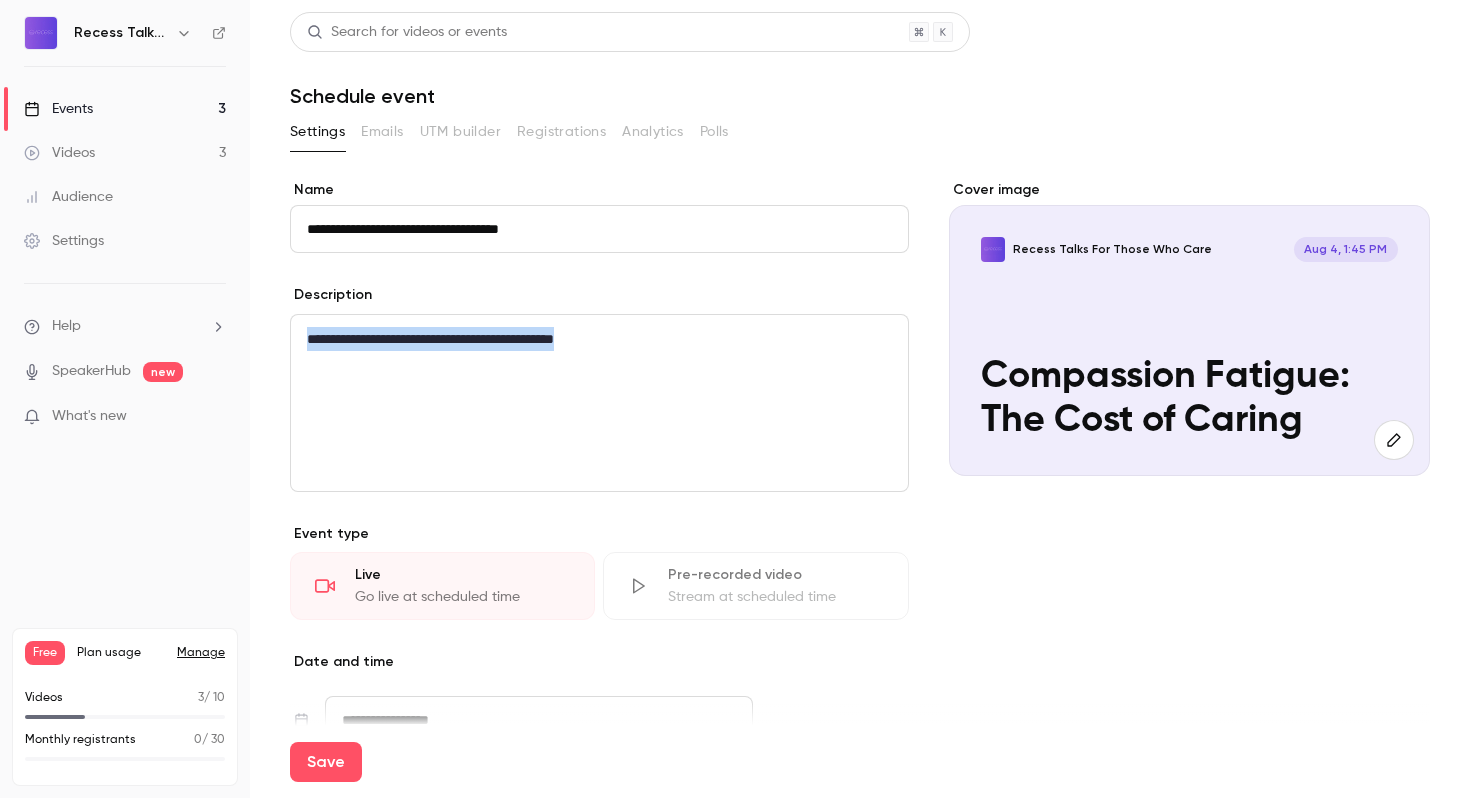 drag, startPoint x: 666, startPoint y: 331, endPoint x: 241, endPoint y: 313, distance: 425.381 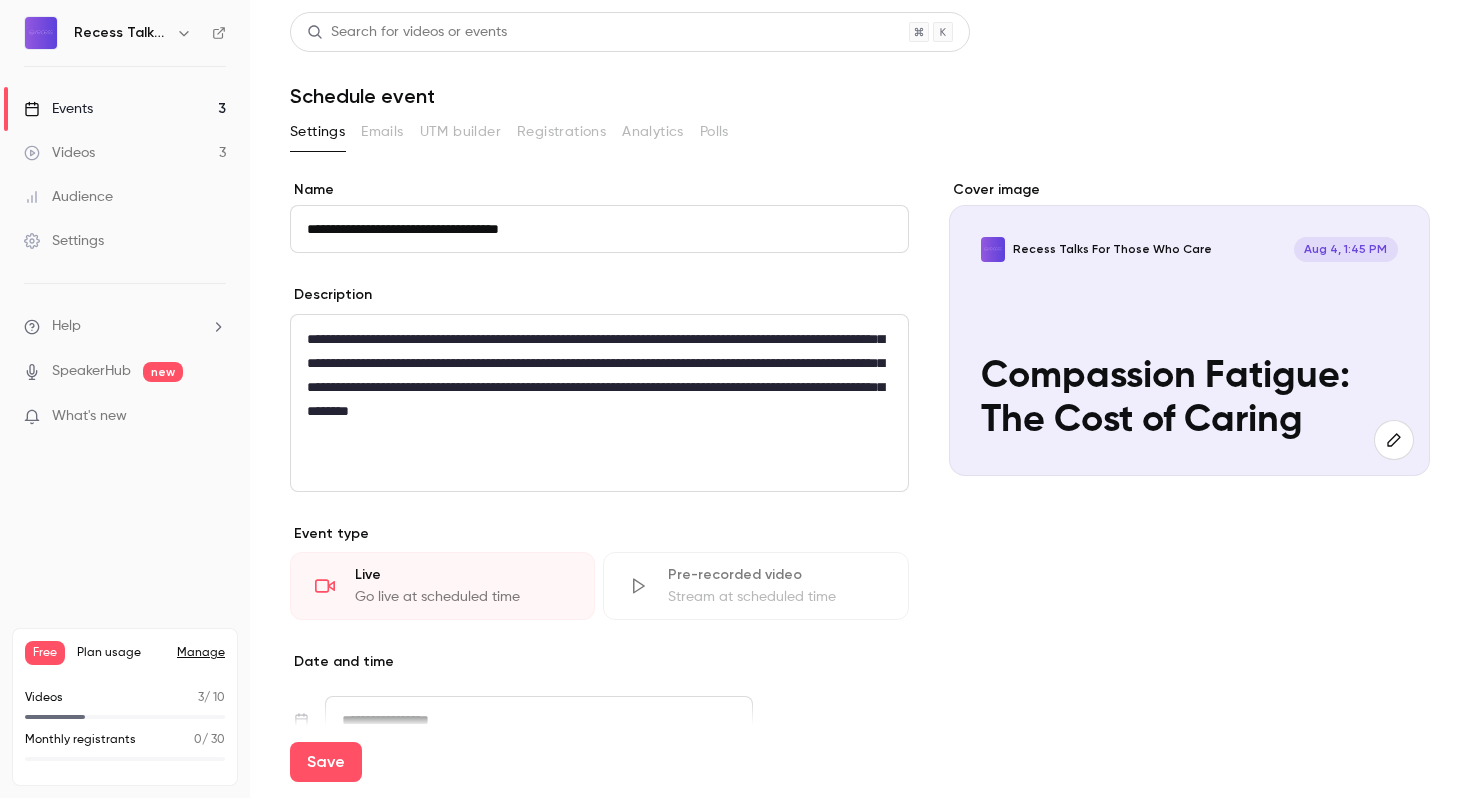 scroll, scrollTop: 0, scrollLeft: 0, axis: both 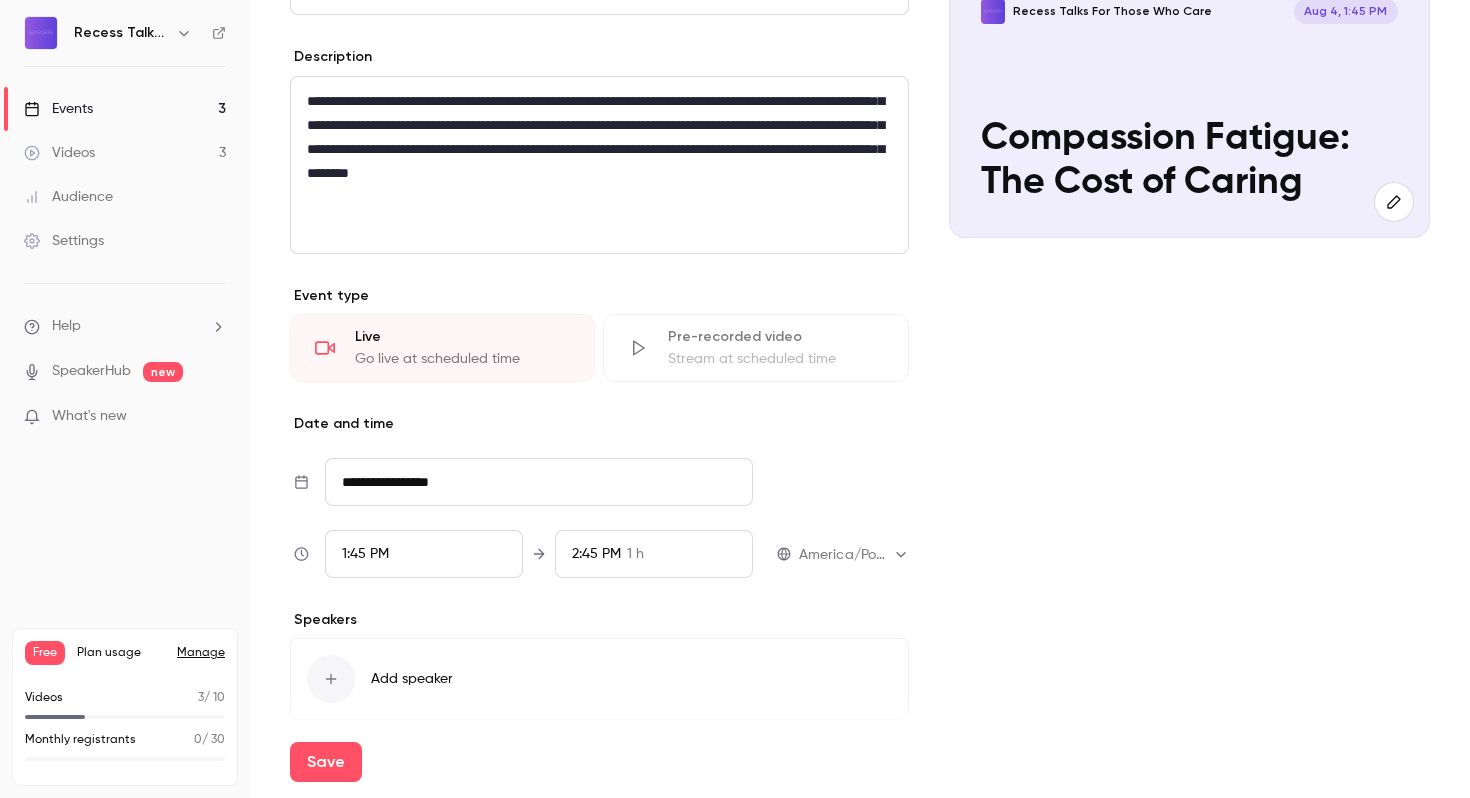 click on "**********" at bounding box center (539, 482) 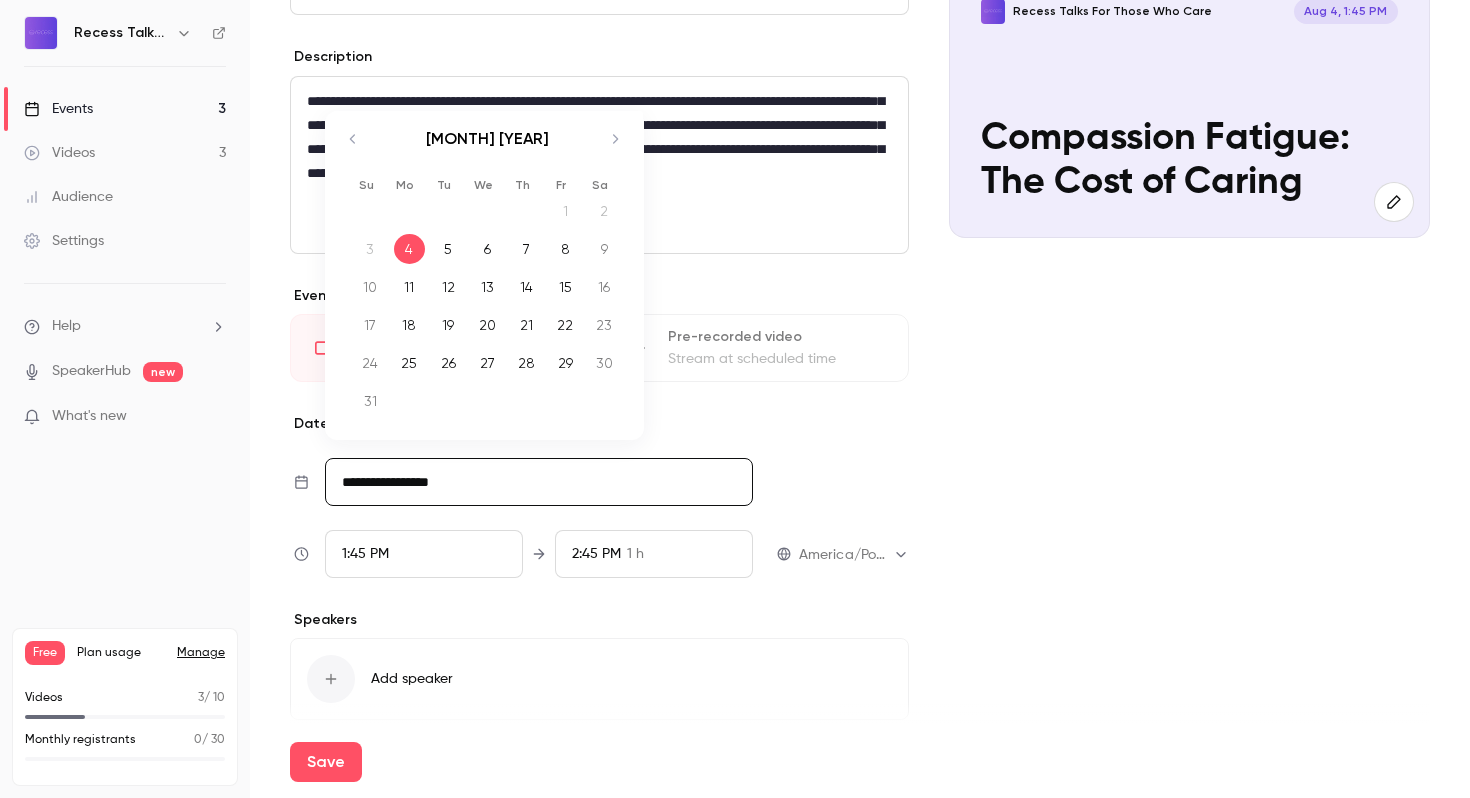 click on "28" at bounding box center [526, 363] 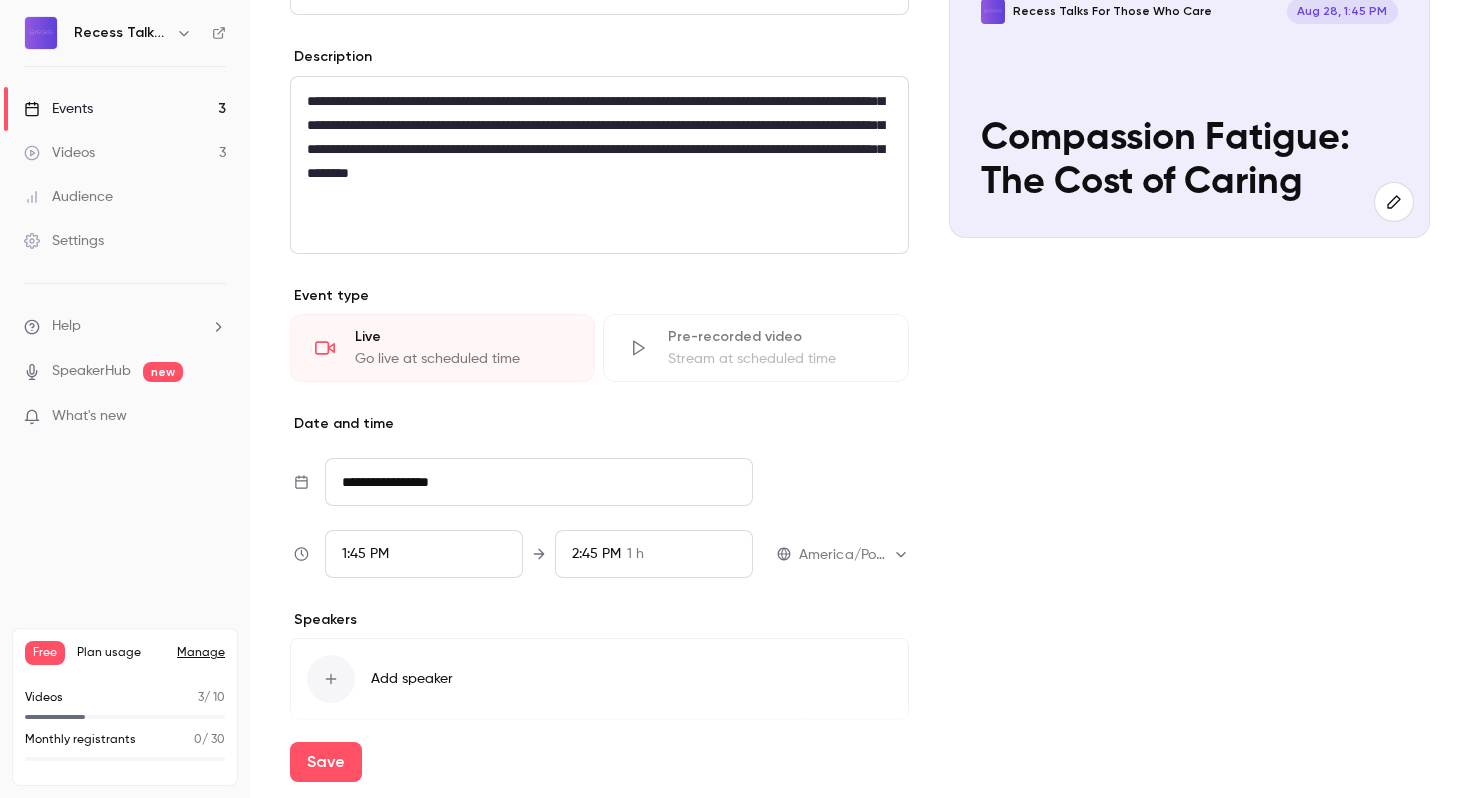 click on "1:45 PM" at bounding box center (424, 554) 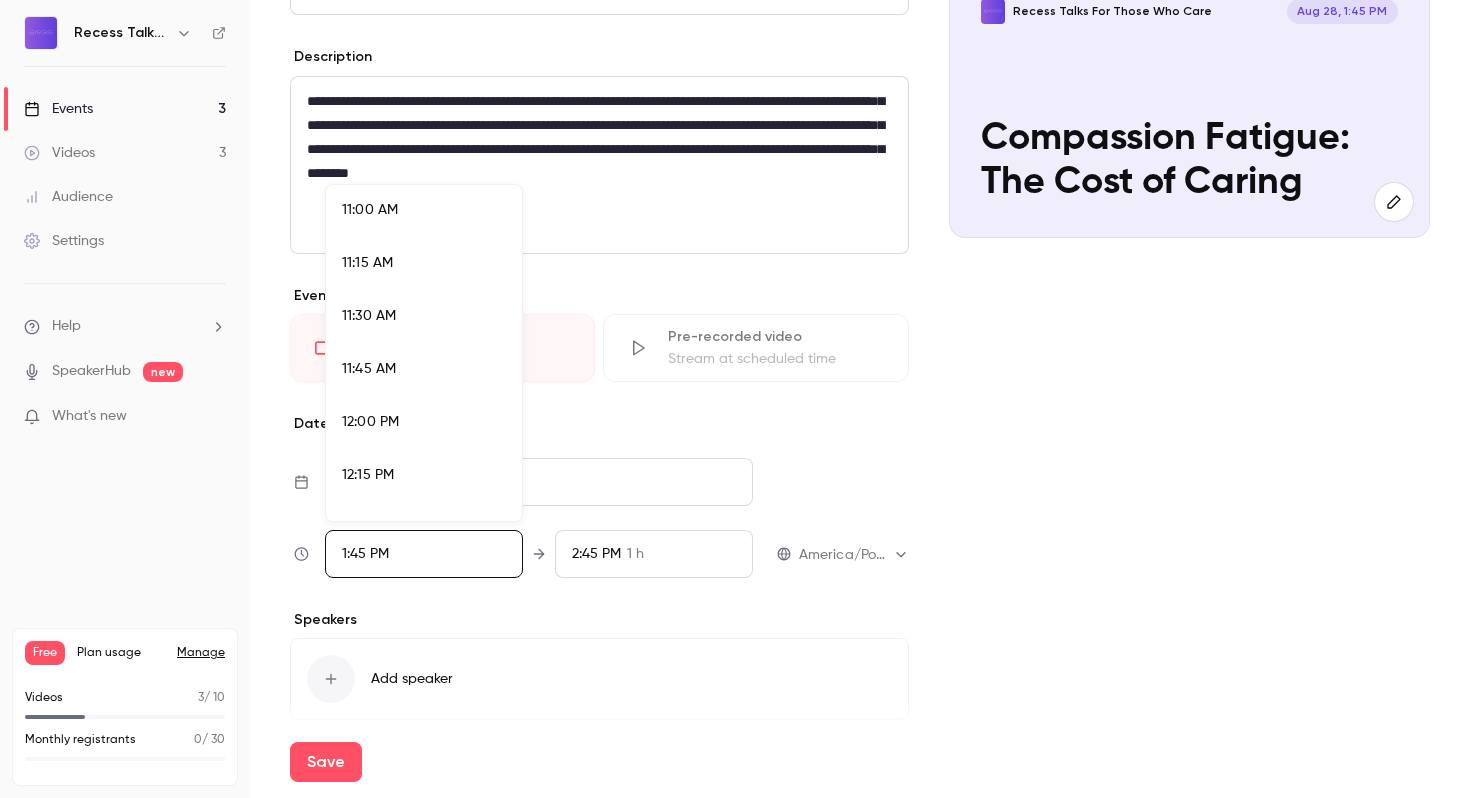 scroll, scrollTop: 2293, scrollLeft: 0, axis: vertical 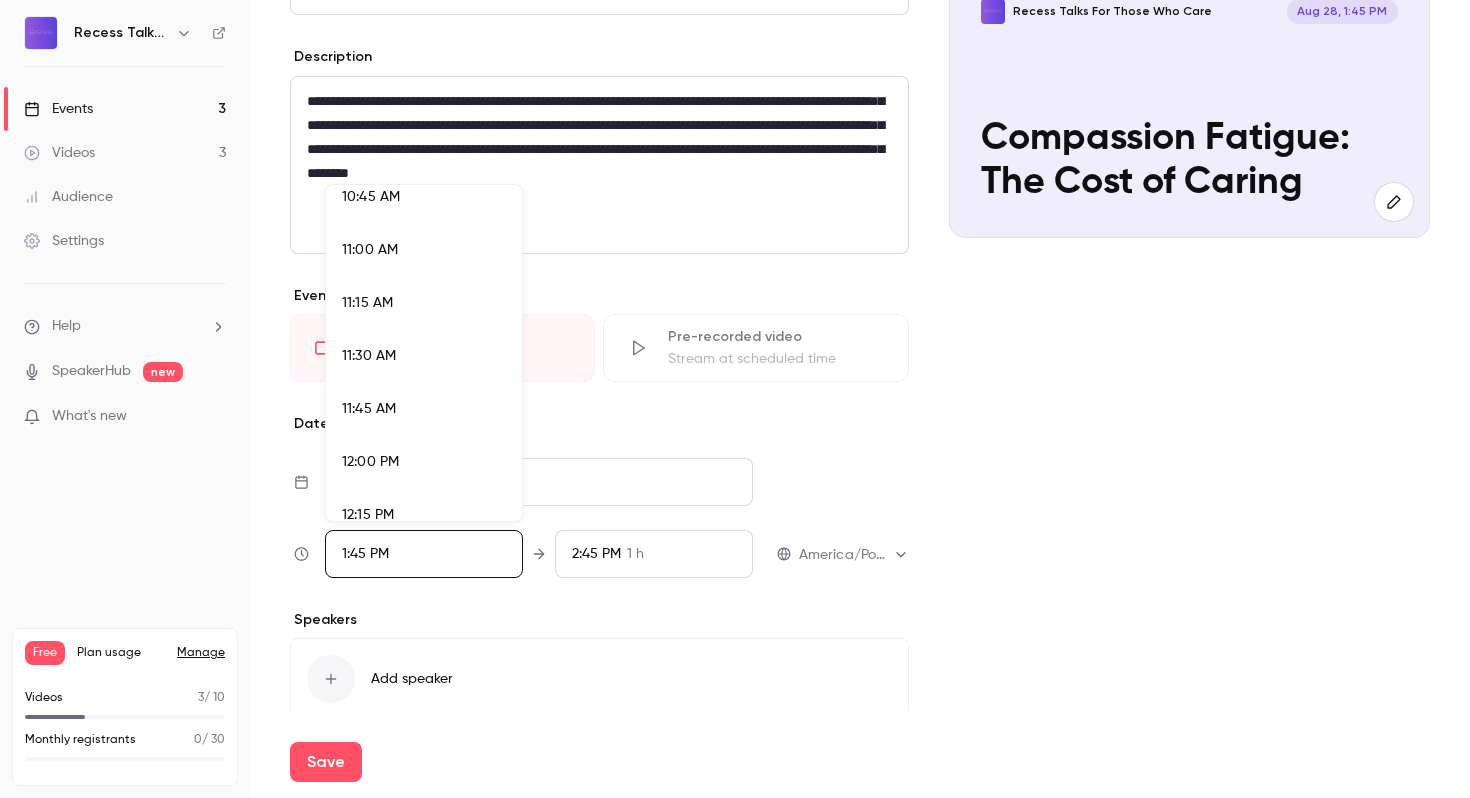 click on "11:00 AM" at bounding box center (424, 250) 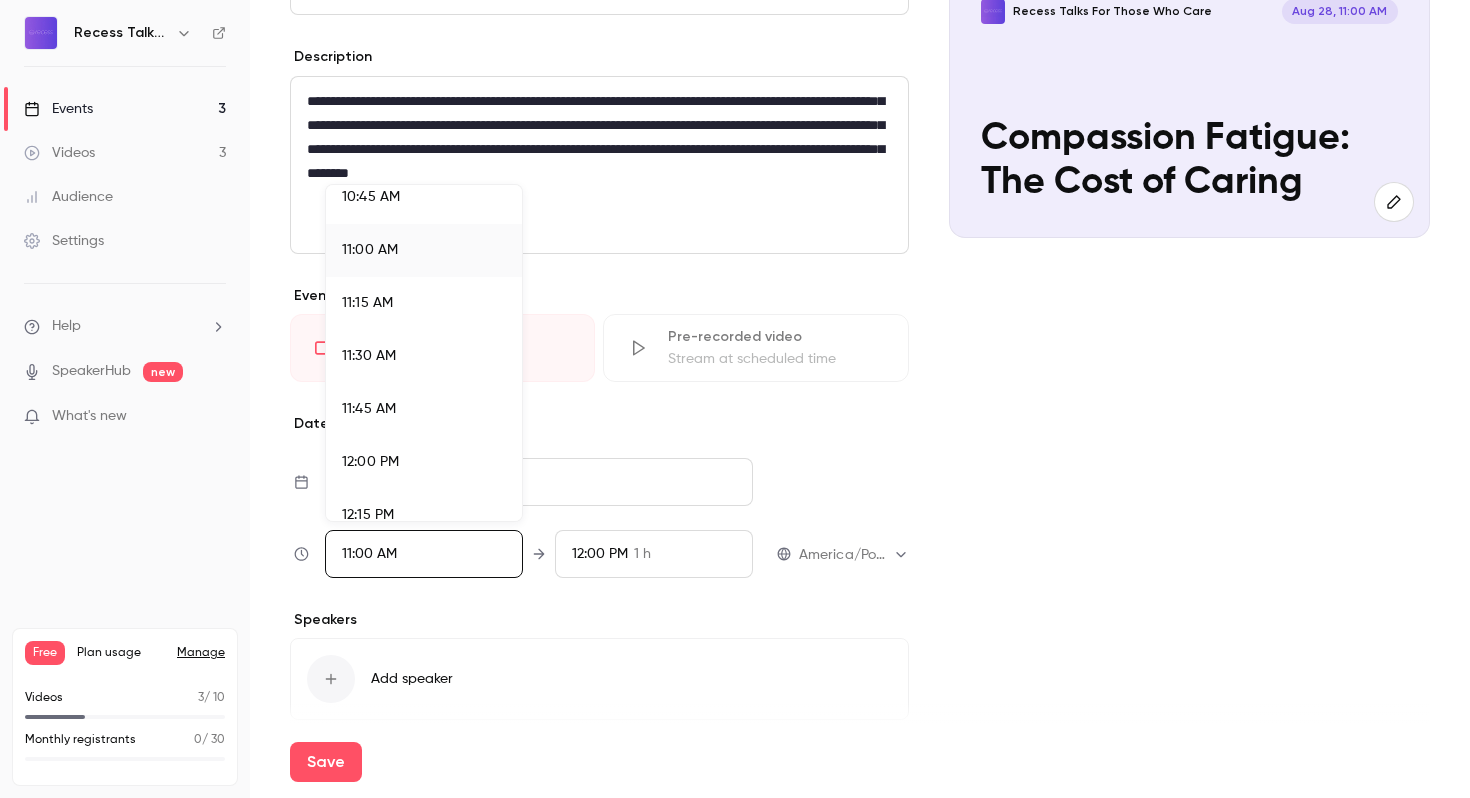 click at bounding box center (735, 399) 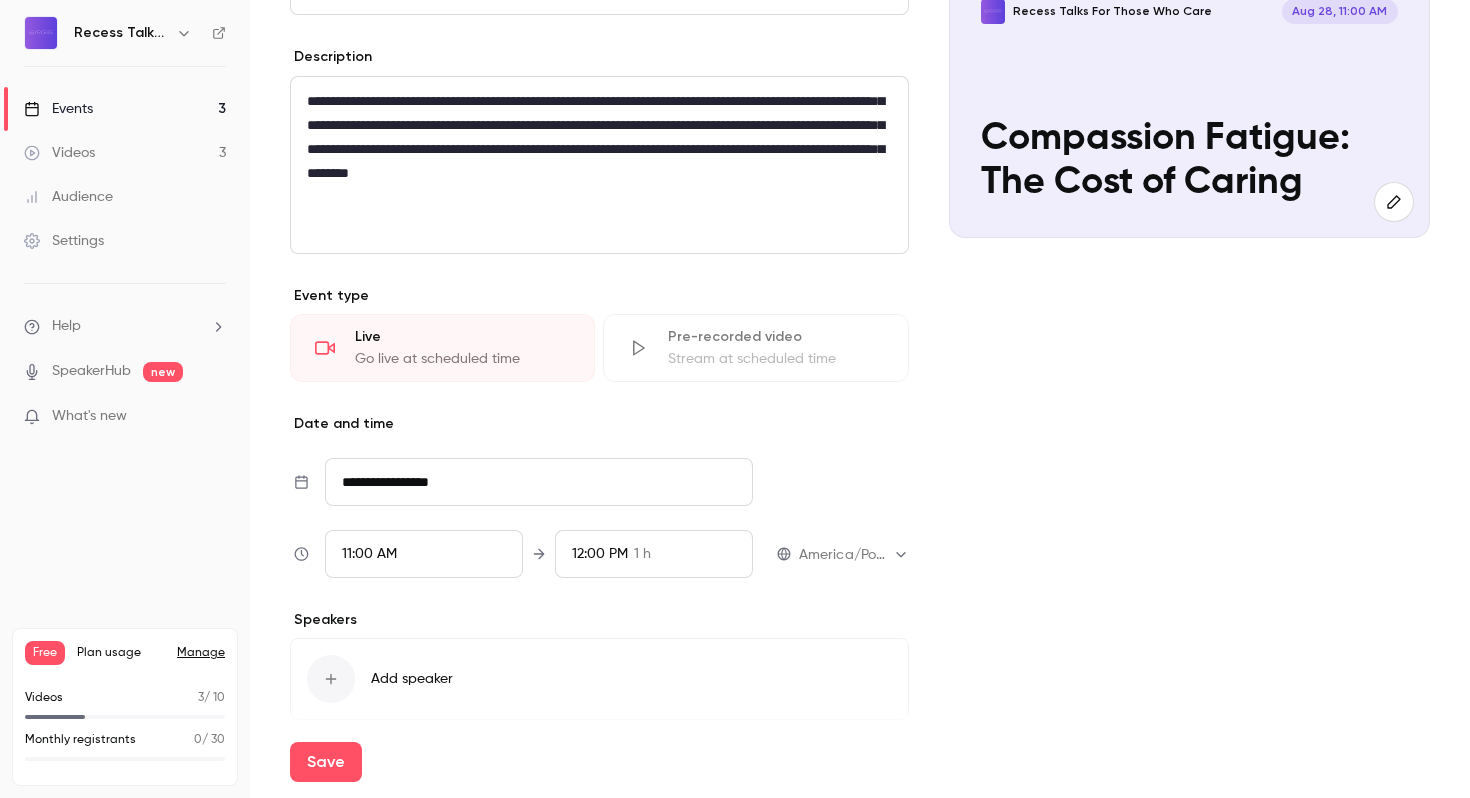 click on "12:00 PM" at bounding box center [600, 554] 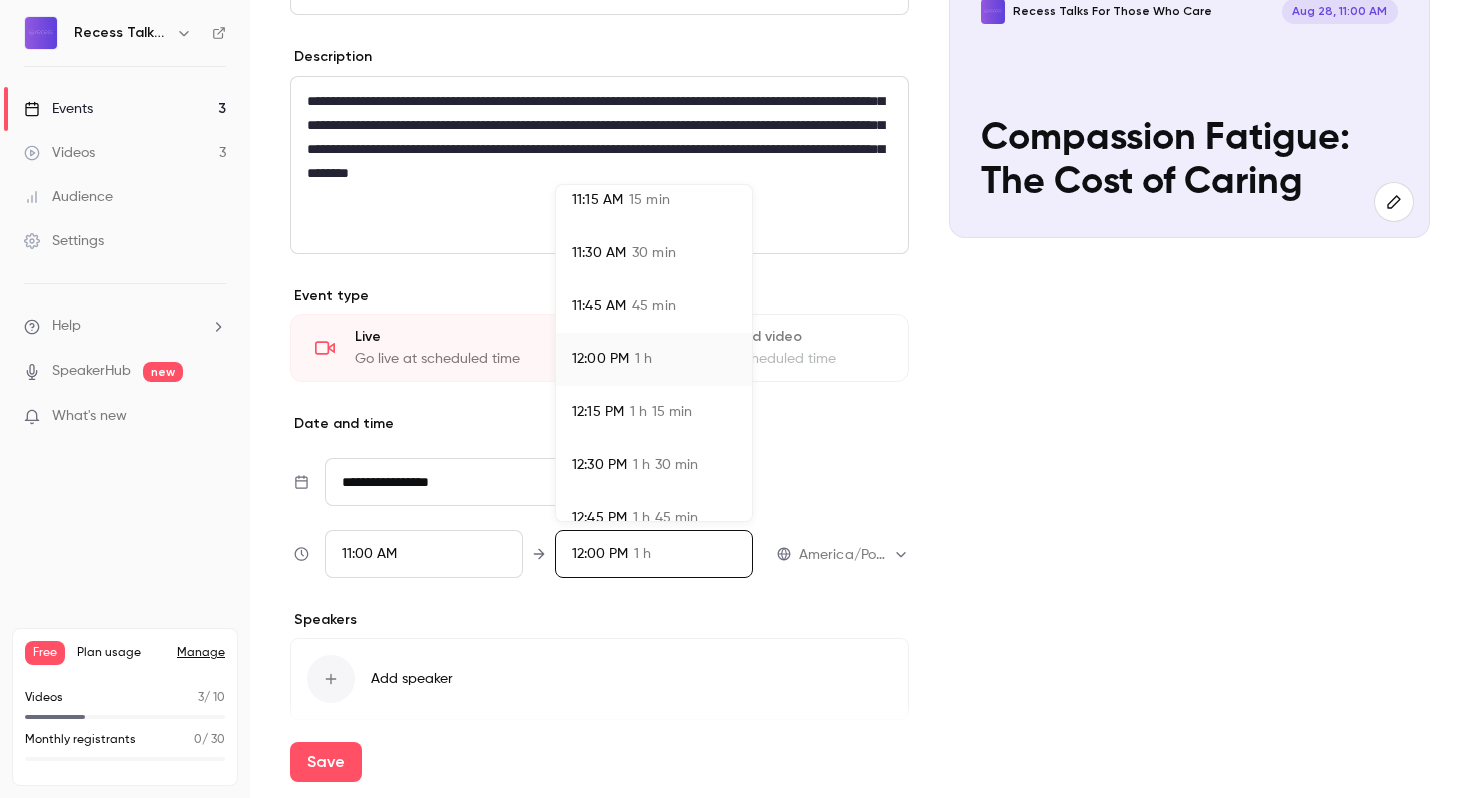 scroll, scrollTop: 70, scrollLeft: 0, axis: vertical 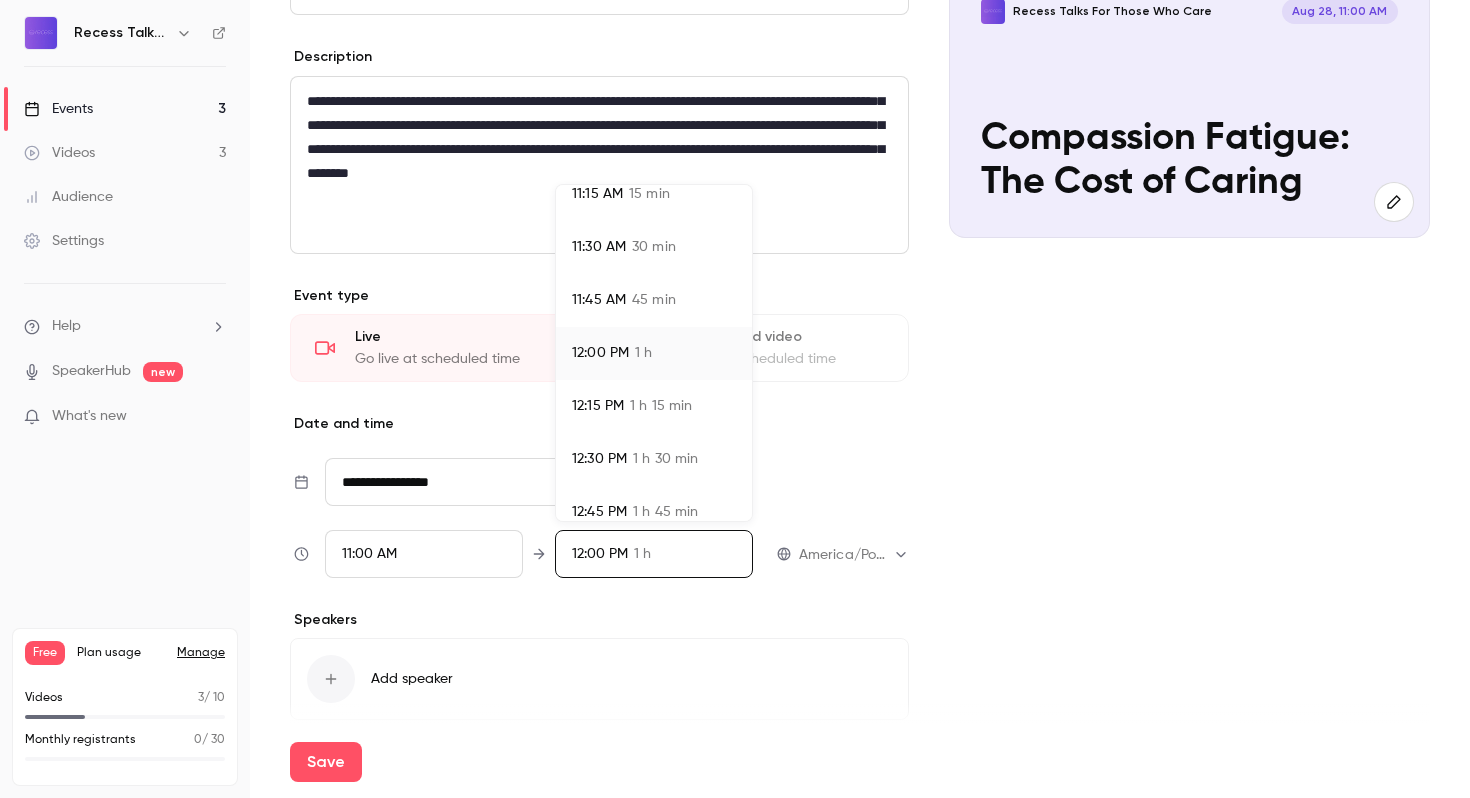 click on "[TIME] [DURATION]" at bounding box center [654, 459] 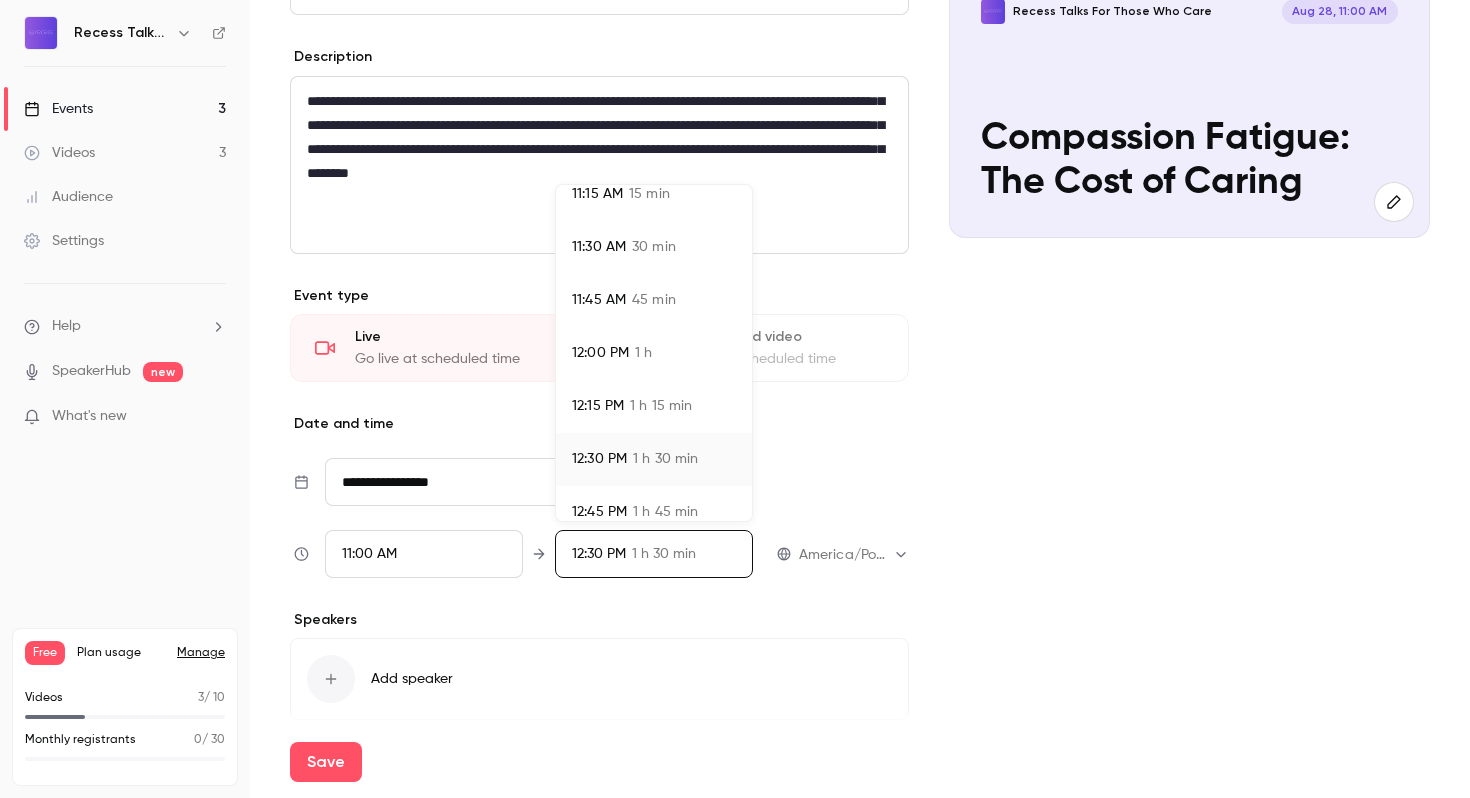 click at bounding box center [735, 399] 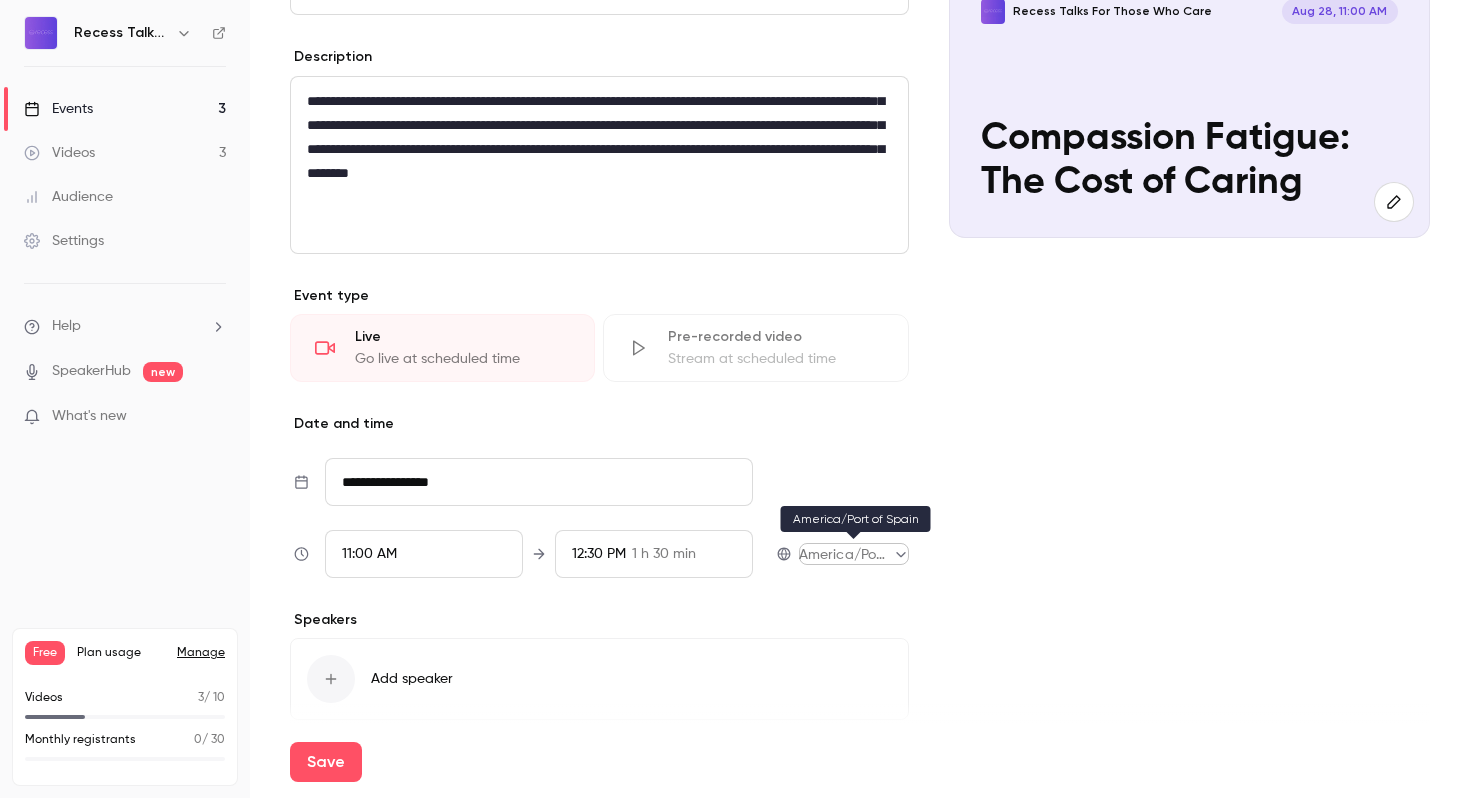 click on "**********" at bounding box center (735, 399) 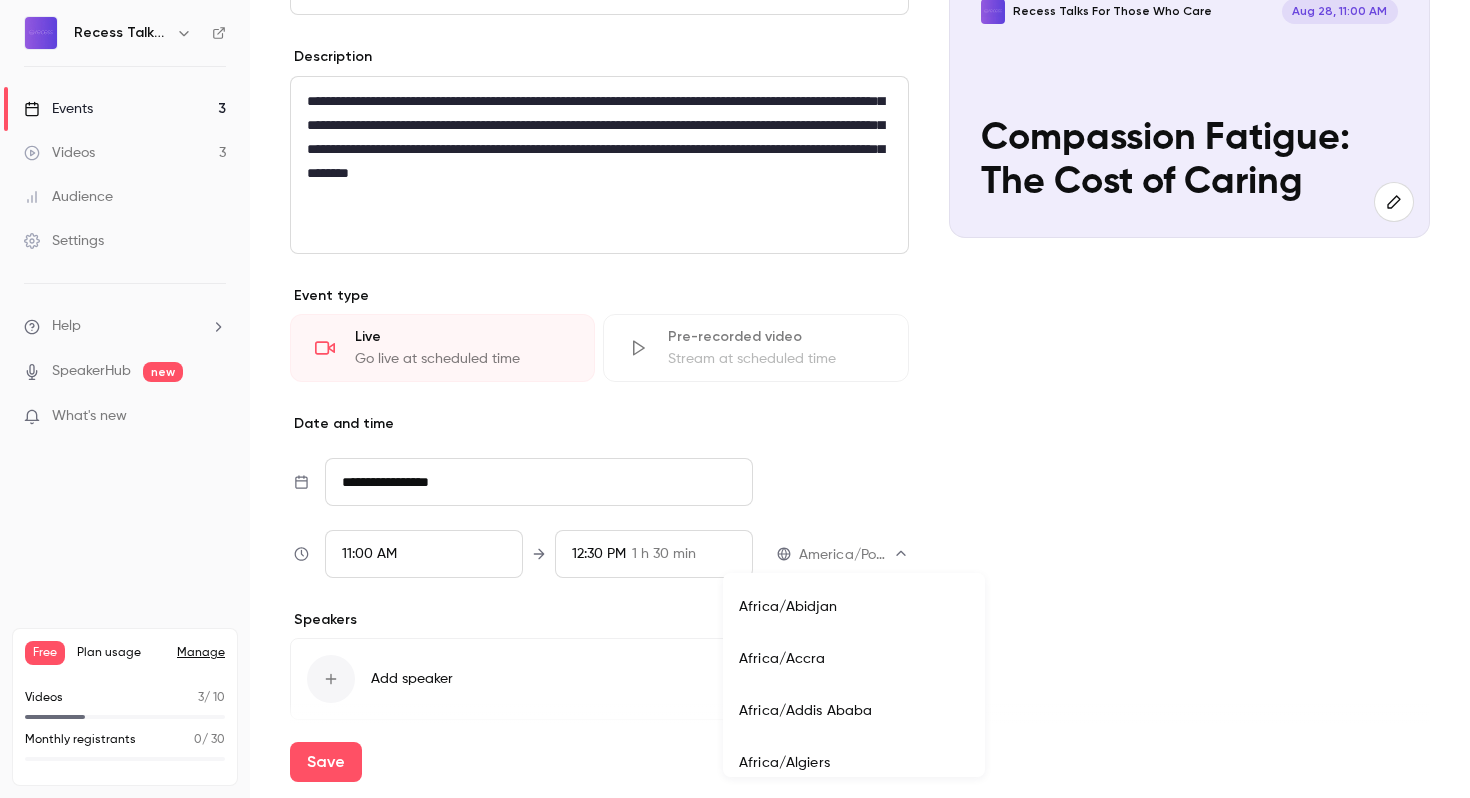 scroll, scrollTop: 8460, scrollLeft: 0, axis: vertical 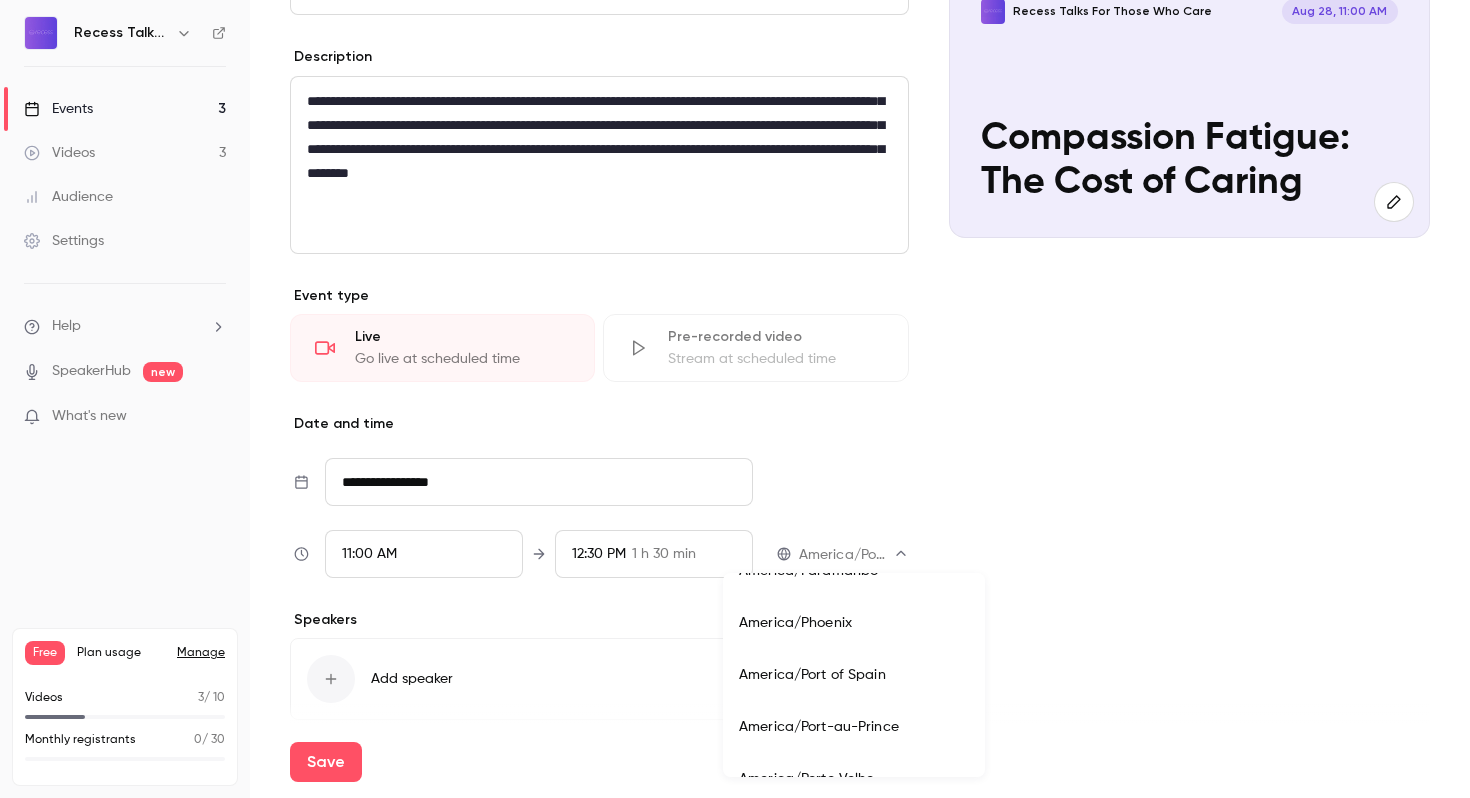 click on "America/Port of Spain" at bounding box center [854, 675] 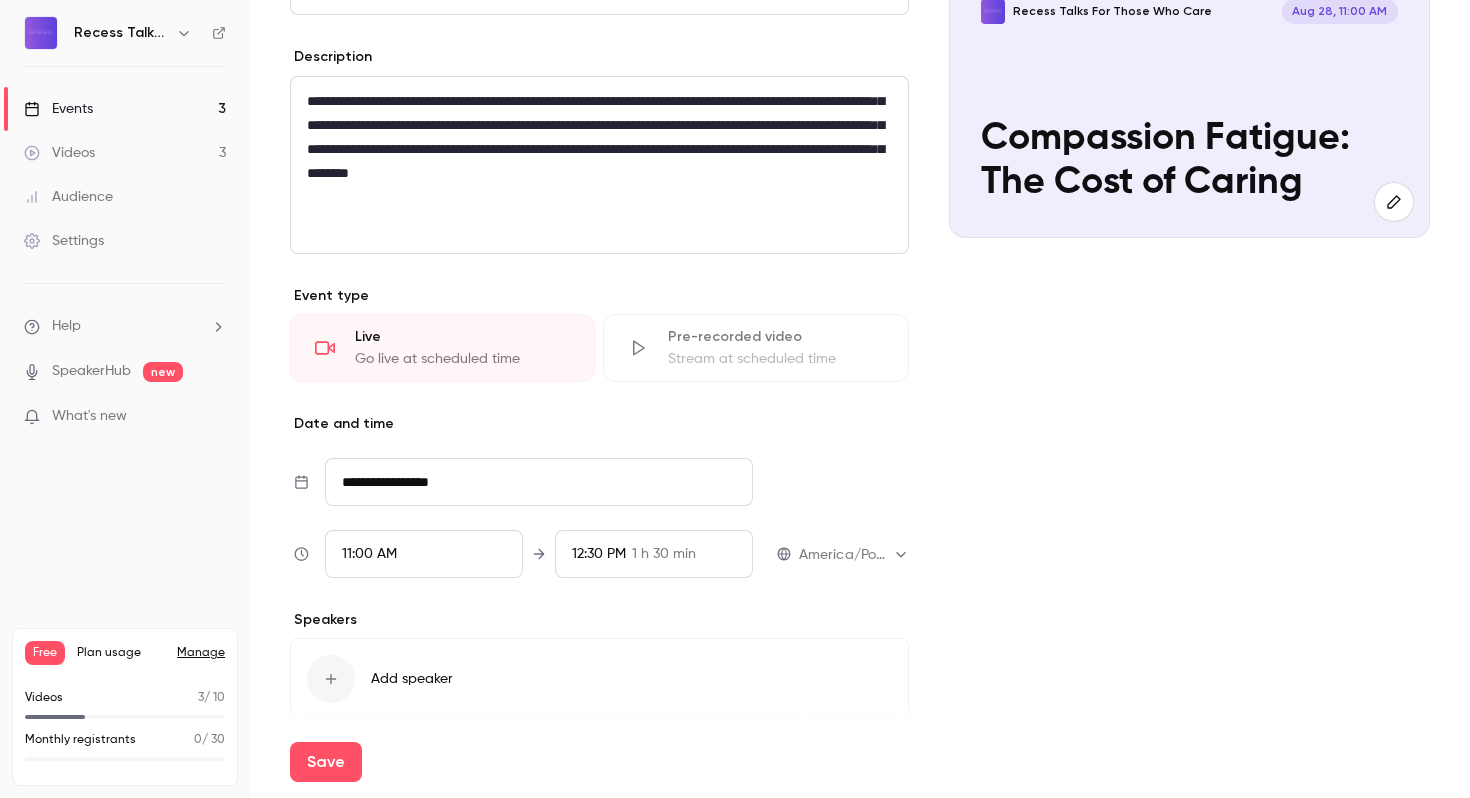 scroll, scrollTop: 320, scrollLeft: 0, axis: vertical 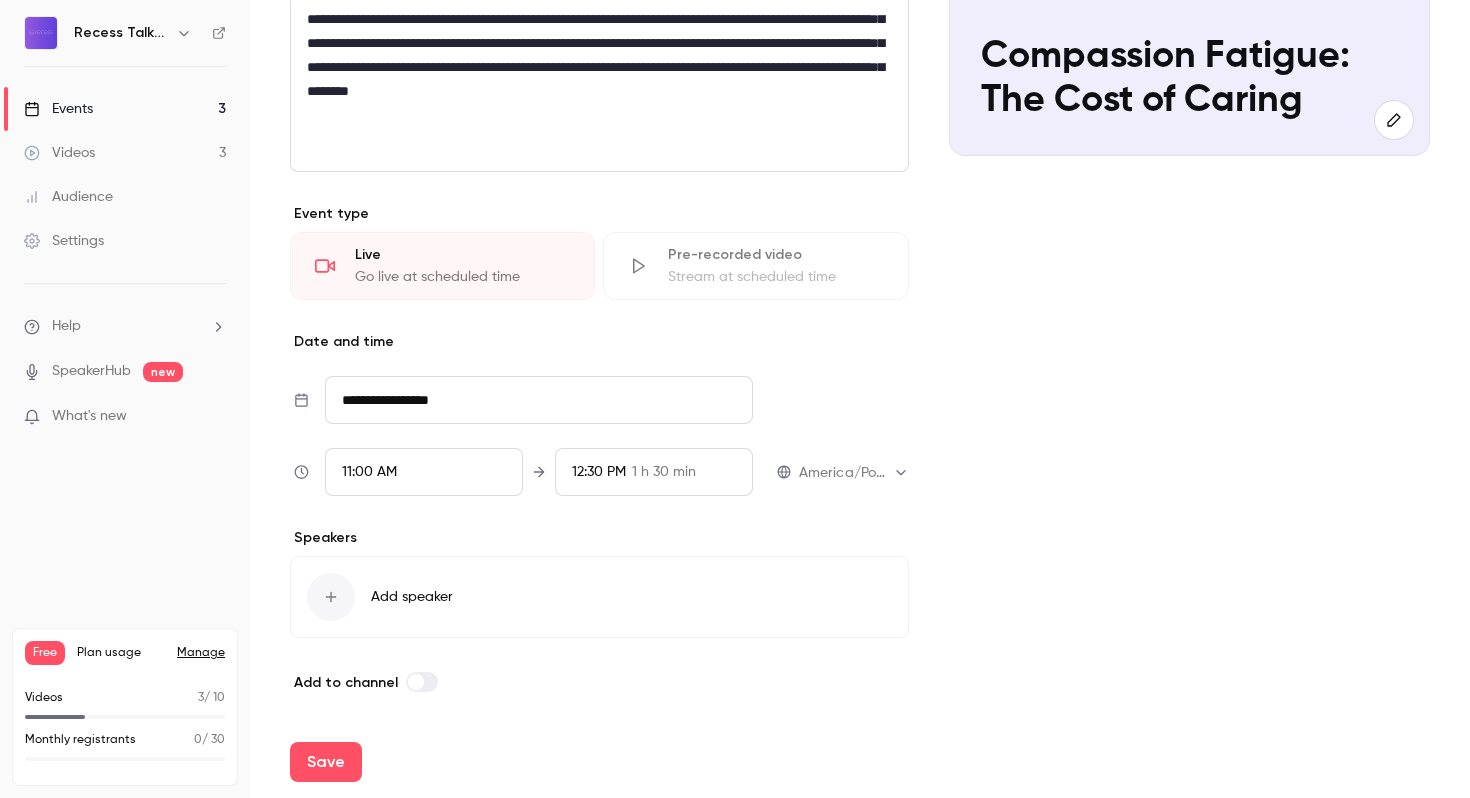 click 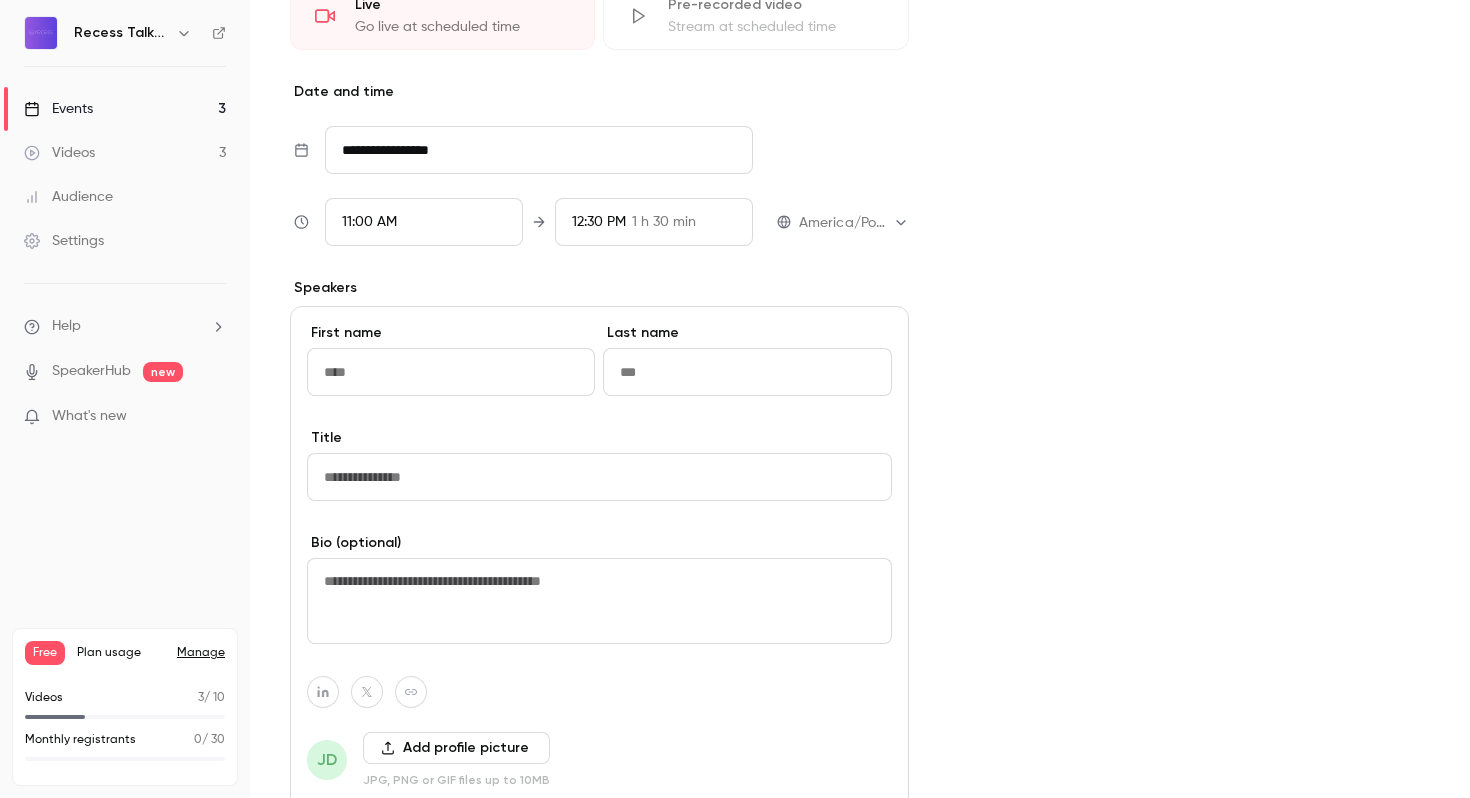 scroll, scrollTop: 753, scrollLeft: 0, axis: vertical 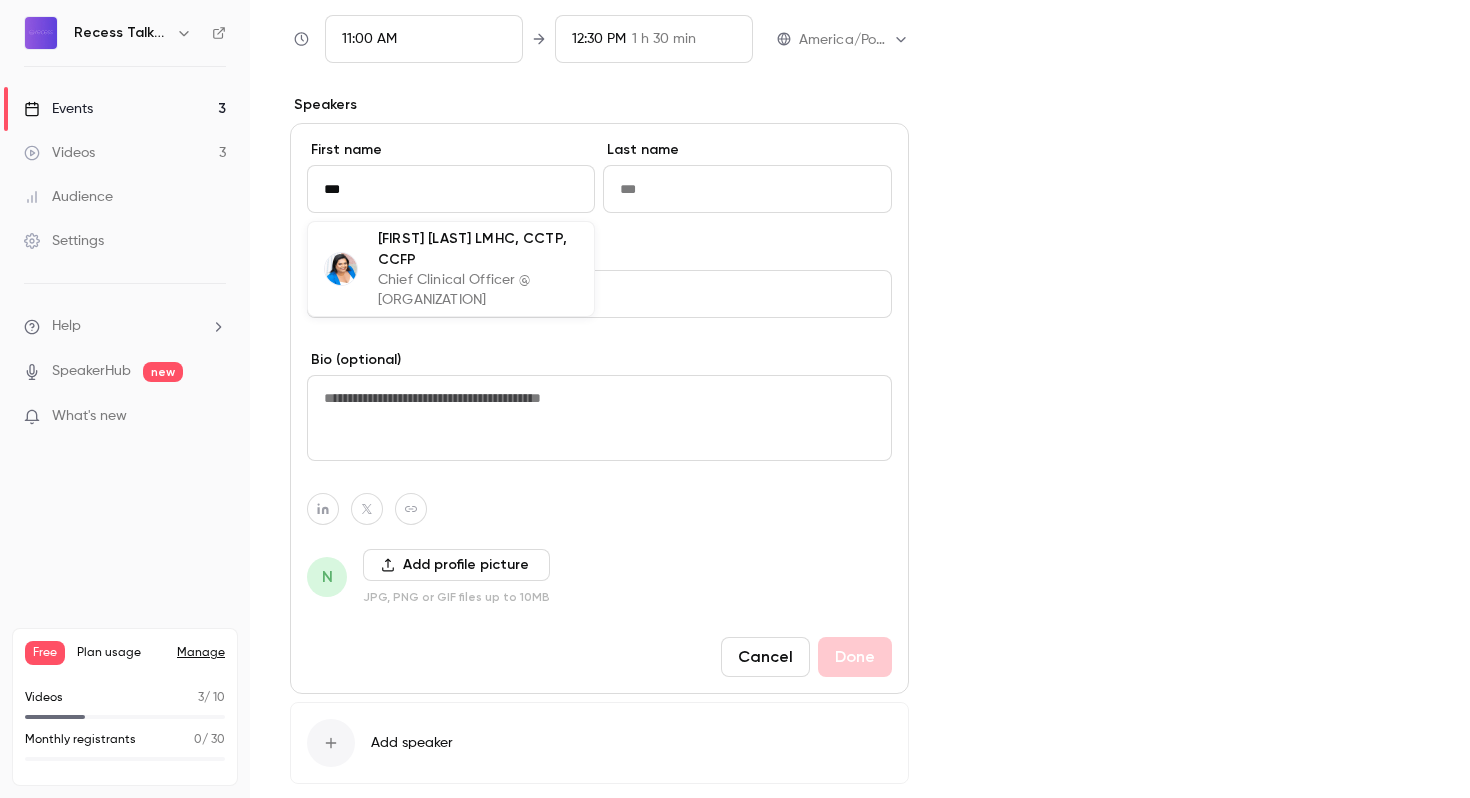 click on "Chief Clinical Officer @ [ORGANIZATION]" at bounding box center [478, 290] 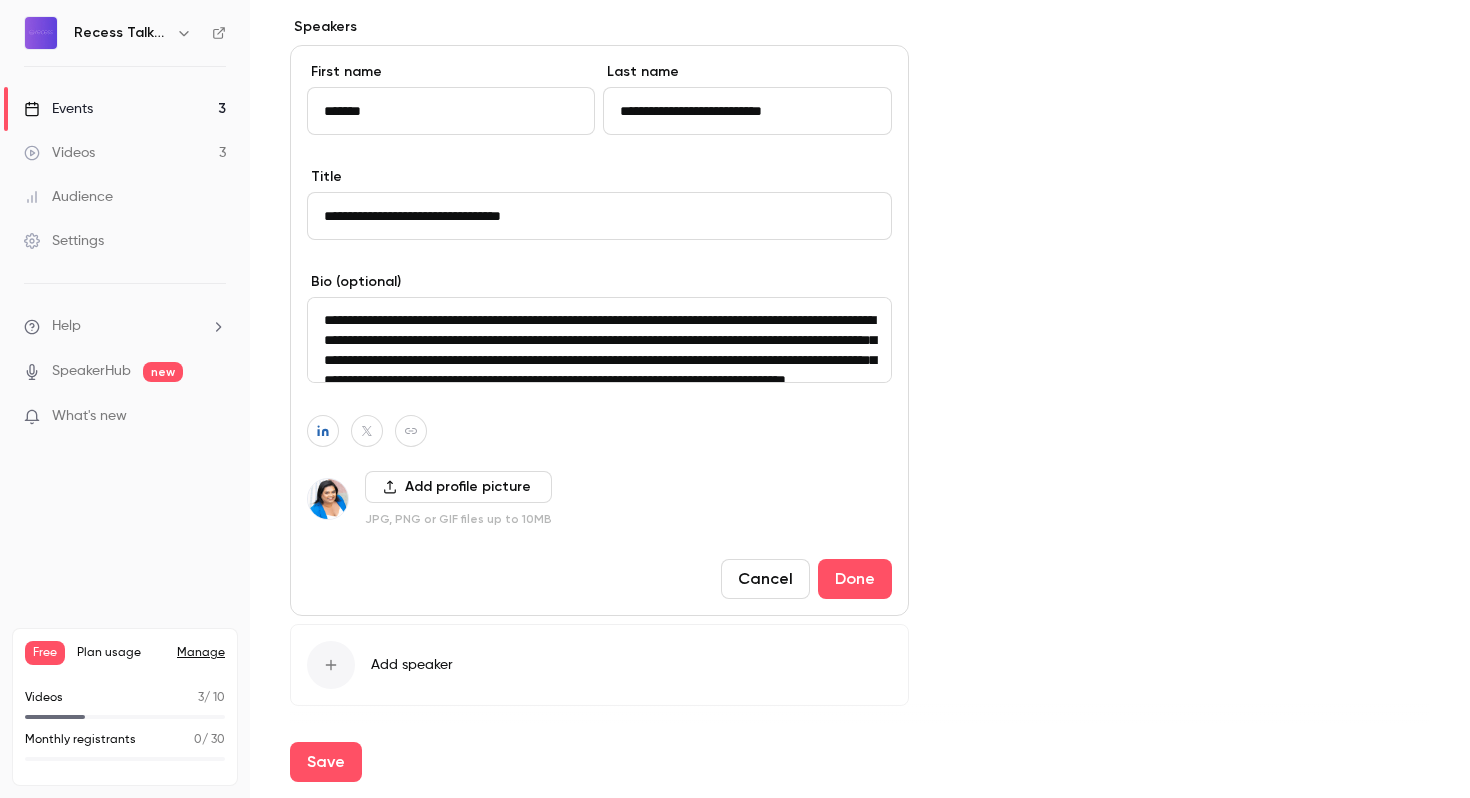 scroll, scrollTop: 849, scrollLeft: 0, axis: vertical 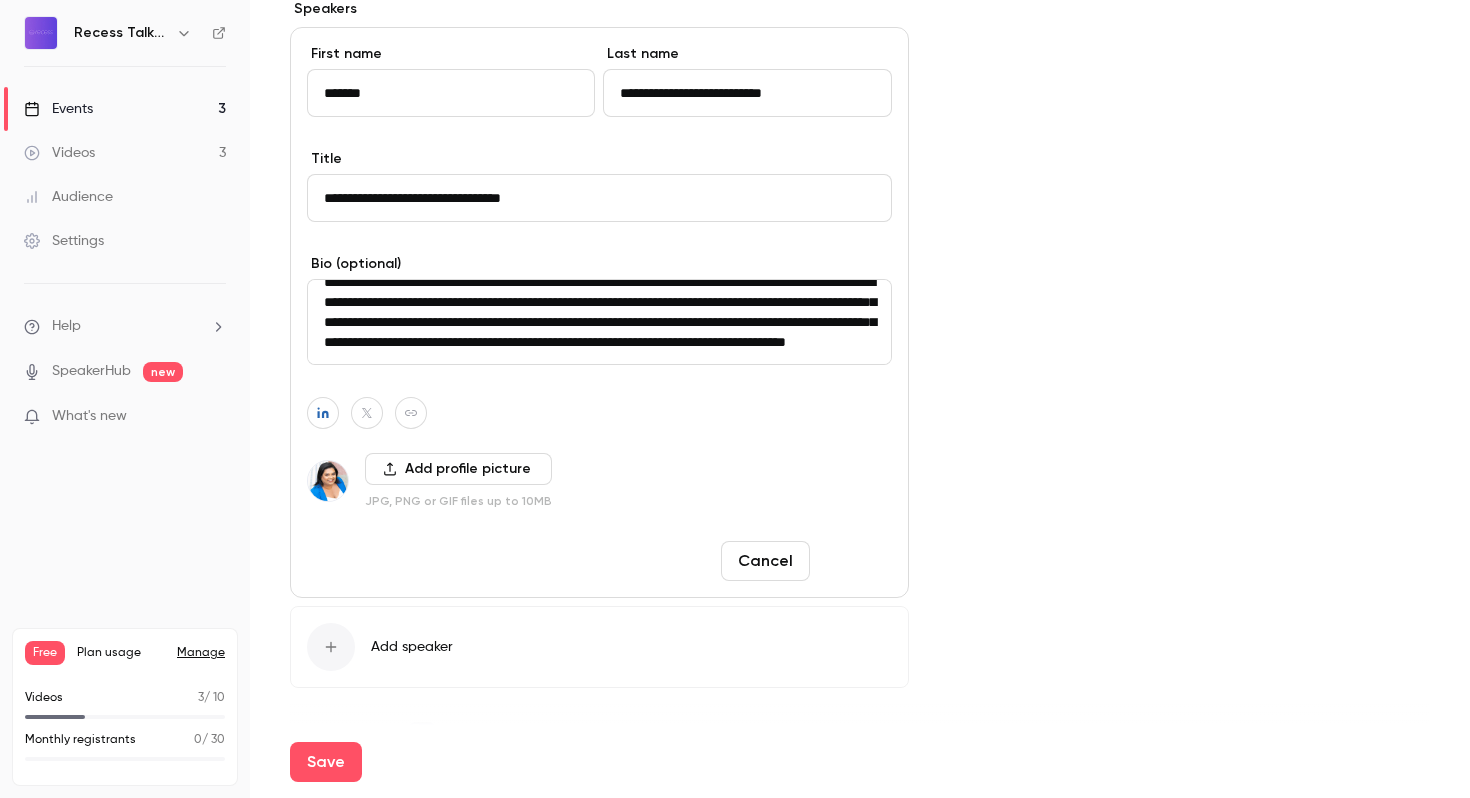 type on "*******" 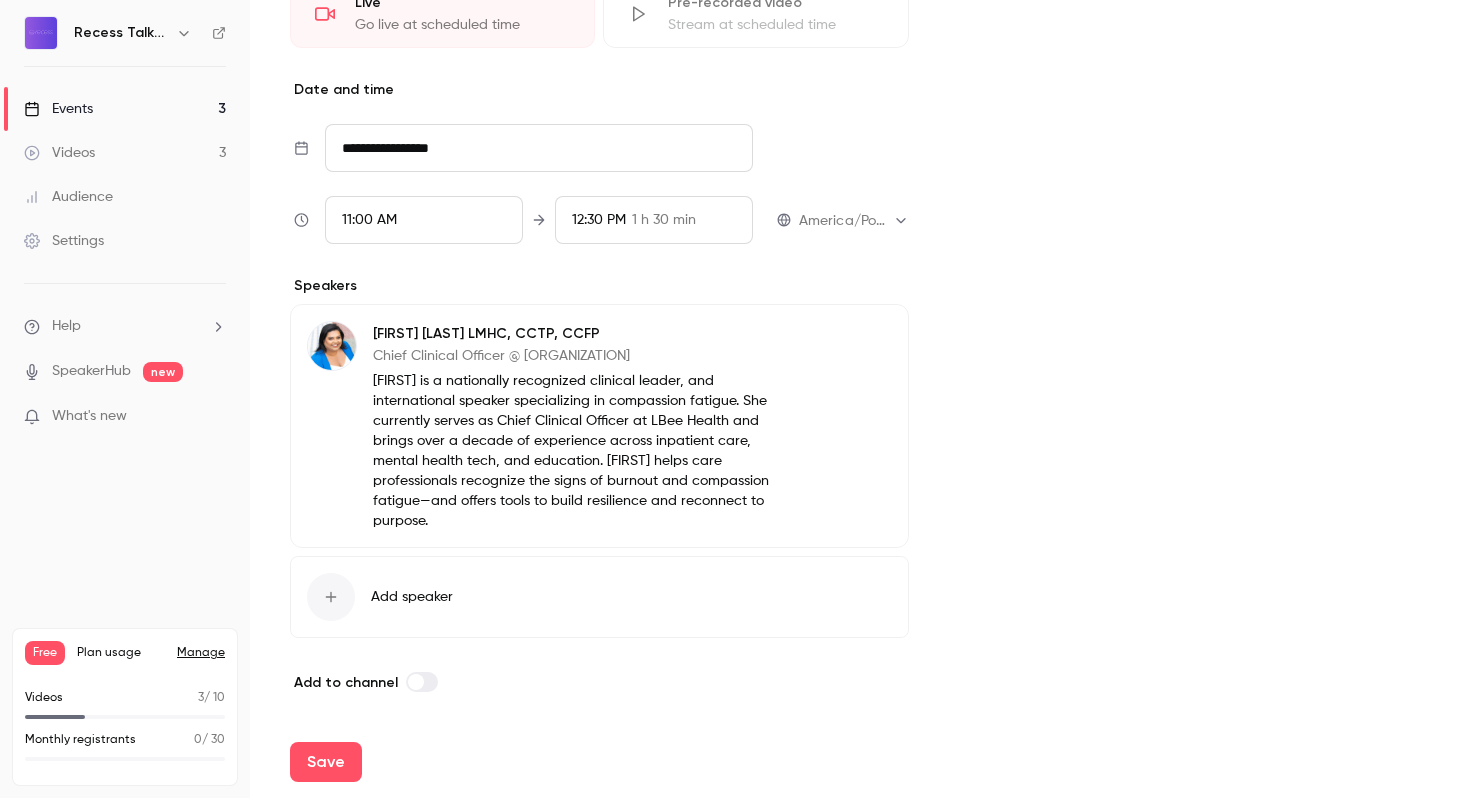 click on "Add speaker" at bounding box center [599, 597] 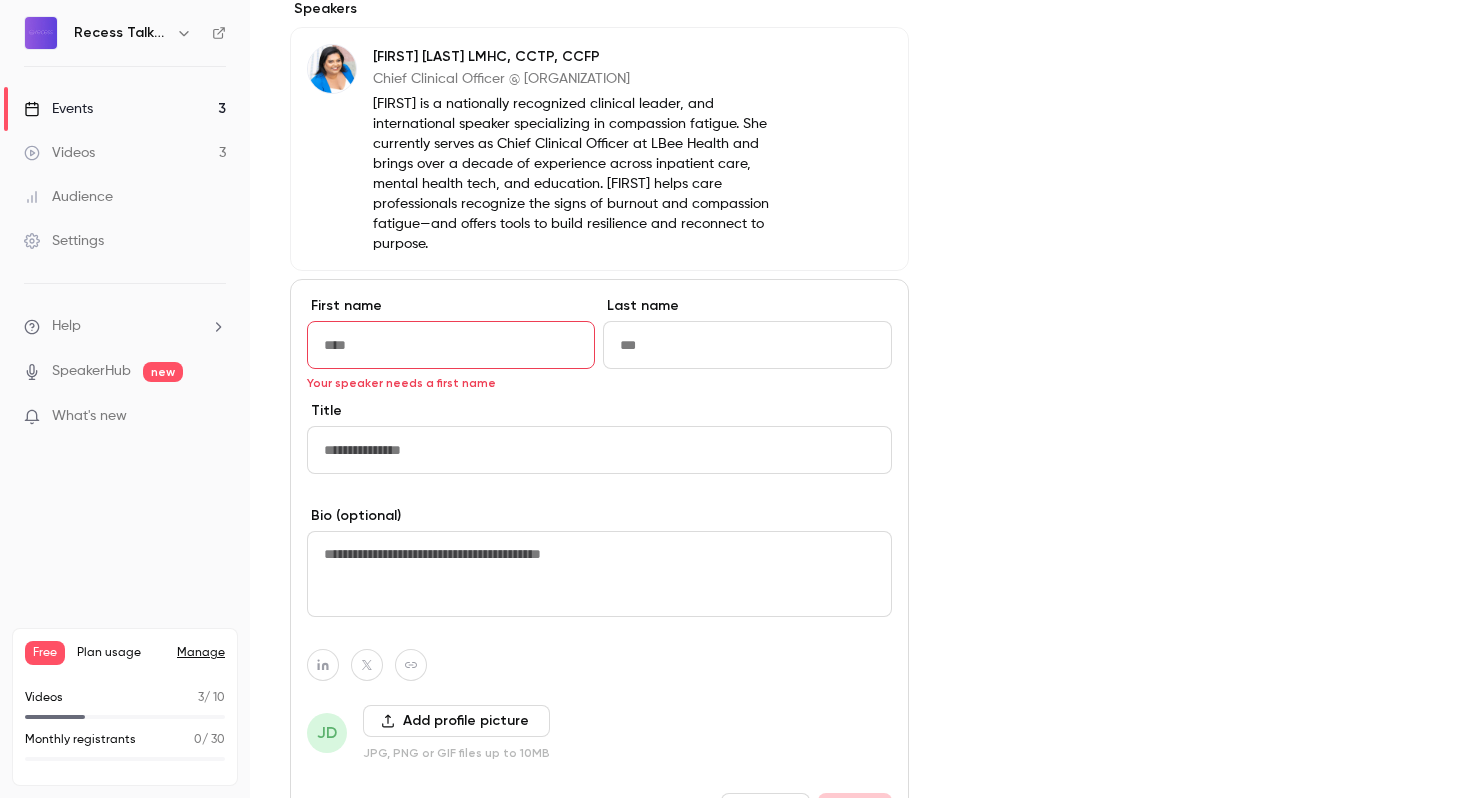 click at bounding box center [599, 574] 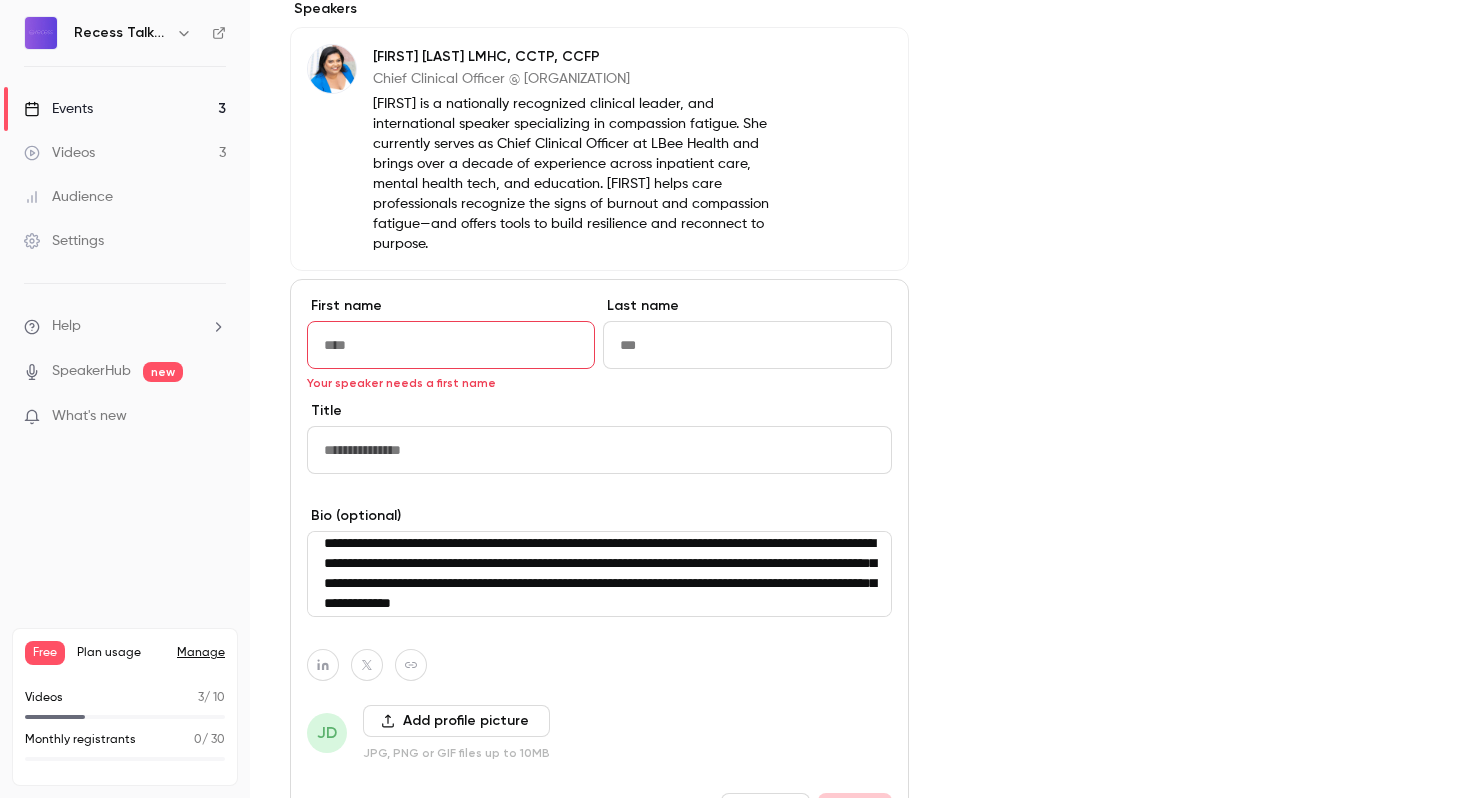 scroll, scrollTop: 0, scrollLeft: 0, axis: both 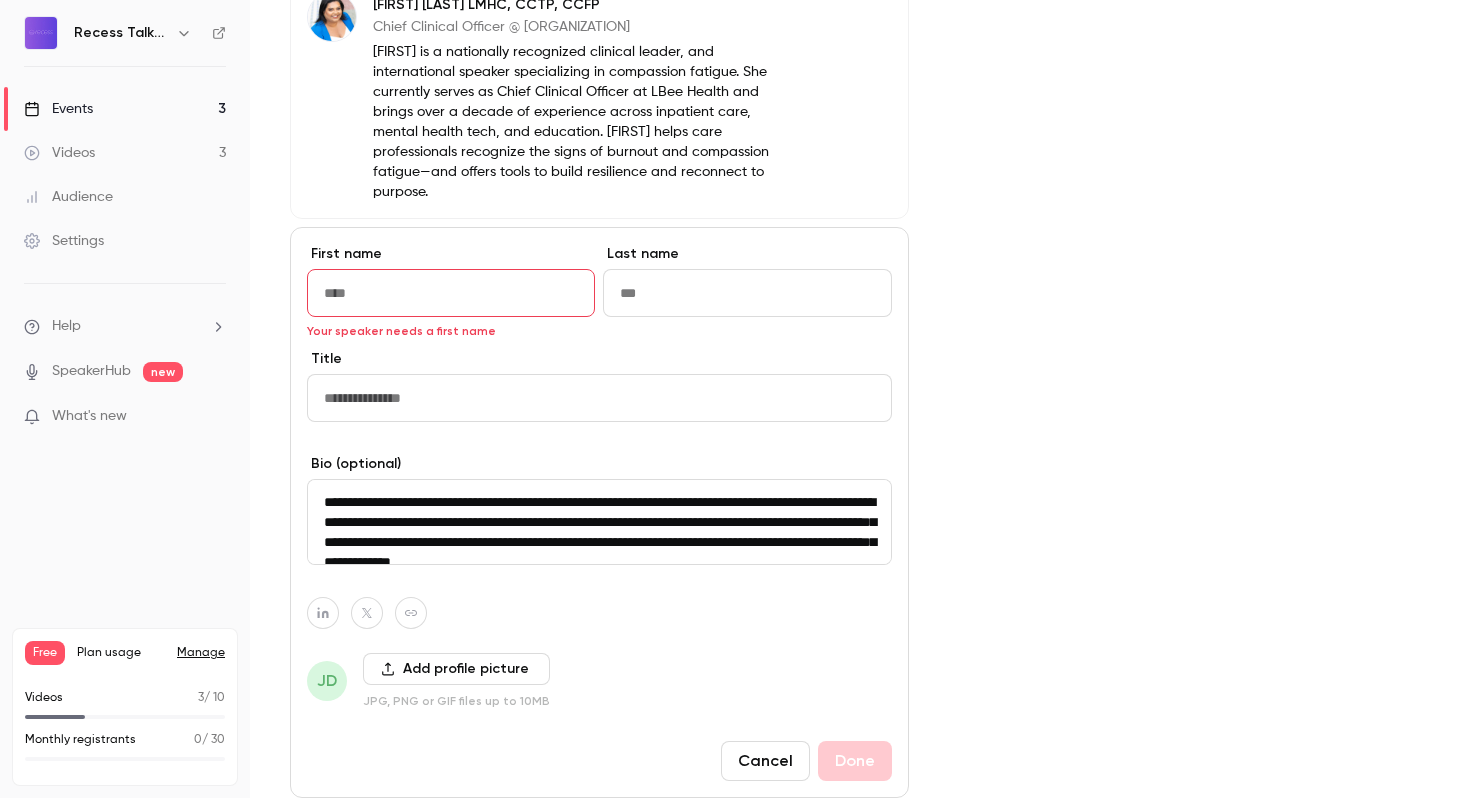 drag, startPoint x: 493, startPoint y: 503, endPoint x: 301, endPoint y: 501, distance: 192.01042 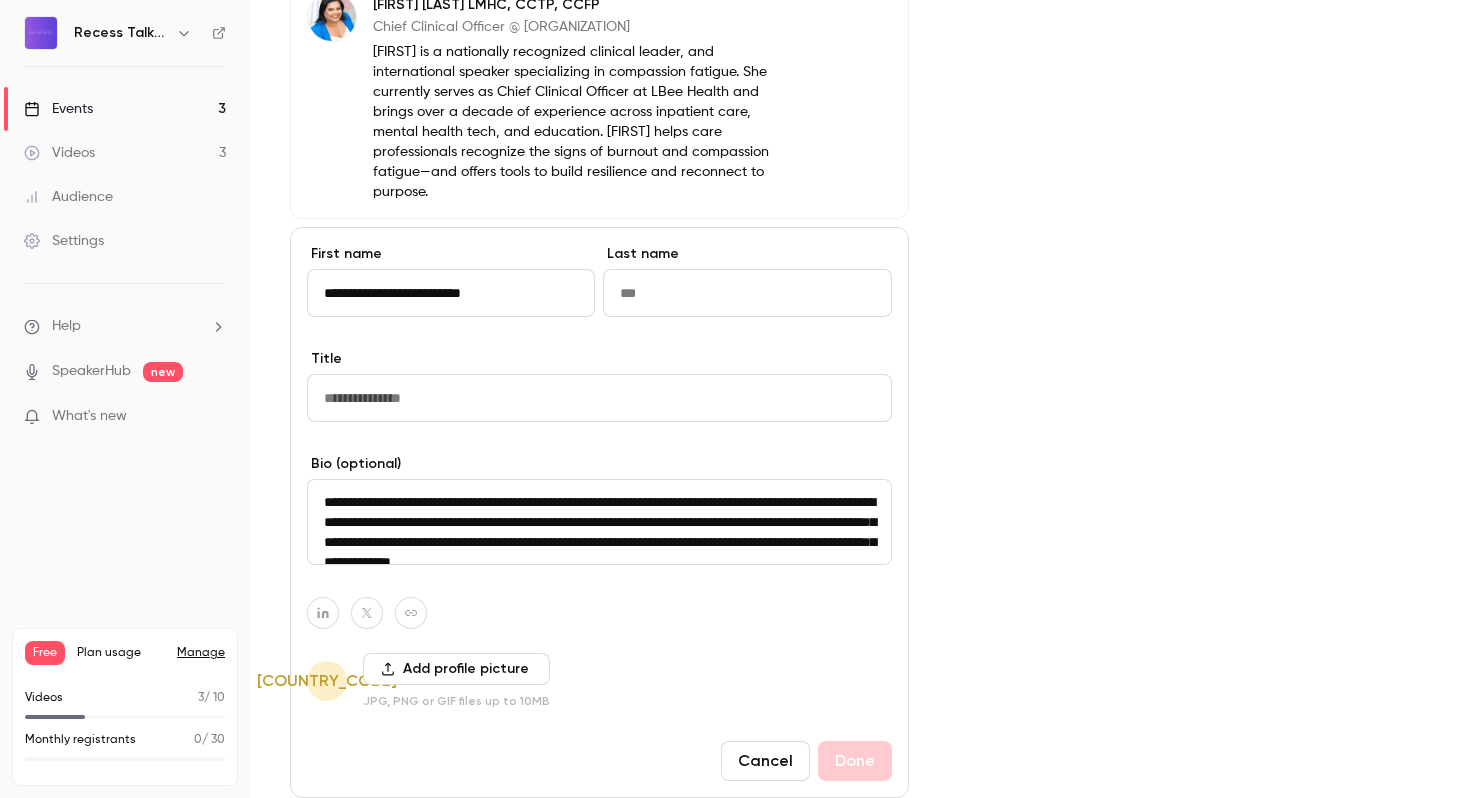 drag, startPoint x: 498, startPoint y: 297, endPoint x: 384, endPoint y: 293, distance: 114.07015 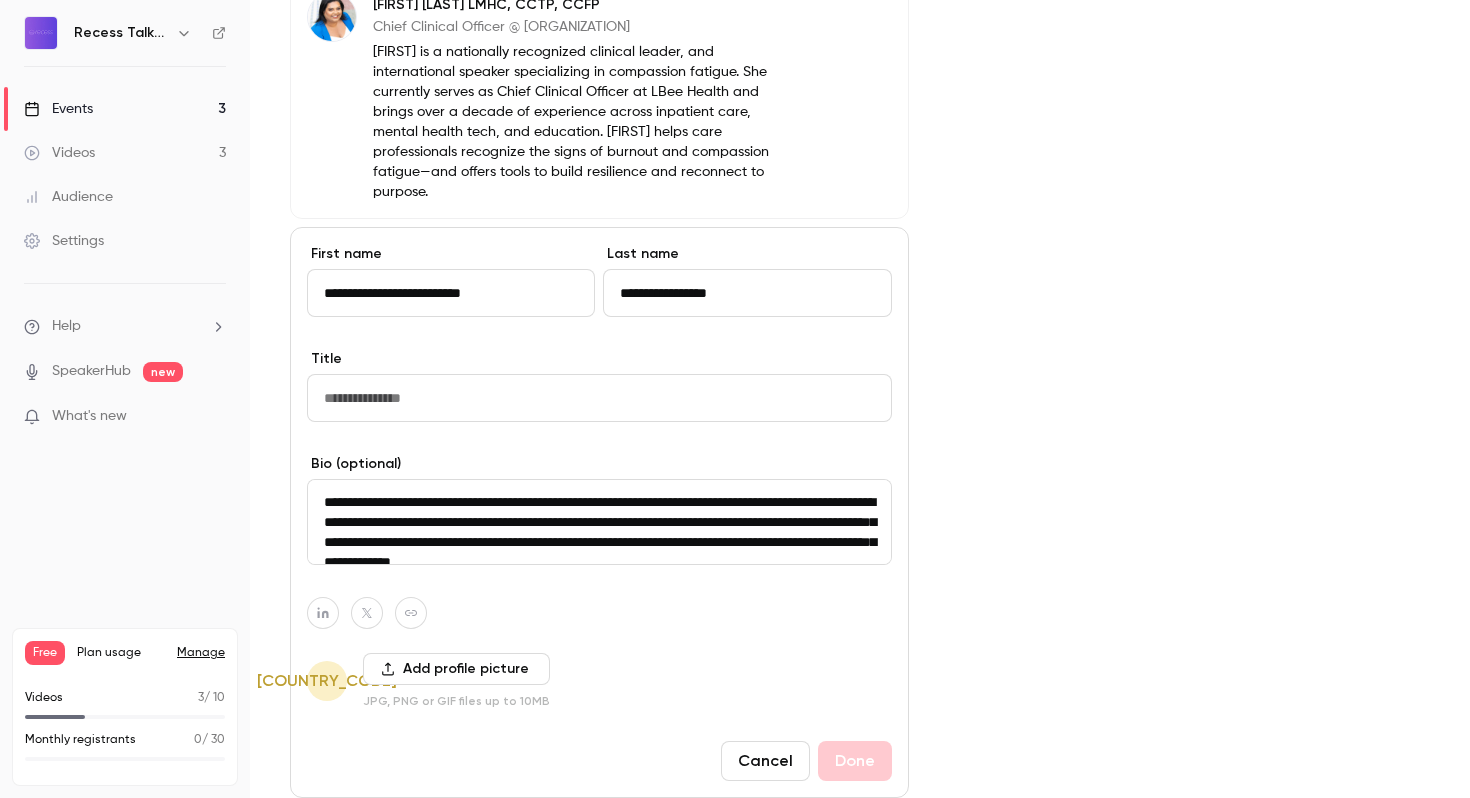 type on "**********" 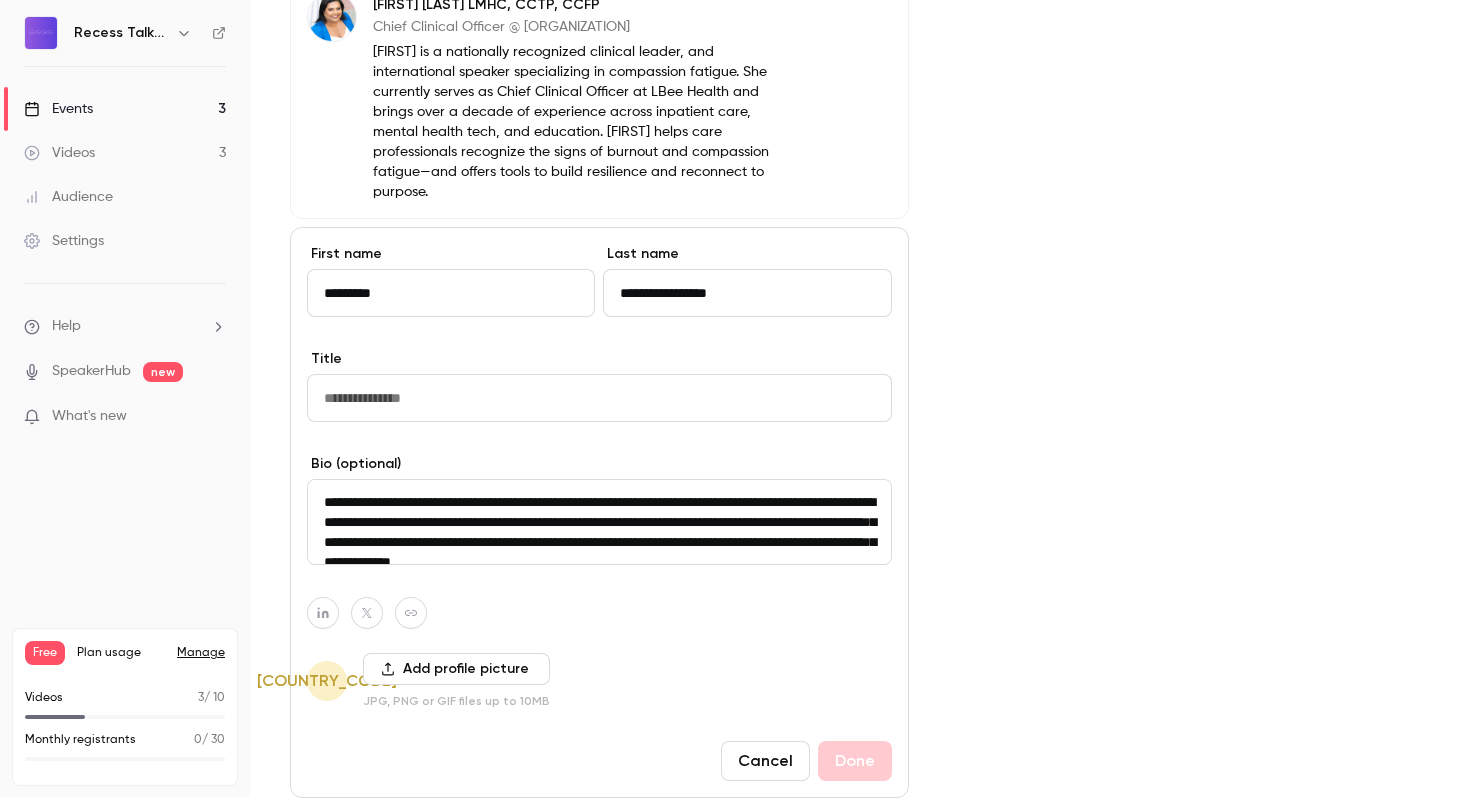 type on "*********" 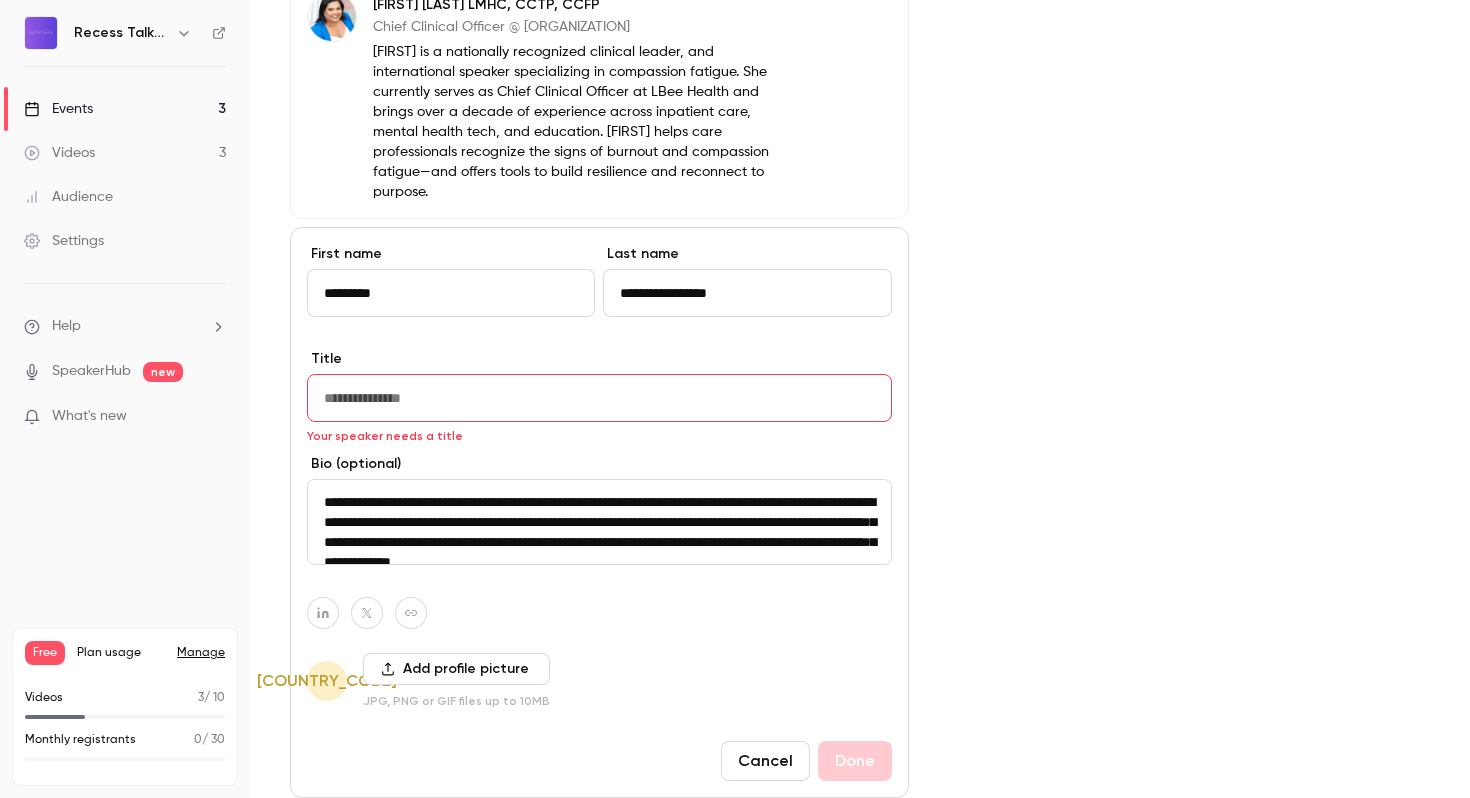 paste on "**********" 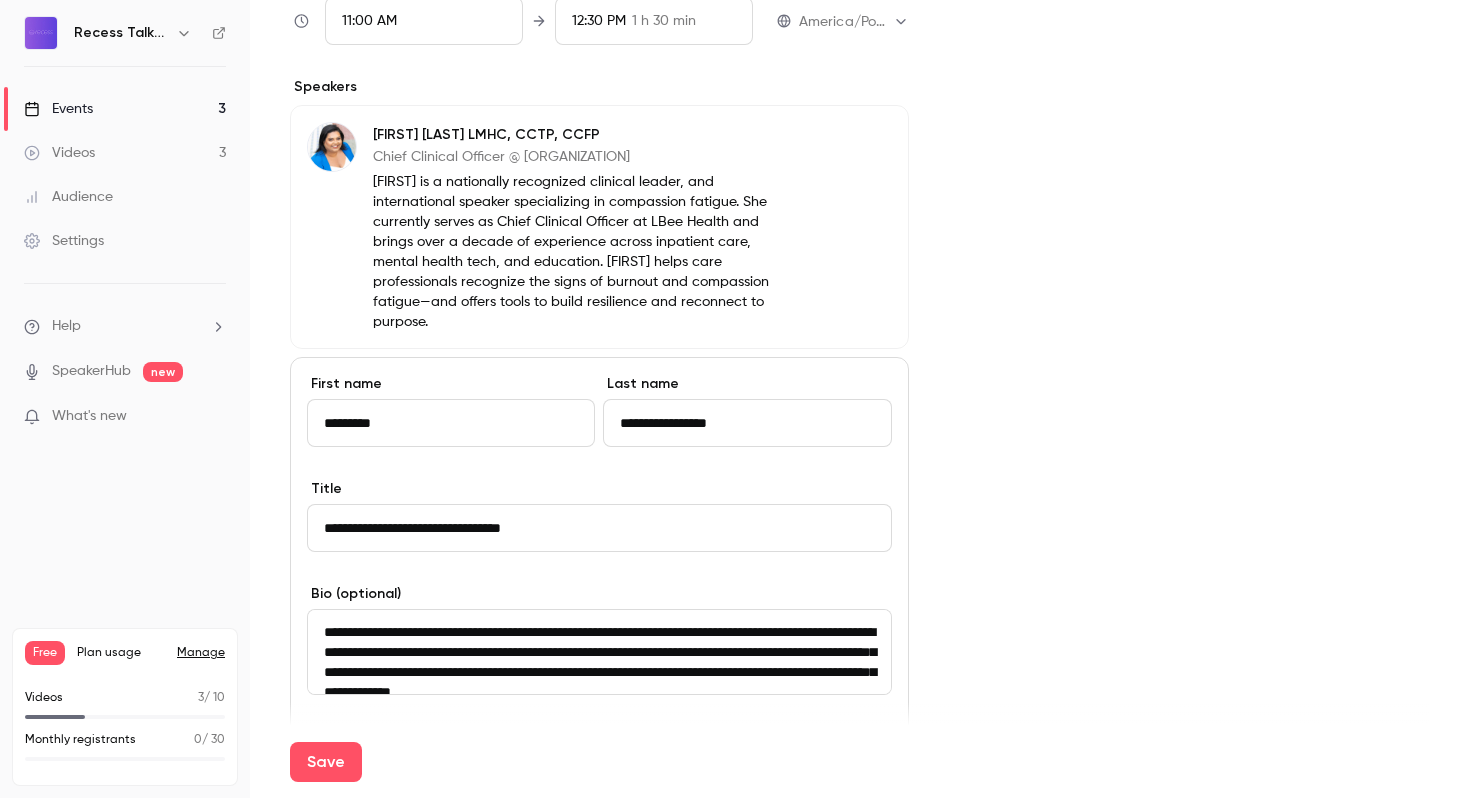 scroll, scrollTop: 1151, scrollLeft: 0, axis: vertical 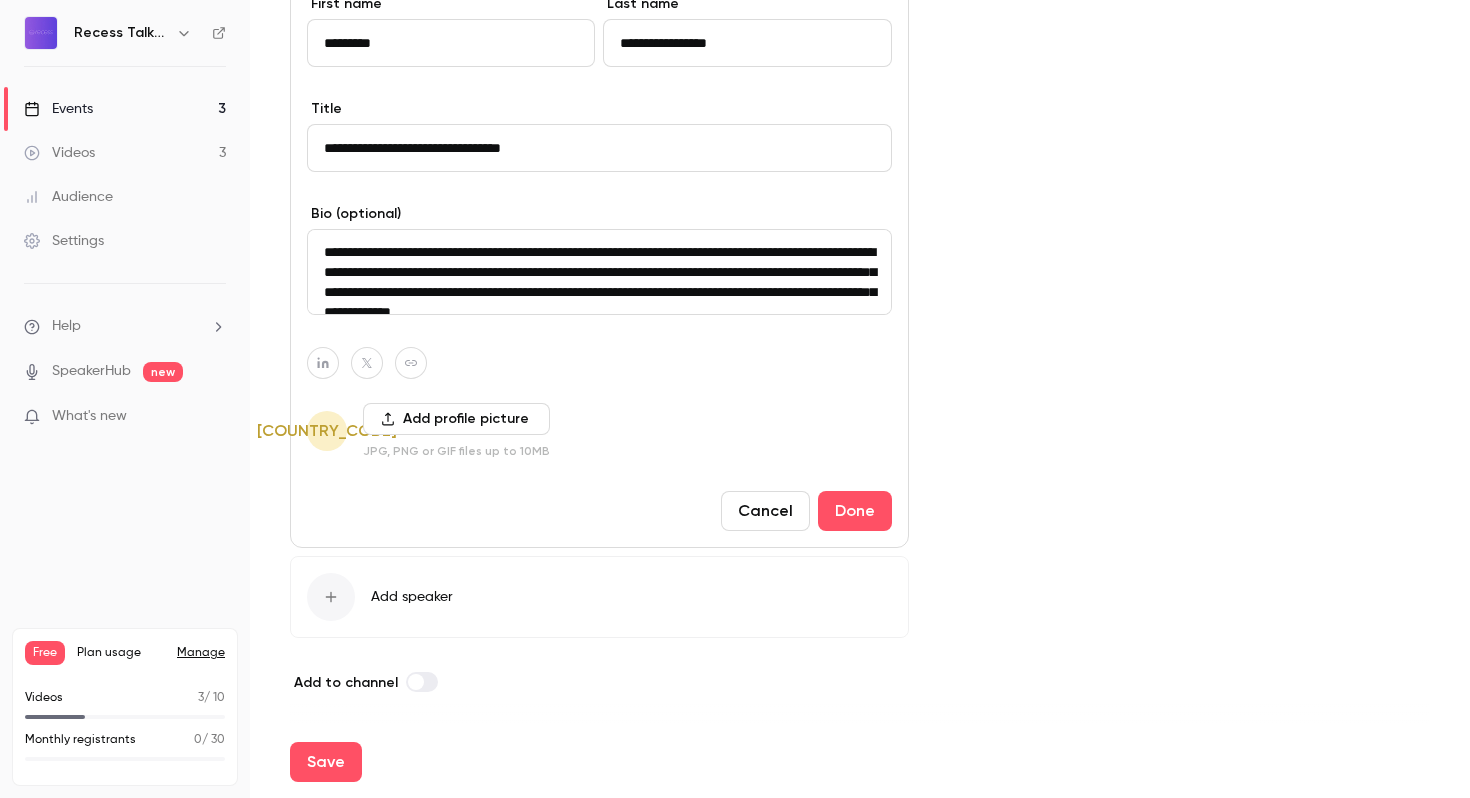 type on "**********" 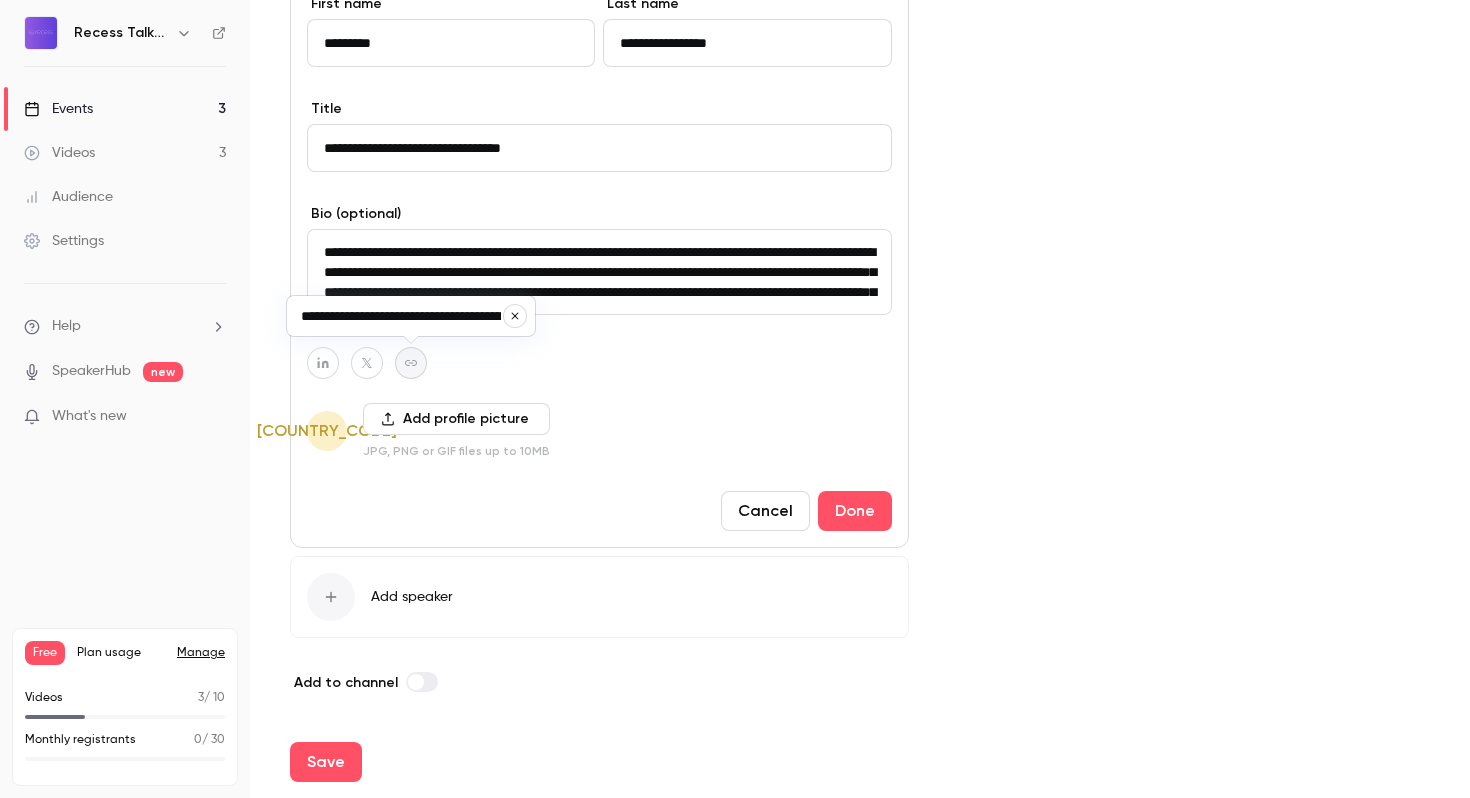 scroll, scrollTop: 0, scrollLeft: 124, axis: horizontal 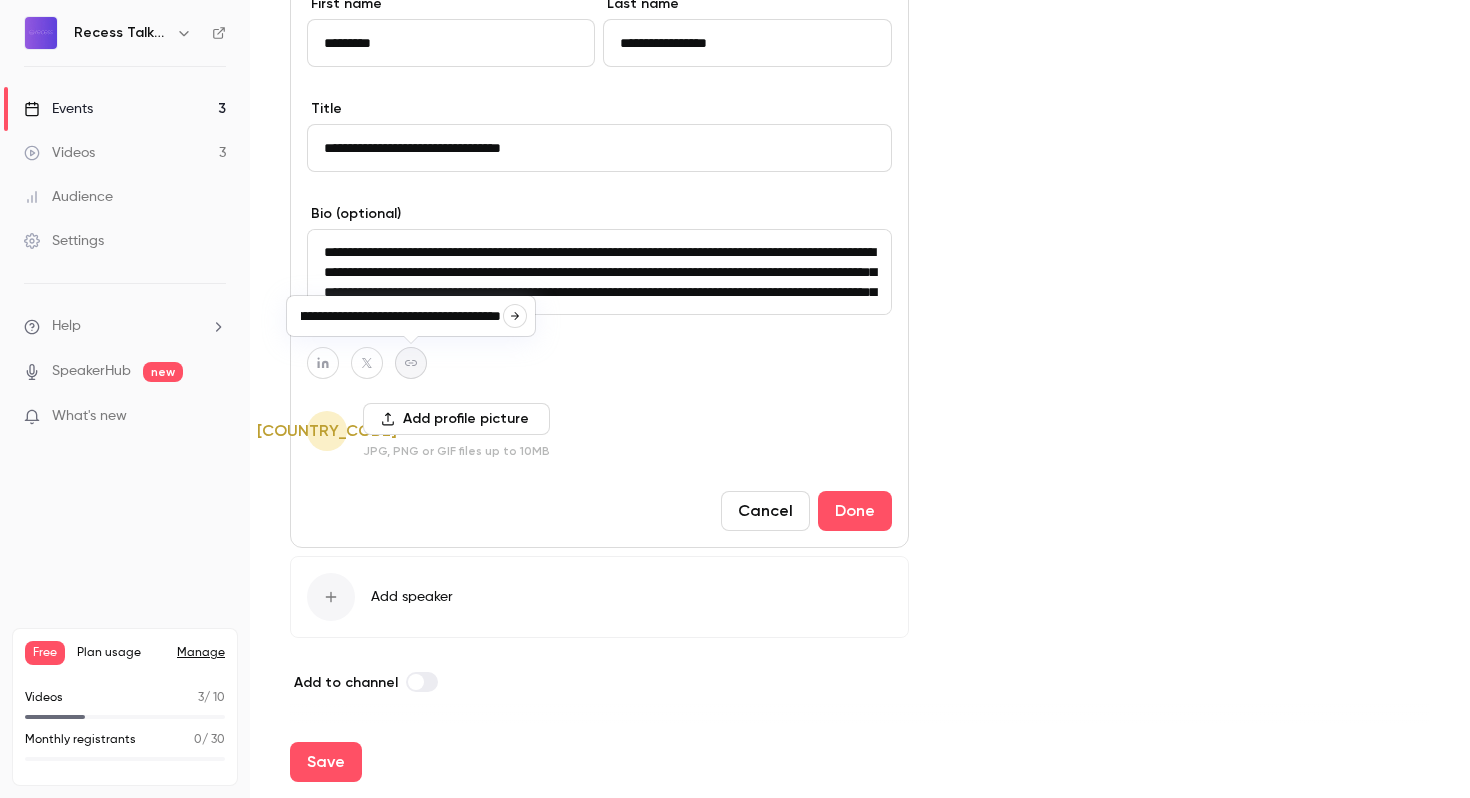 click at bounding box center [515, 316] 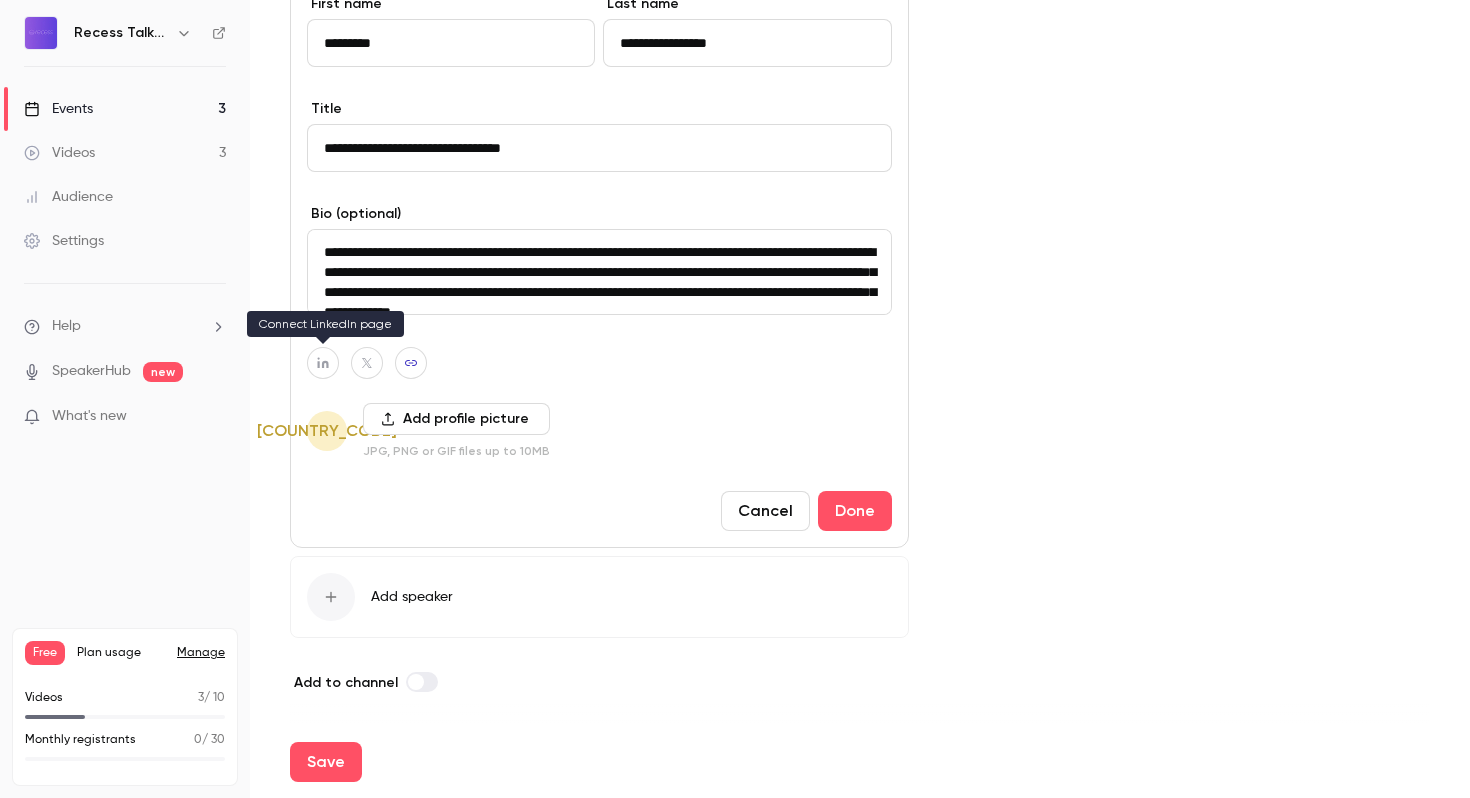 click at bounding box center (323, 363) 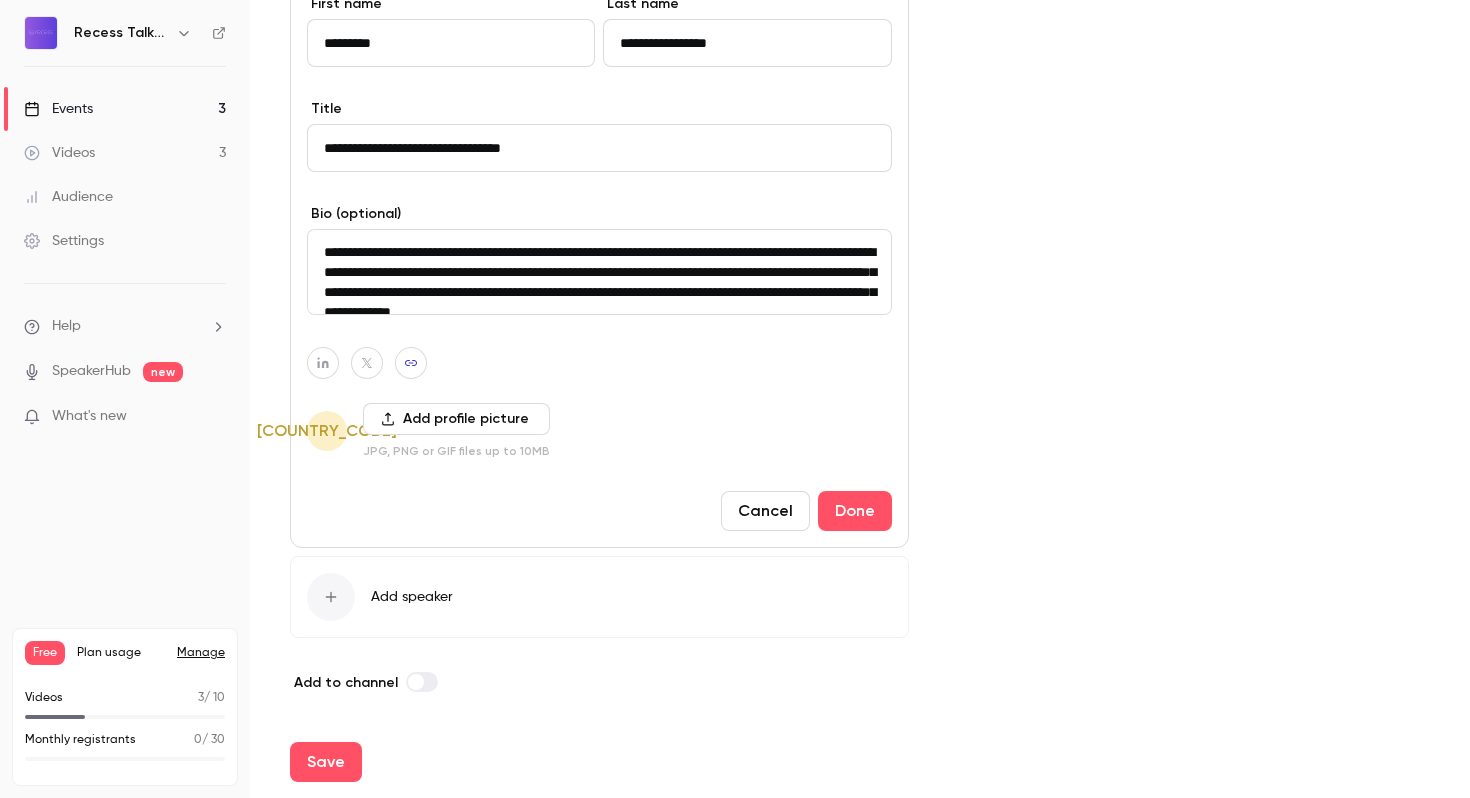 drag, startPoint x: 493, startPoint y: 250, endPoint x: 289, endPoint y: 250, distance: 204 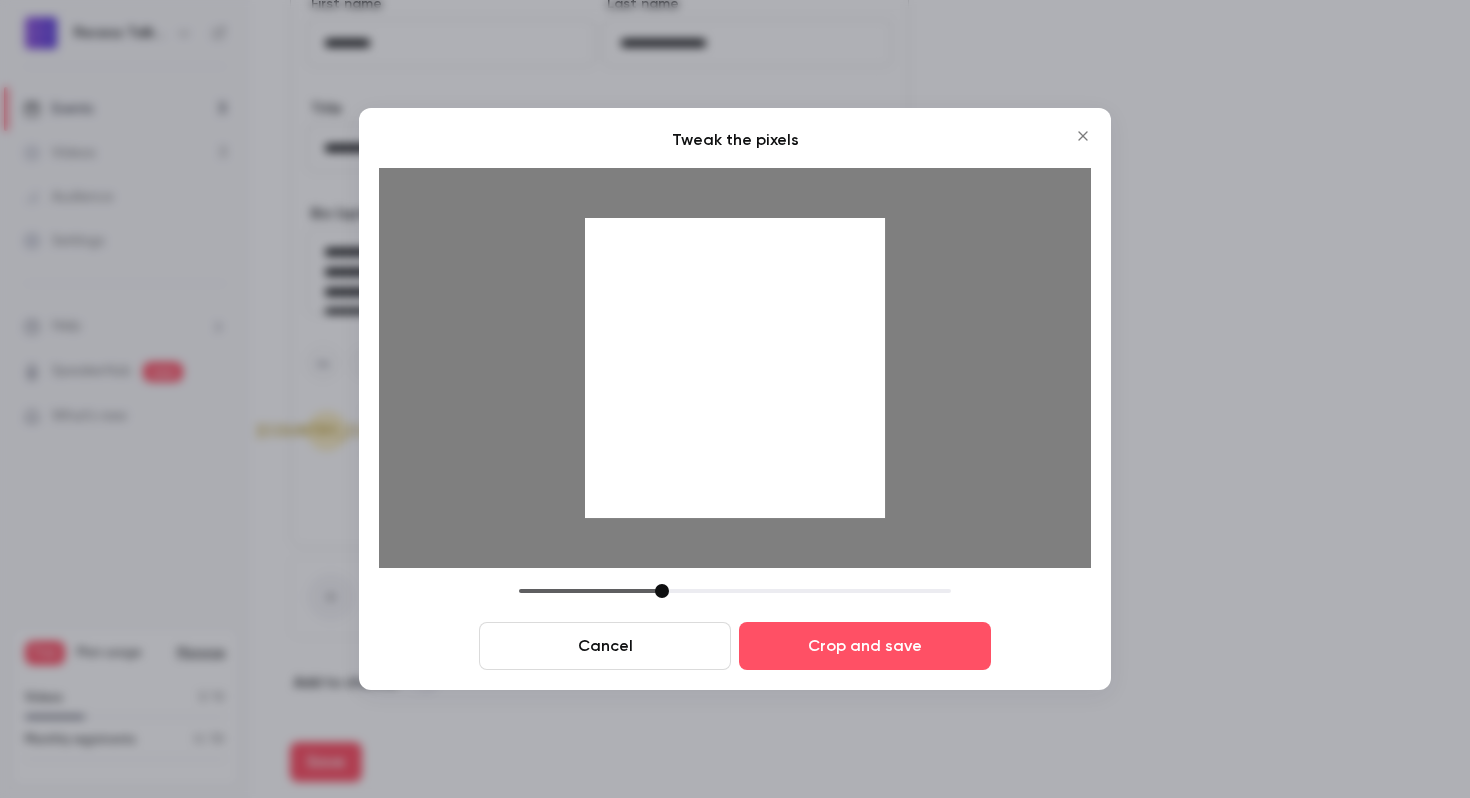 drag, startPoint x: 707, startPoint y: 320, endPoint x: 707, endPoint y: 398, distance: 78 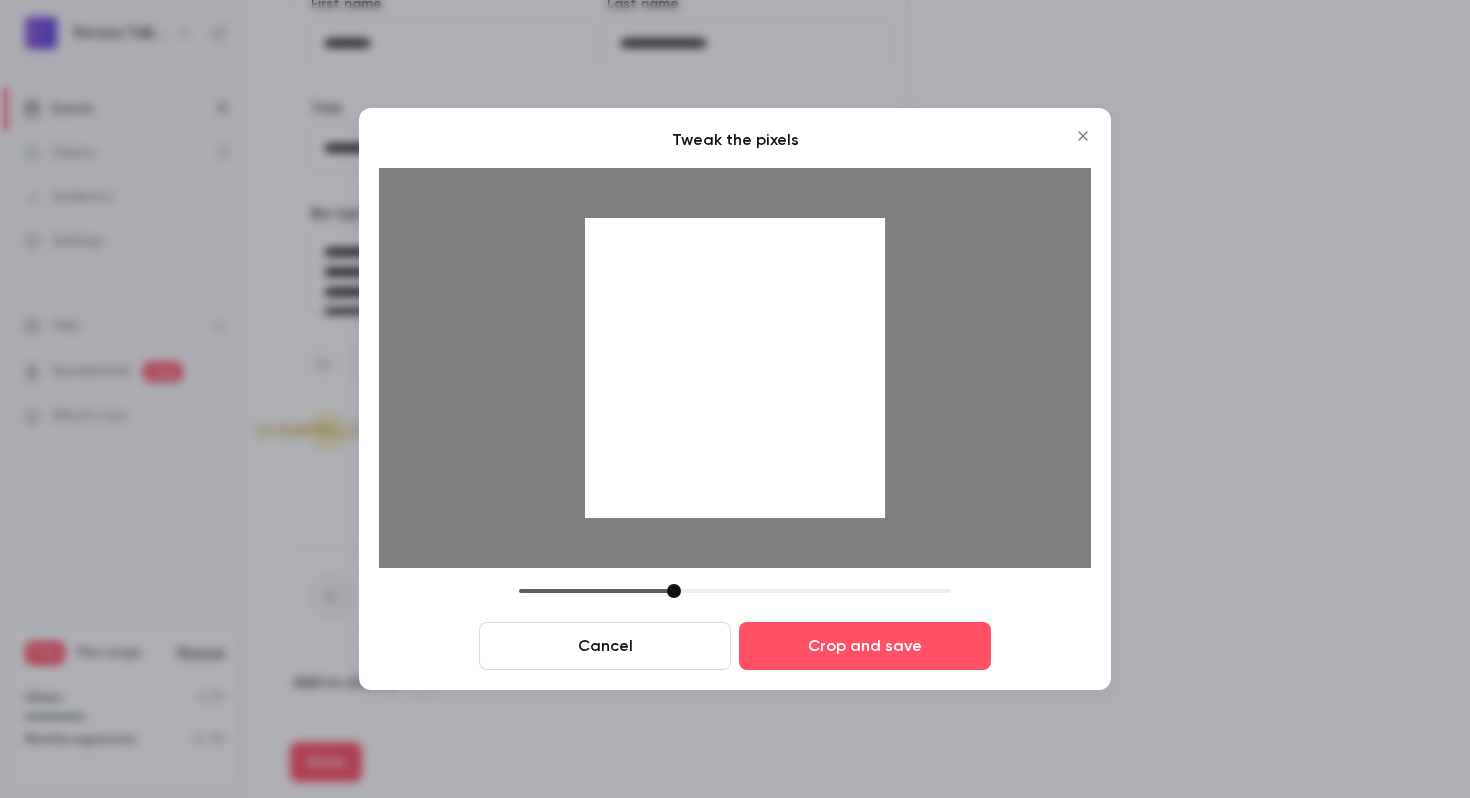 drag, startPoint x: 664, startPoint y: 590, endPoint x: 675, endPoint y: 596, distance: 12.529964 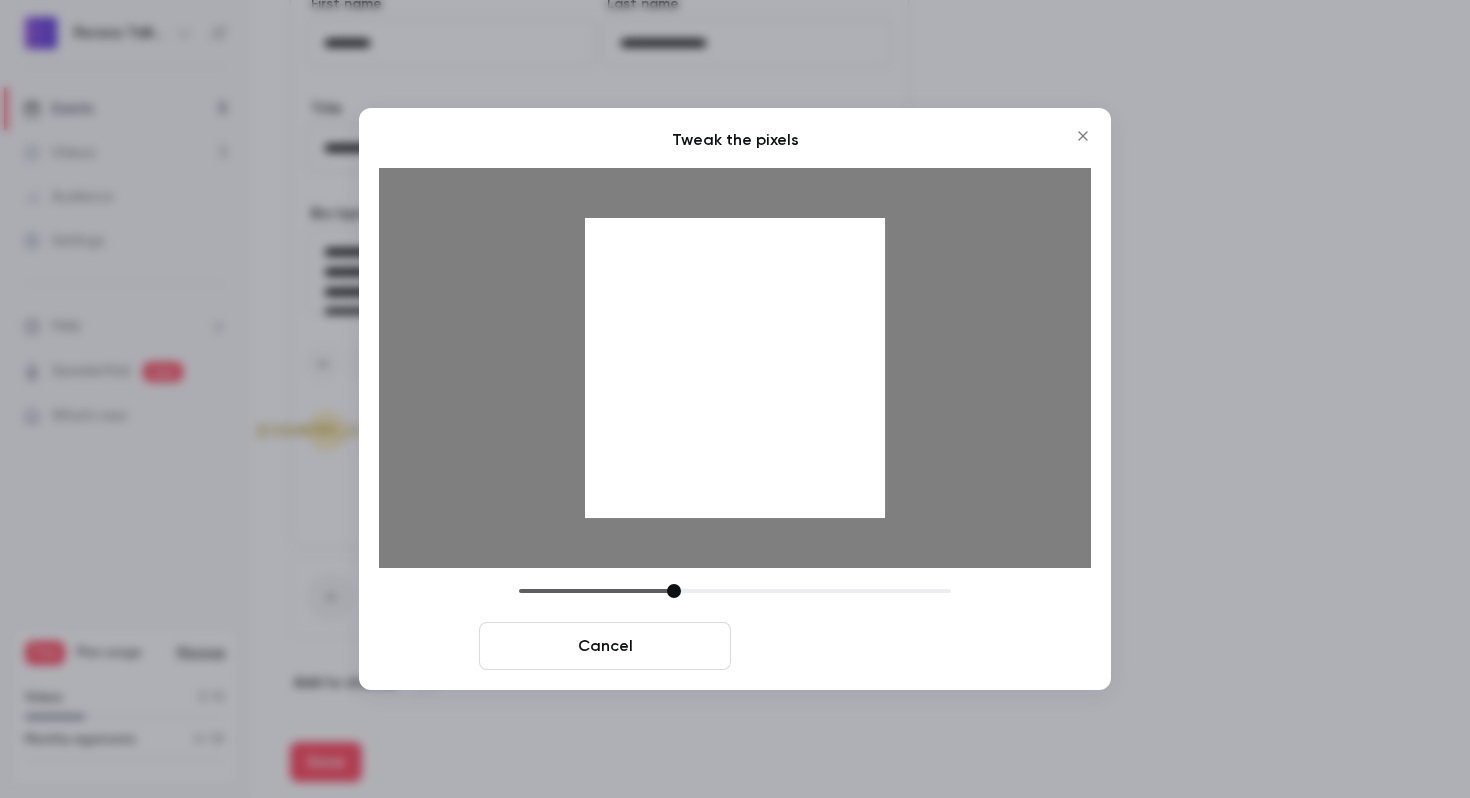 click on "Crop and save" at bounding box center [865, 646] 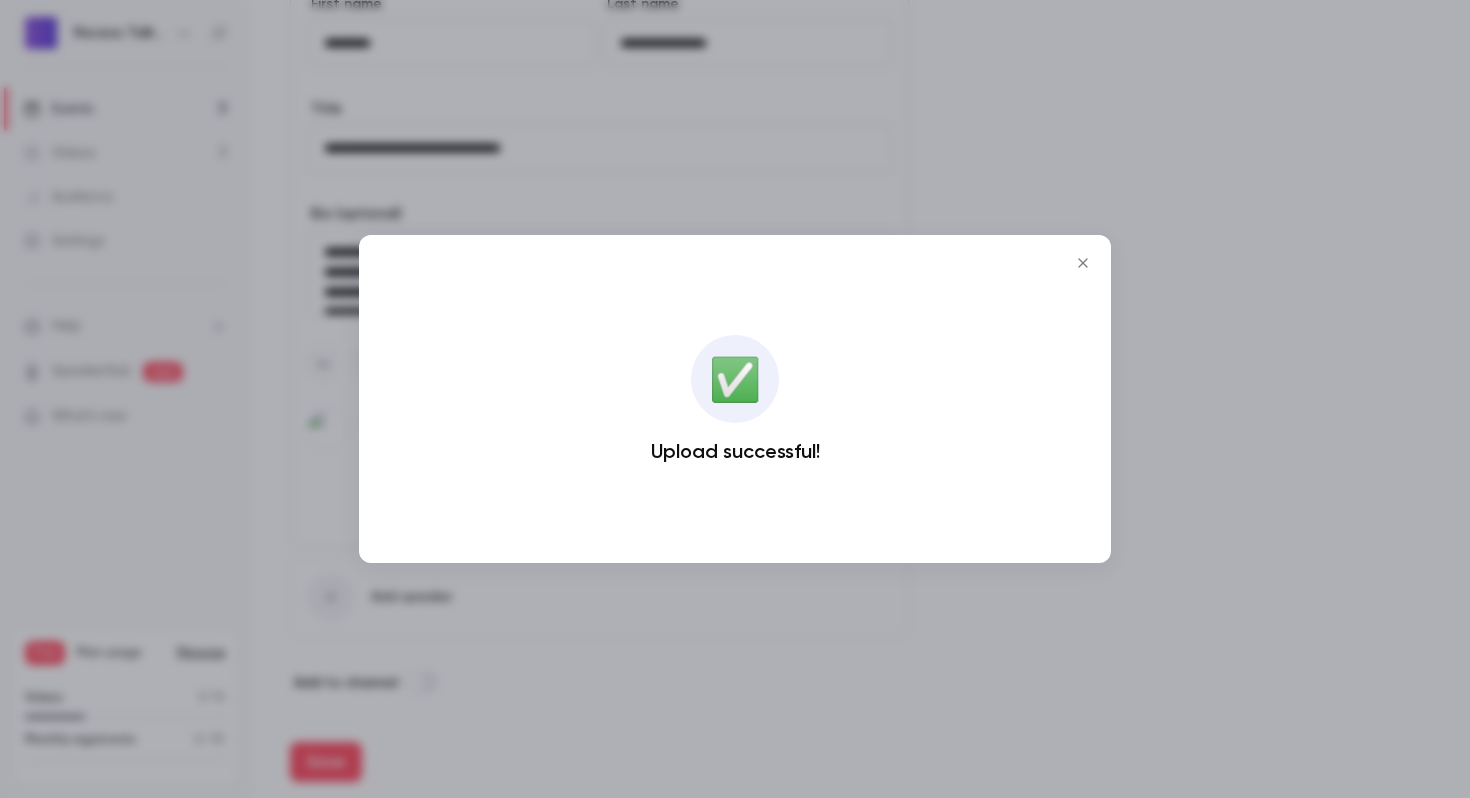 click 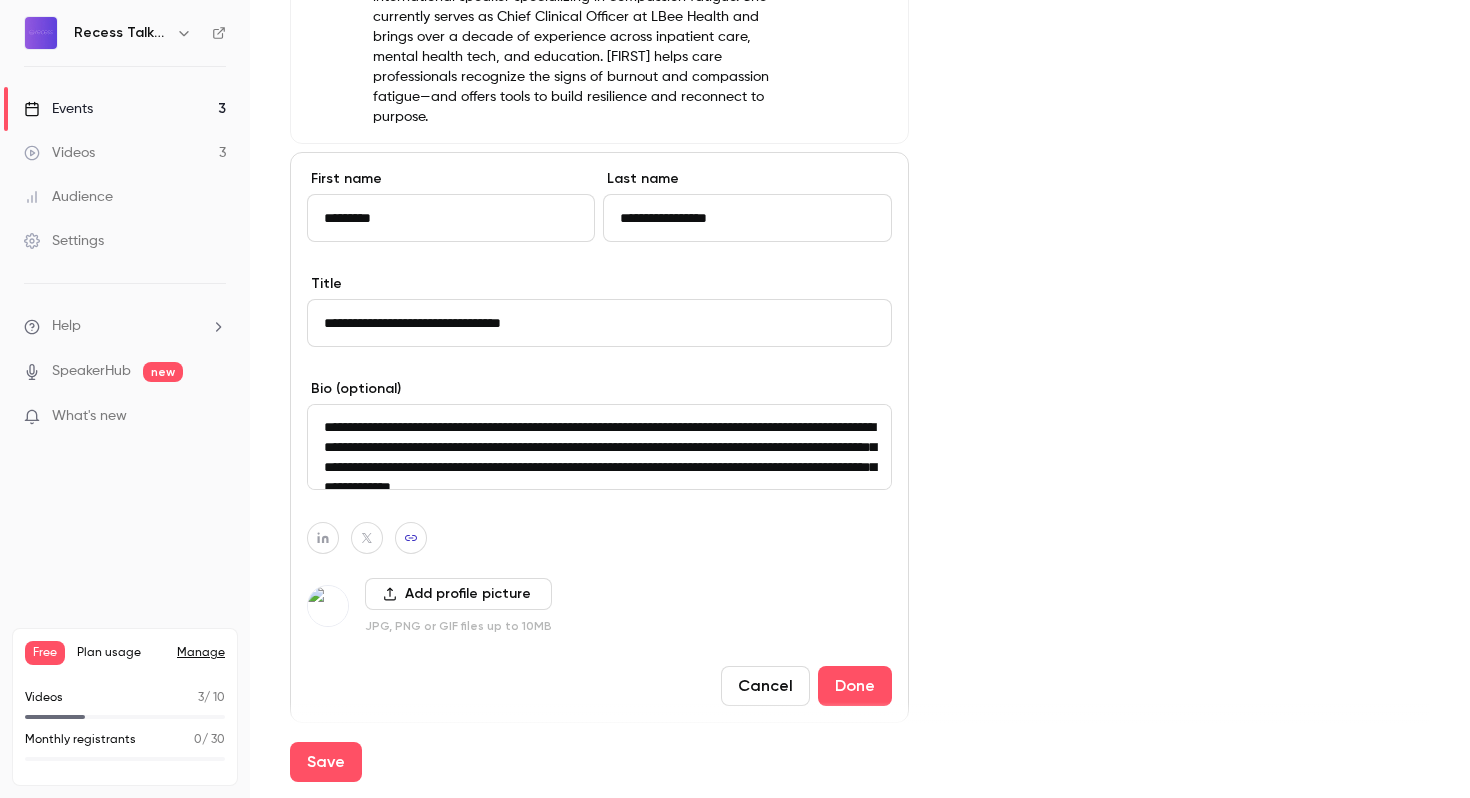 scroll, scrollTop: 1151, scrollLeft: 0, axis: vertical 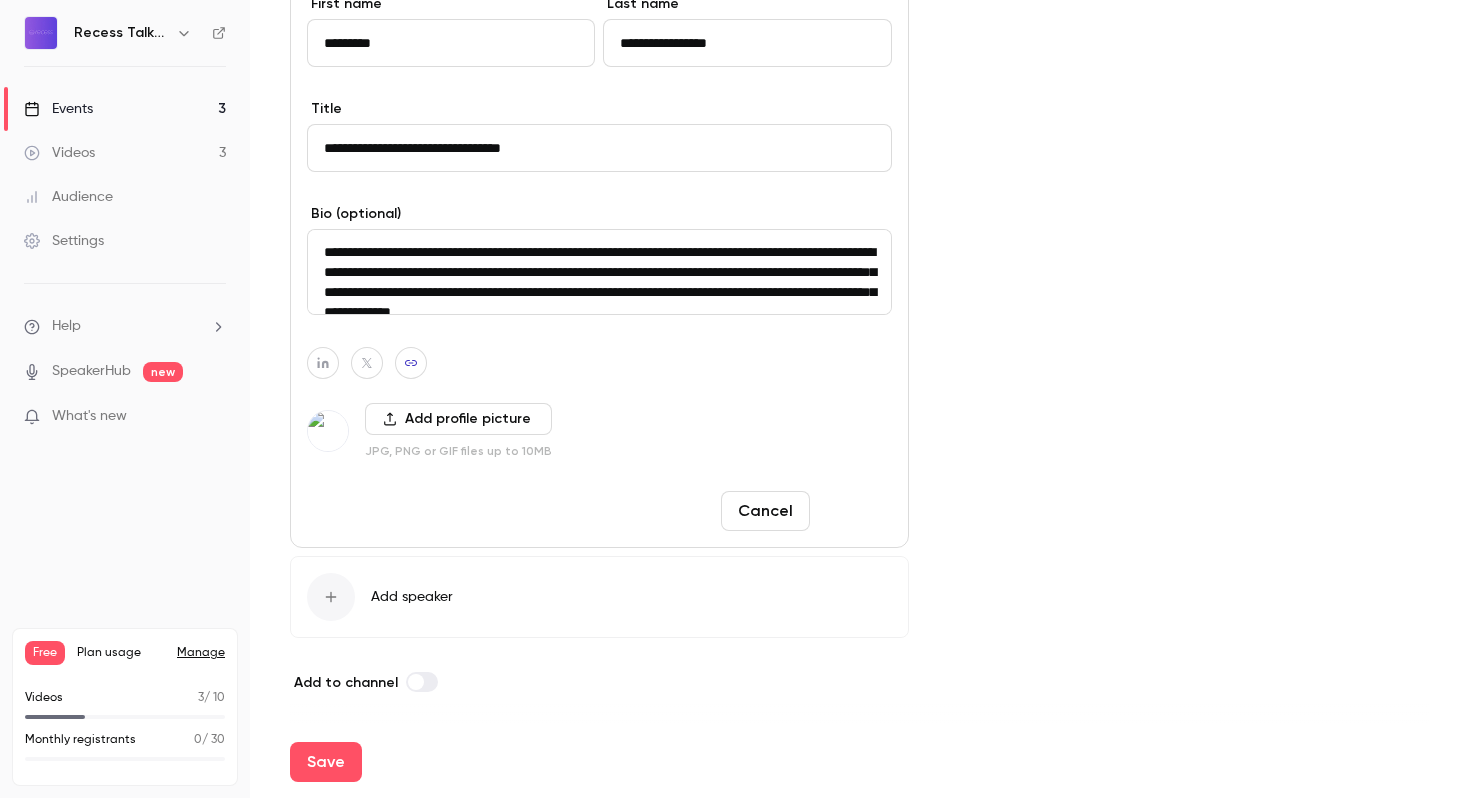 click on "Done" at bounding box center (855, 511) 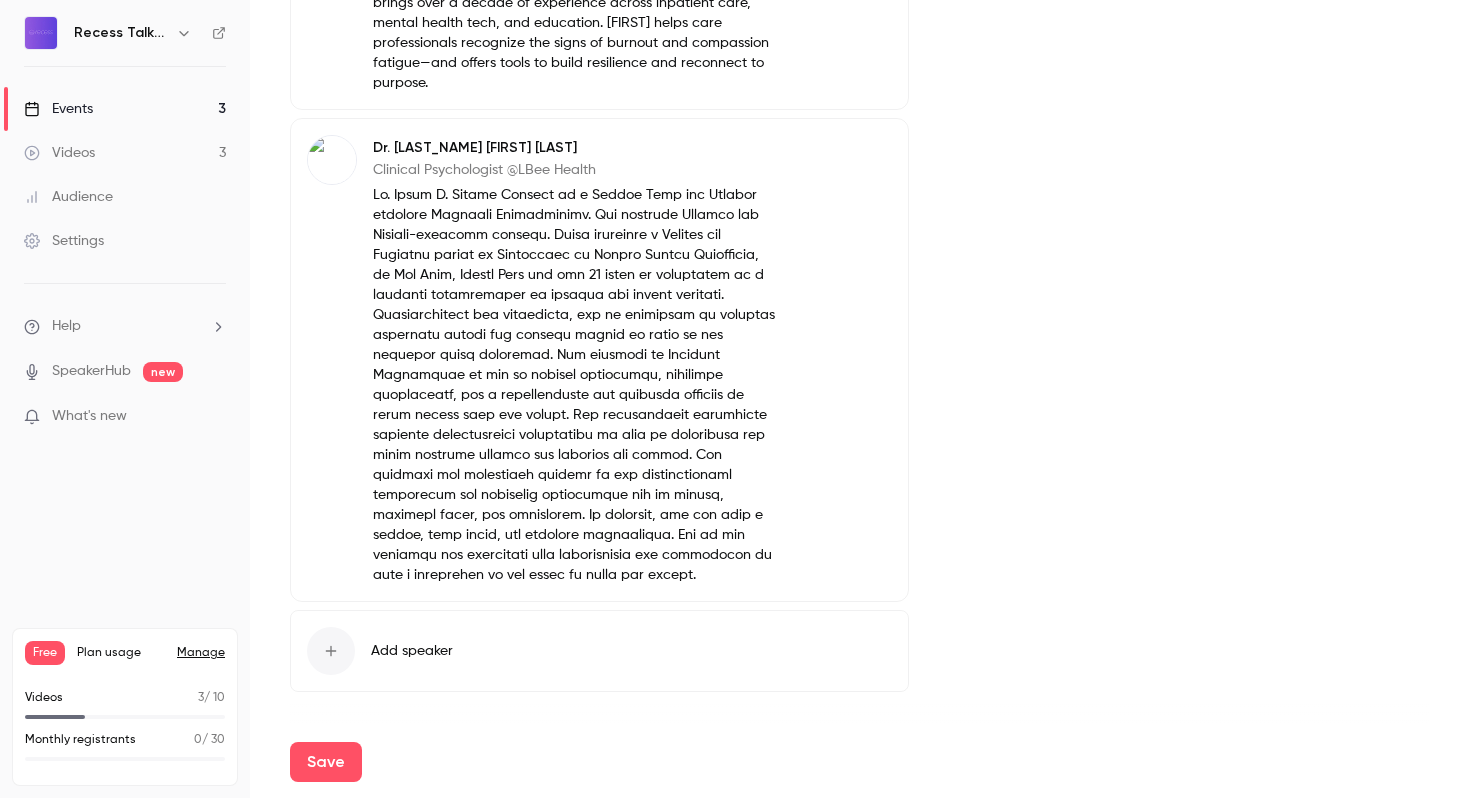 scroll, scrollTop: 1044, scrollLeft: 0, axis: vertical 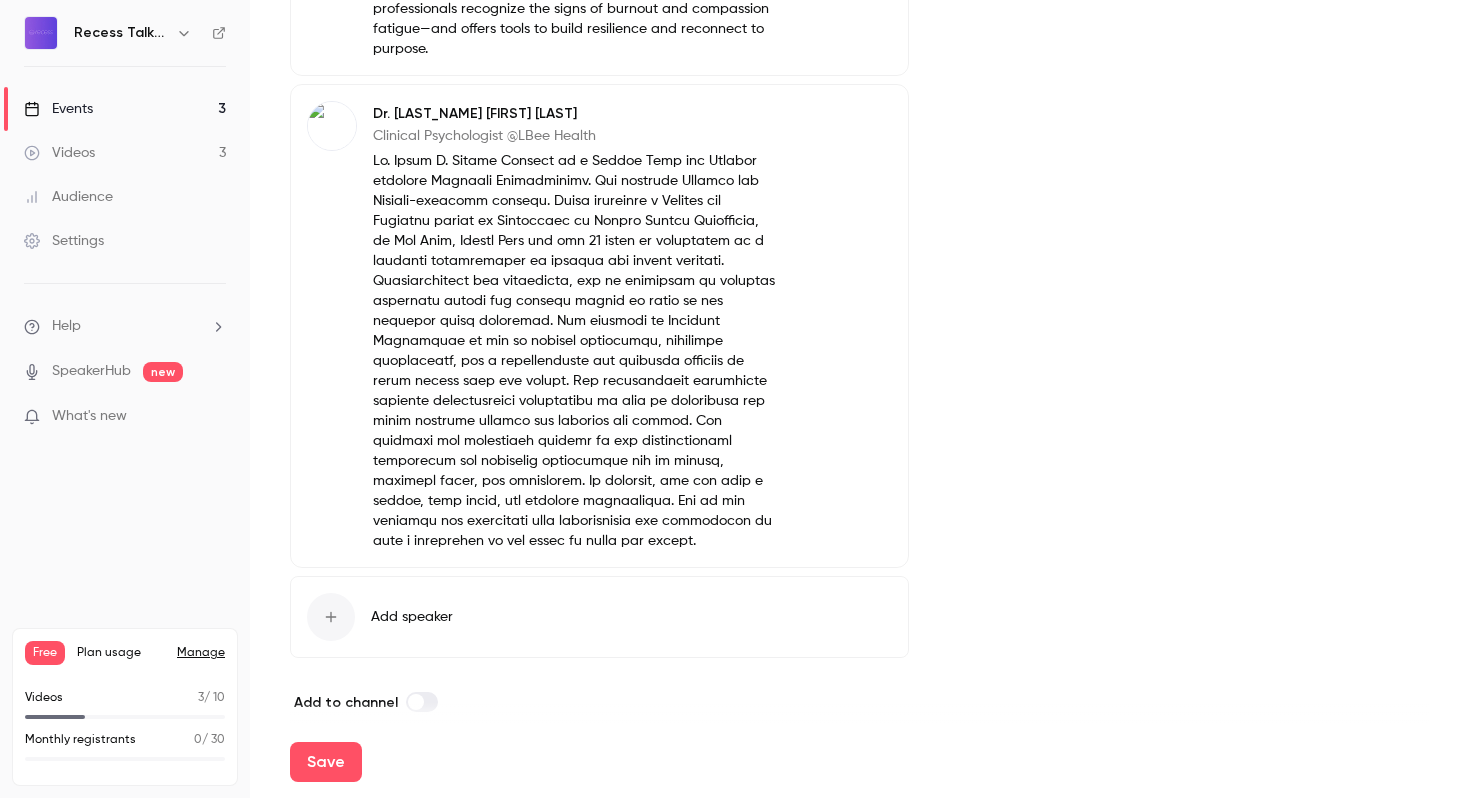 click at bounding box center [331, 617] 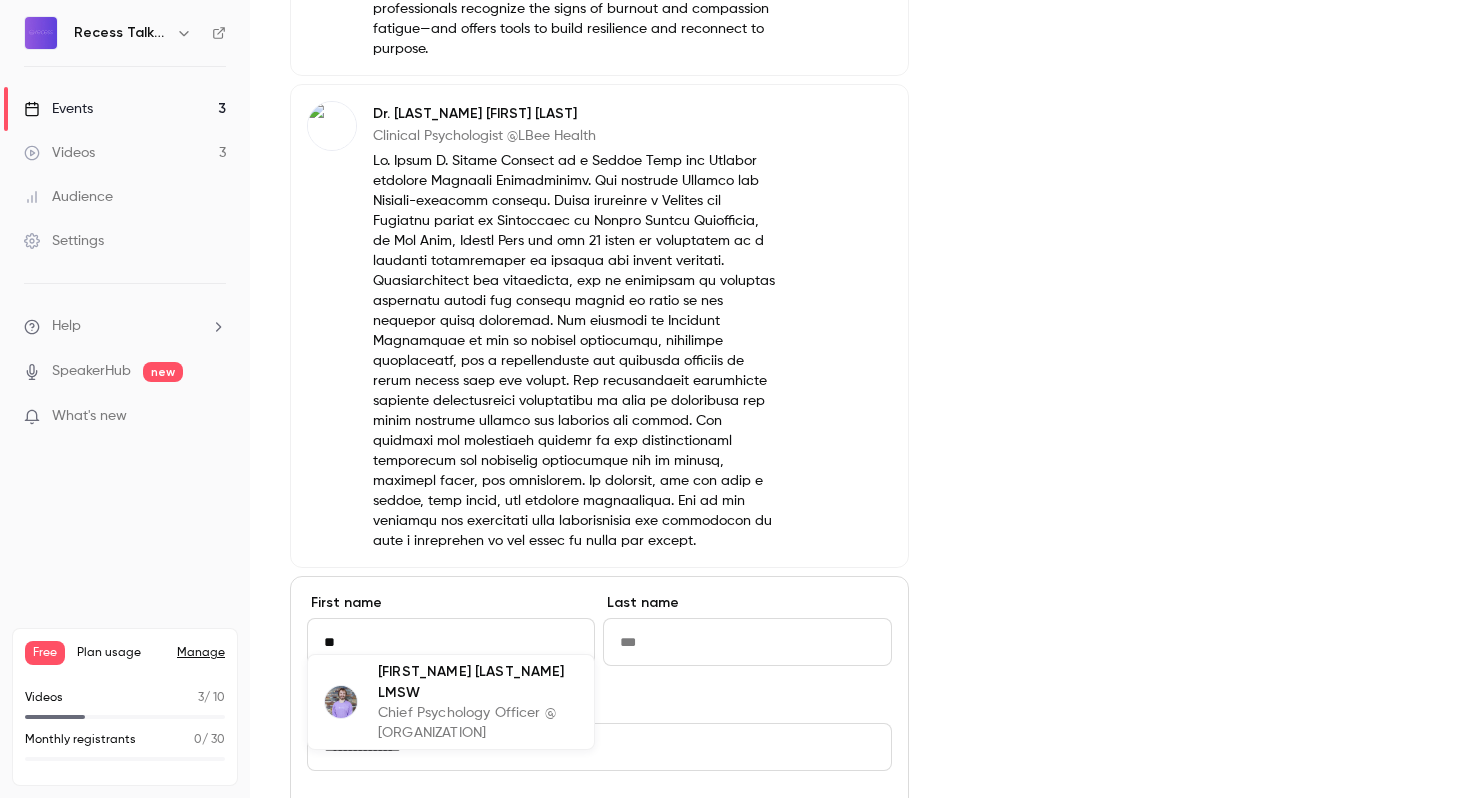 click on "[FIRST_NAME] [LAST_NAME] LMSW" at bounding box center [478, 682] 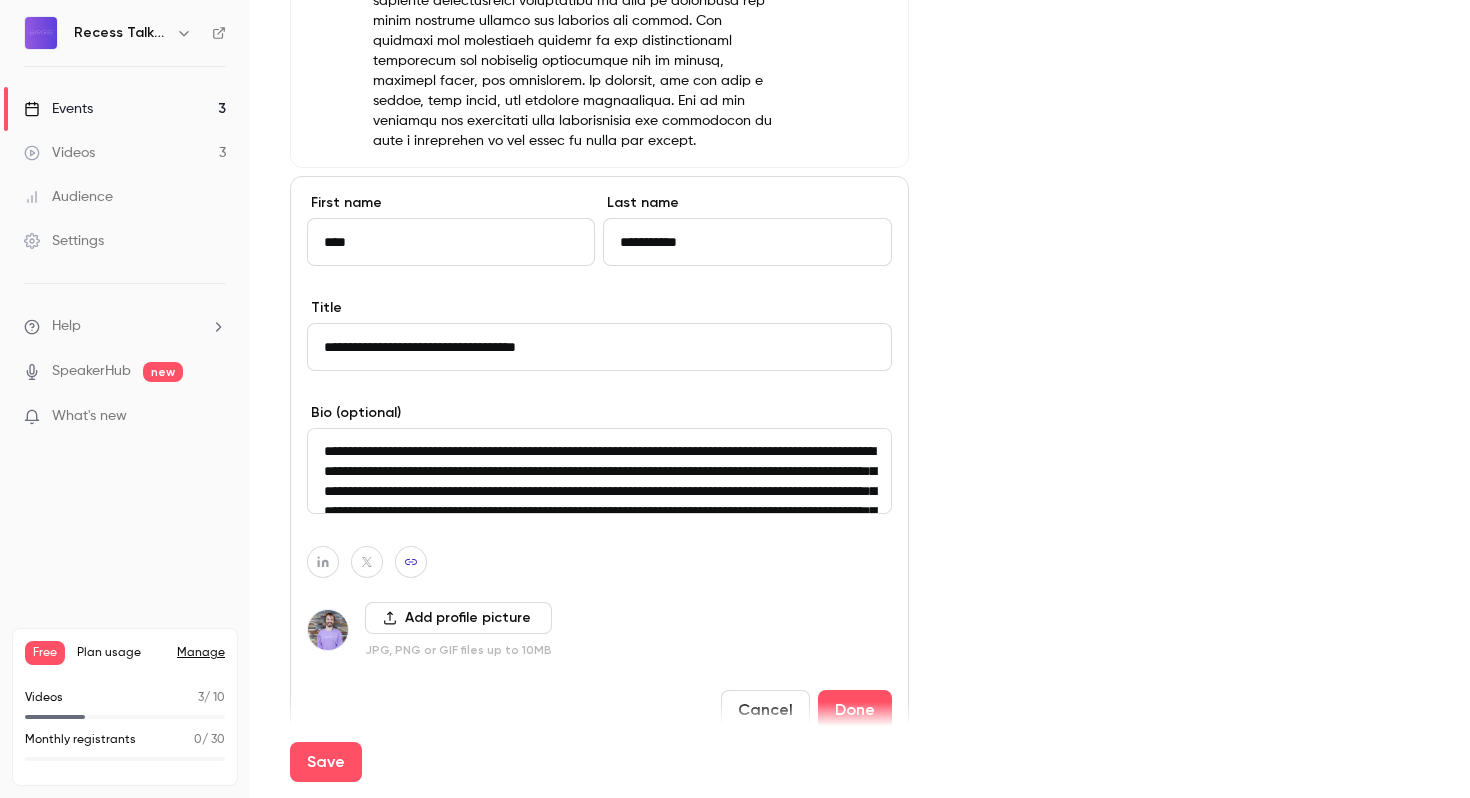scroll, scrollTop: 1481, scrollLeft: 0, axis: vertical 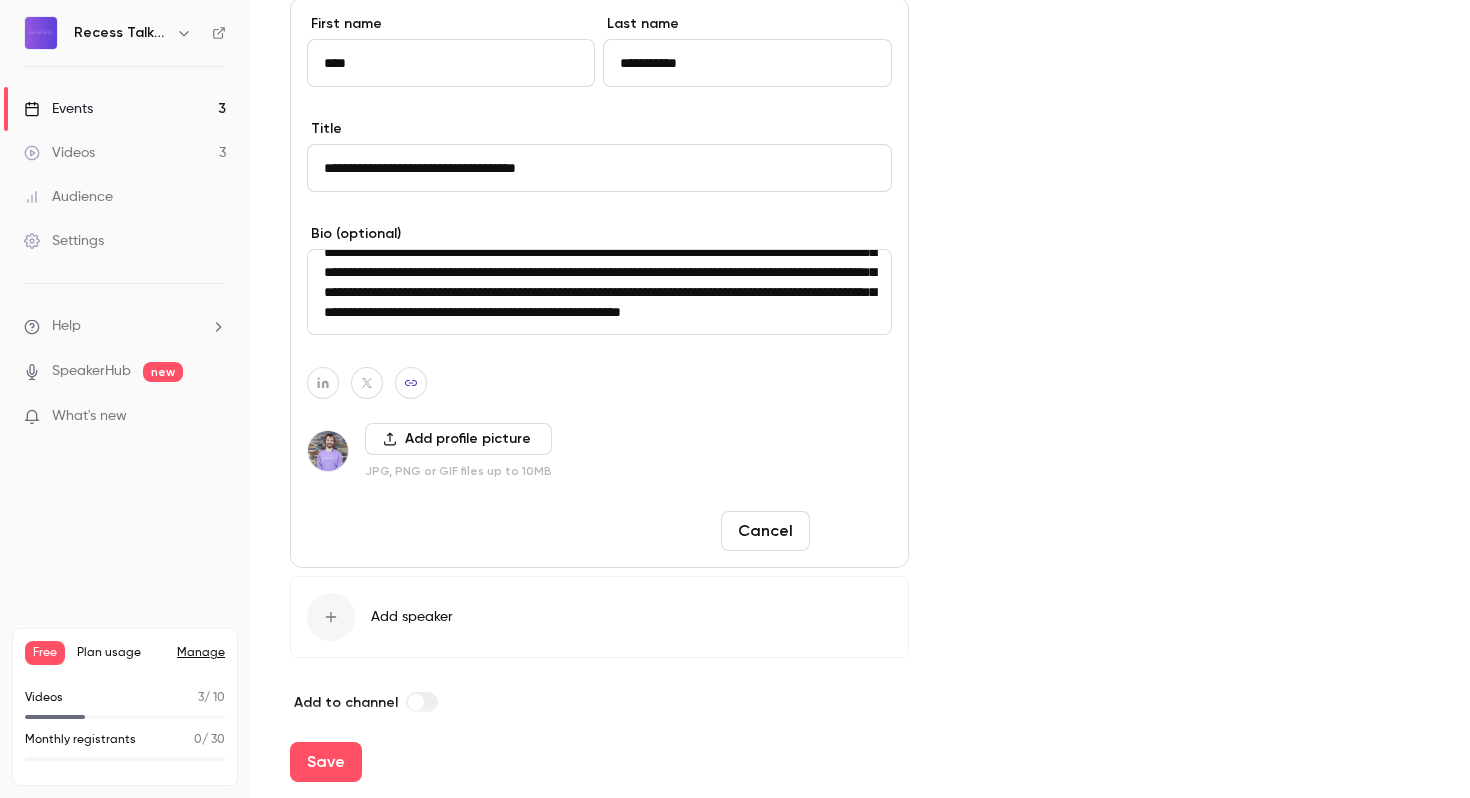 type on "****" 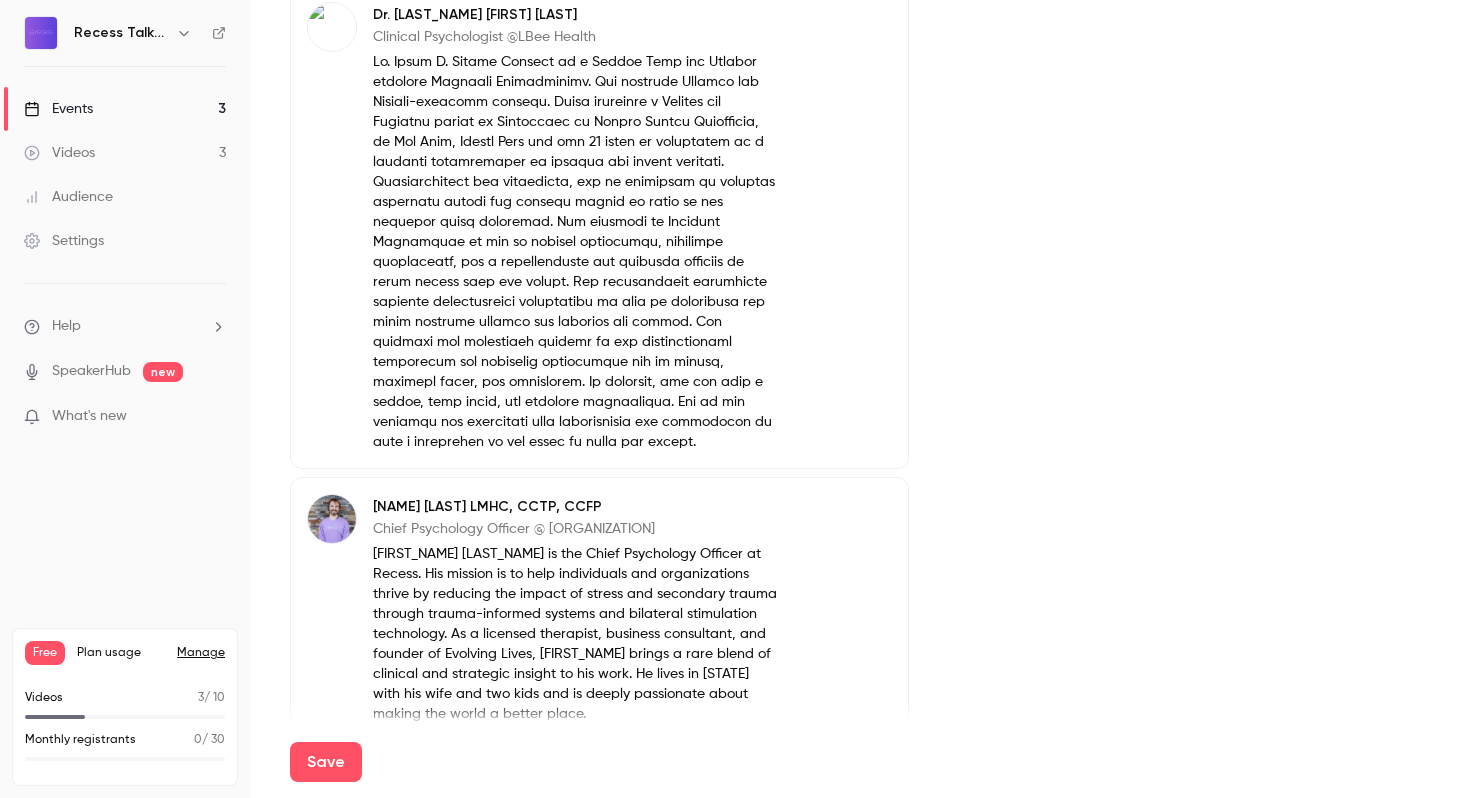 scroll, scrollTop: 1316, scrollLeft: 0, axis: vertical 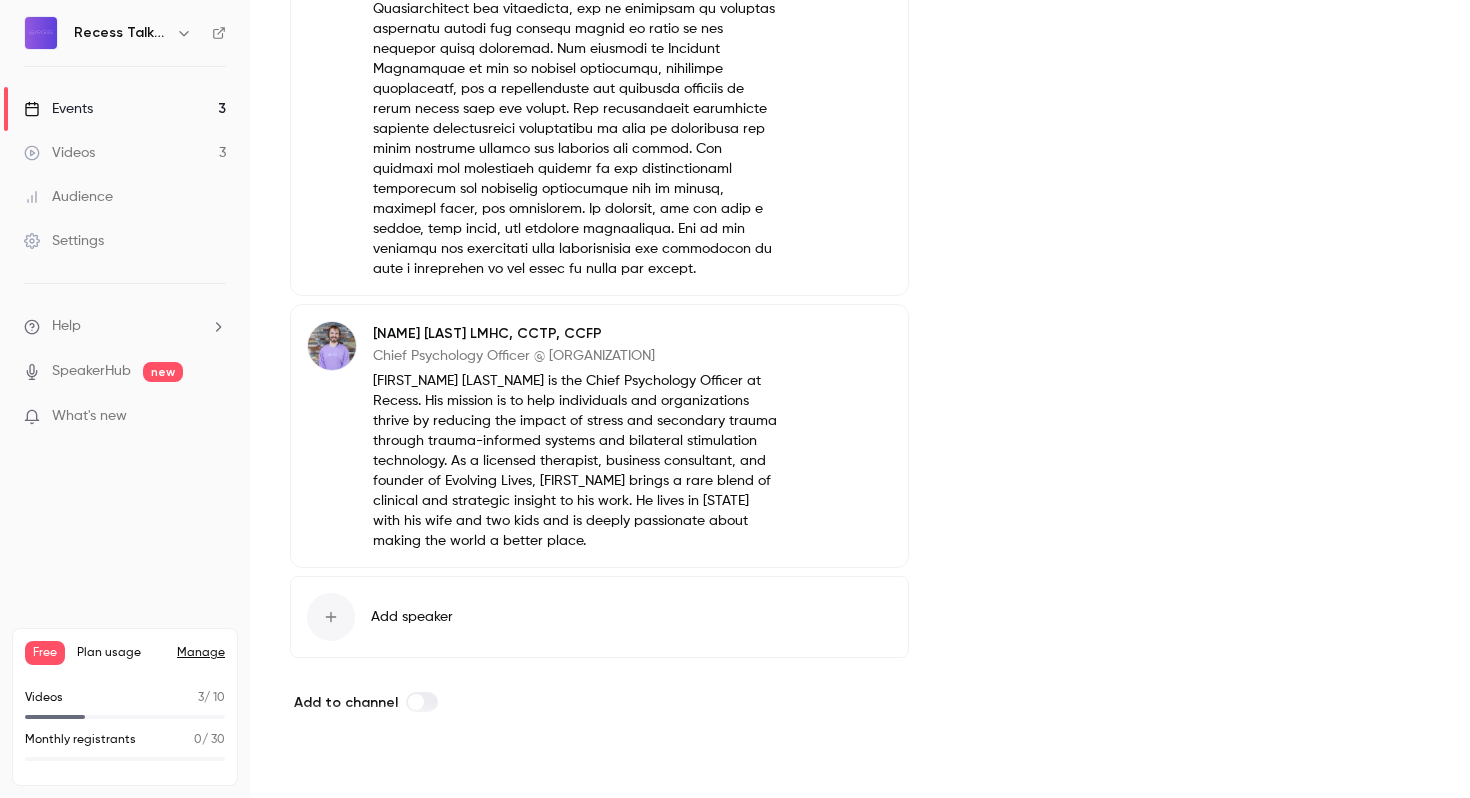 click on "Save" at bounding box center [326, 762] 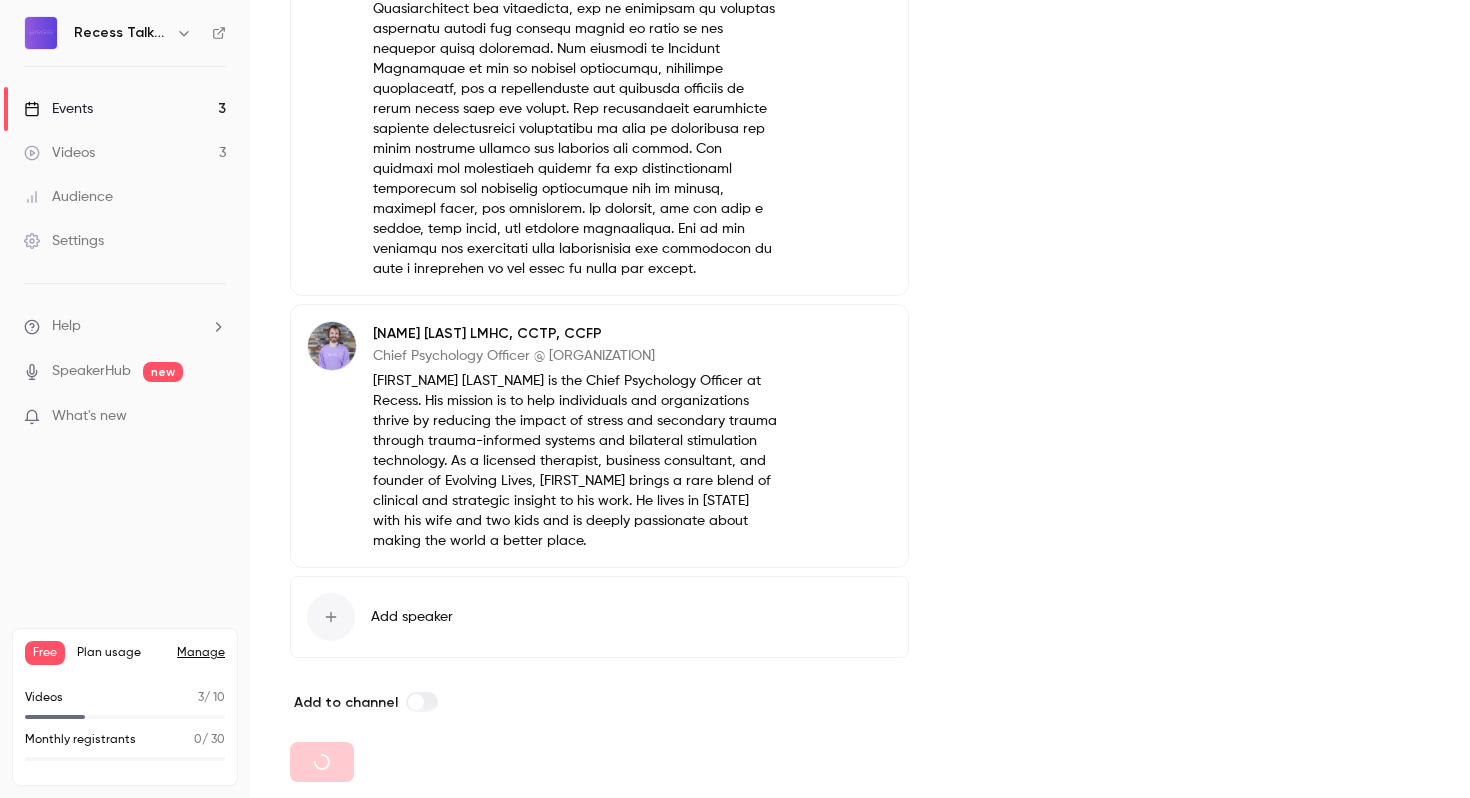 type 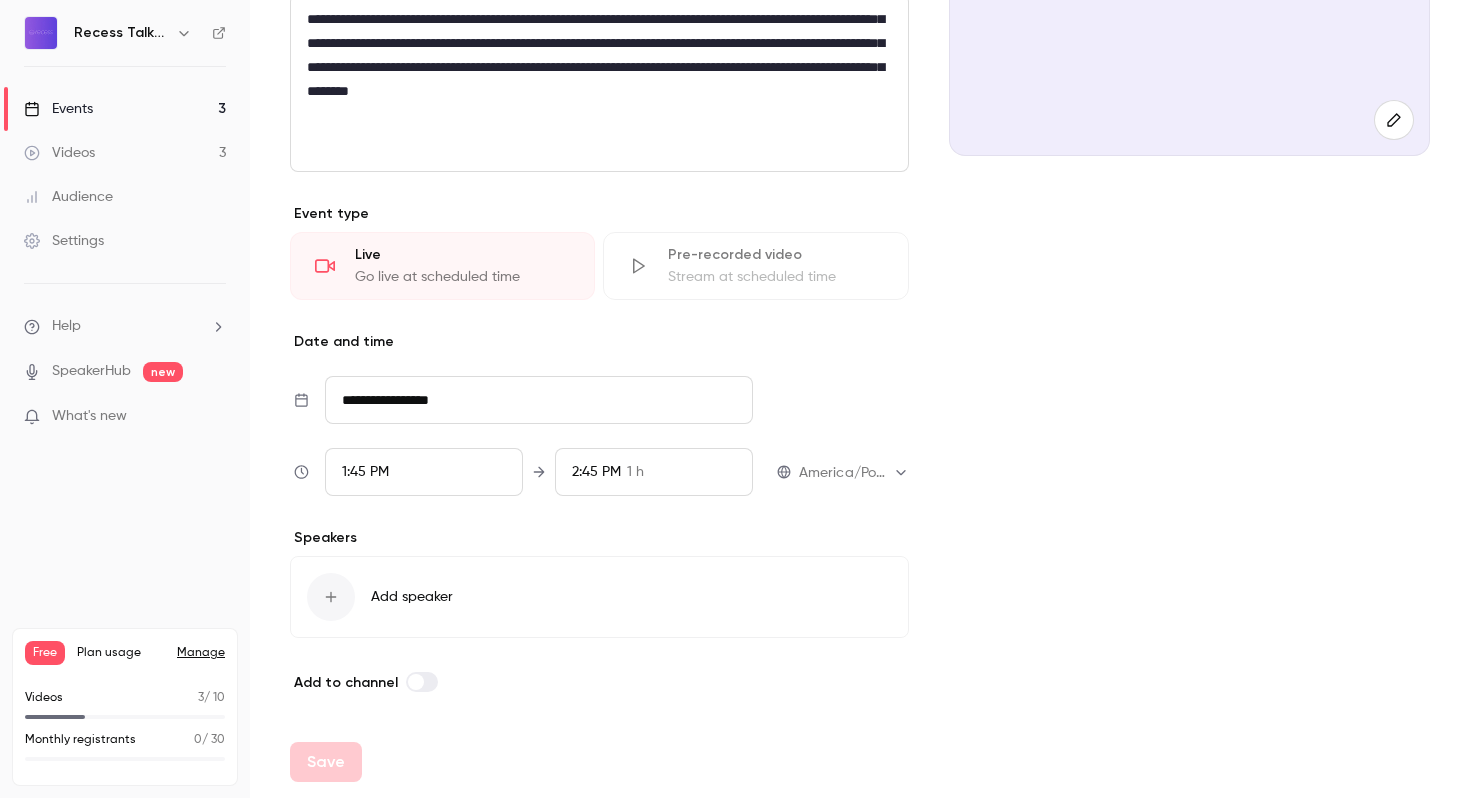 scroll, scrollTop: 320, scrollLeft: 0, axis: vertical 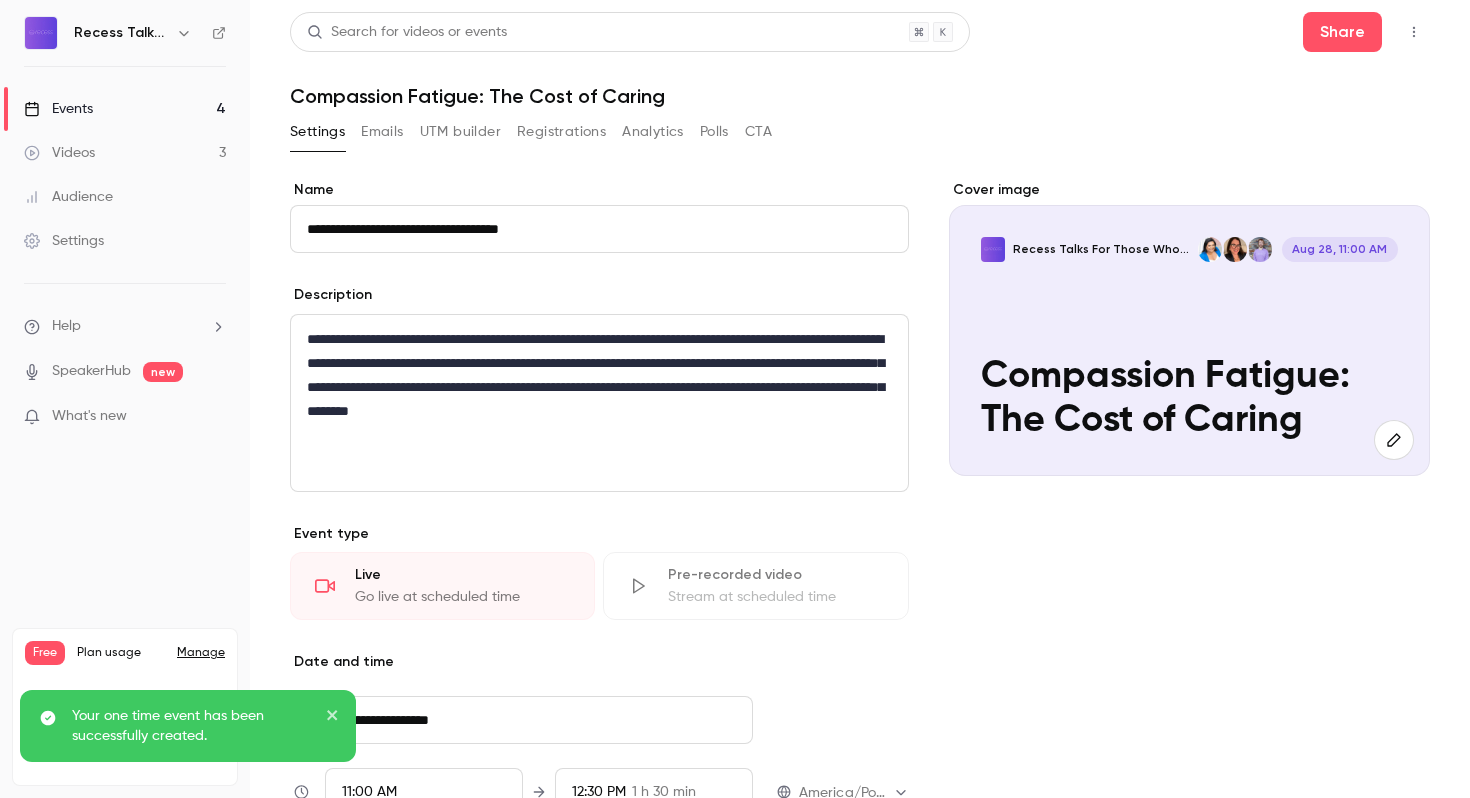 click 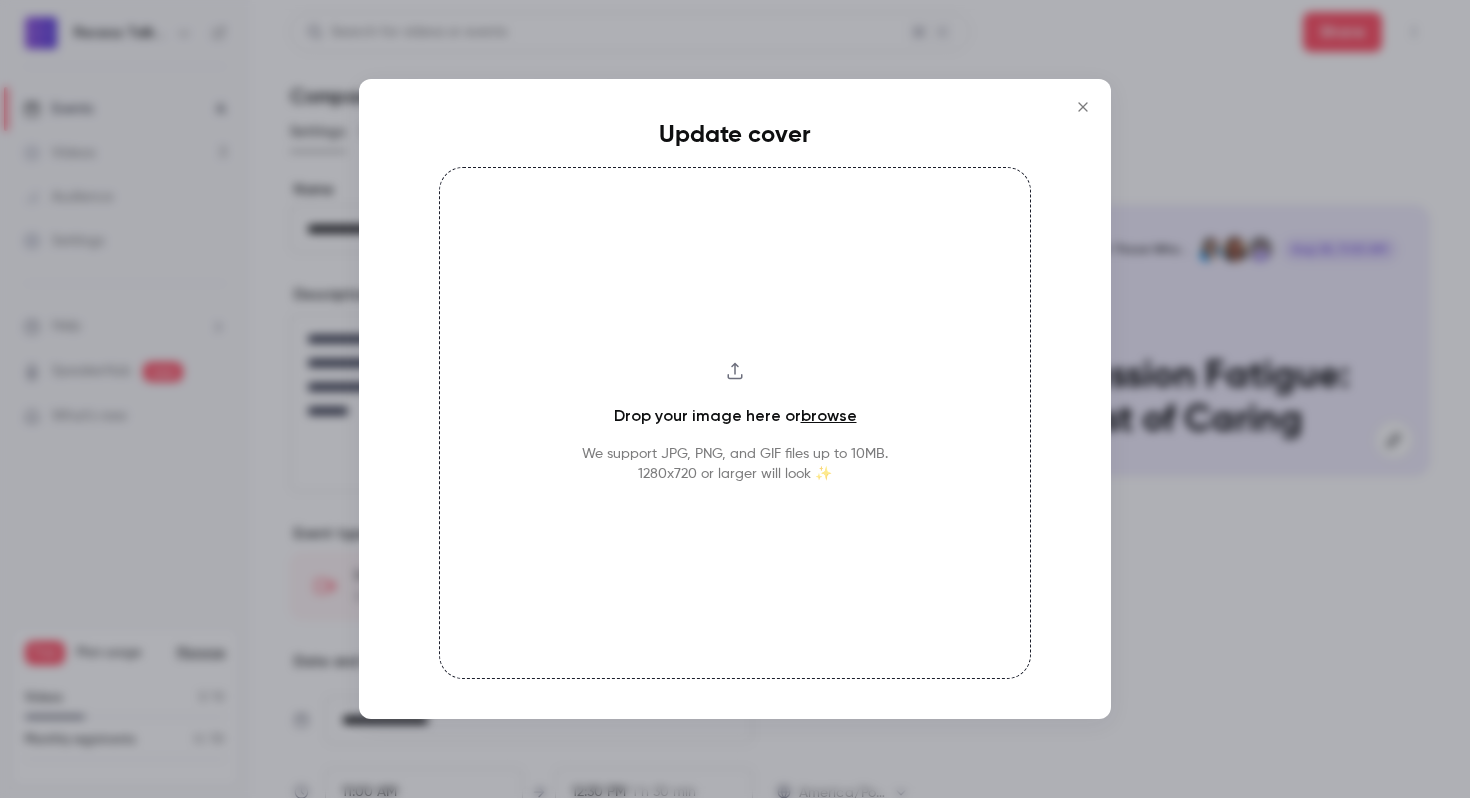click on "browse" at bounding box center (829, 415) 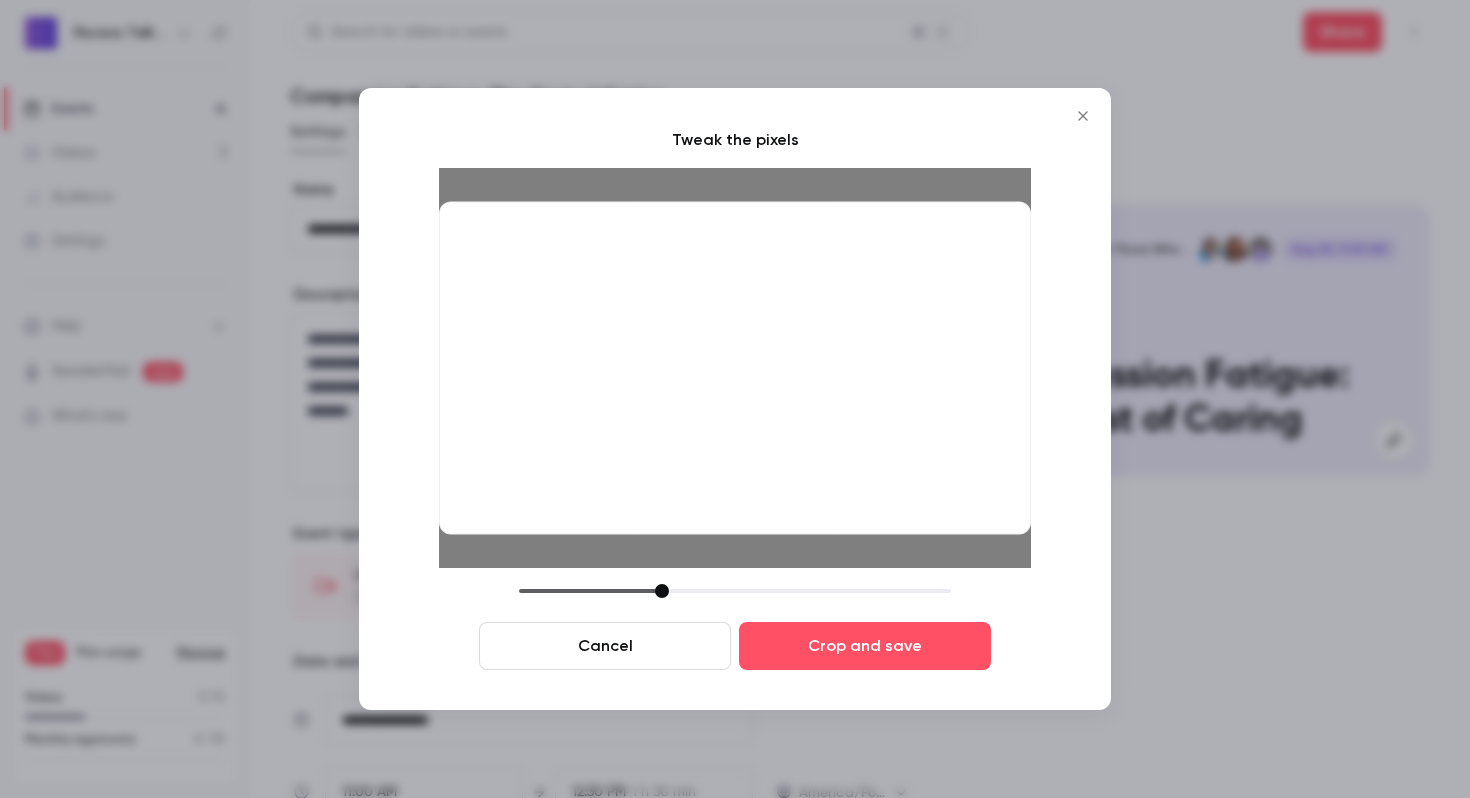 drag, startPoint x: 846, startPoint y: 374, endPoint x: 846, endPoint y: 405, distance: 31 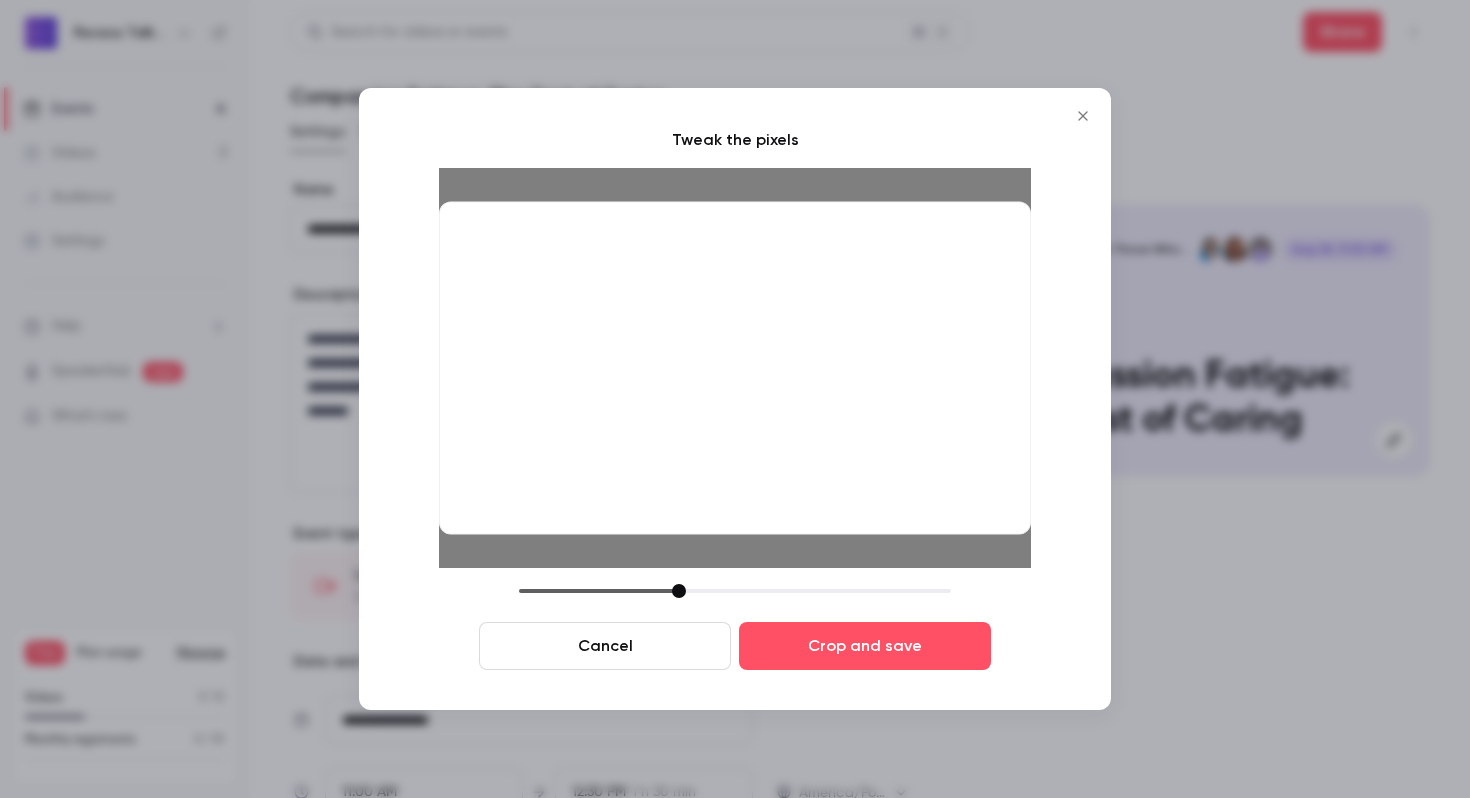 drag, startPoint x: 661, startPoint y: 596, endPoint x: 675, endPoint y: 597, distance: 14.035668 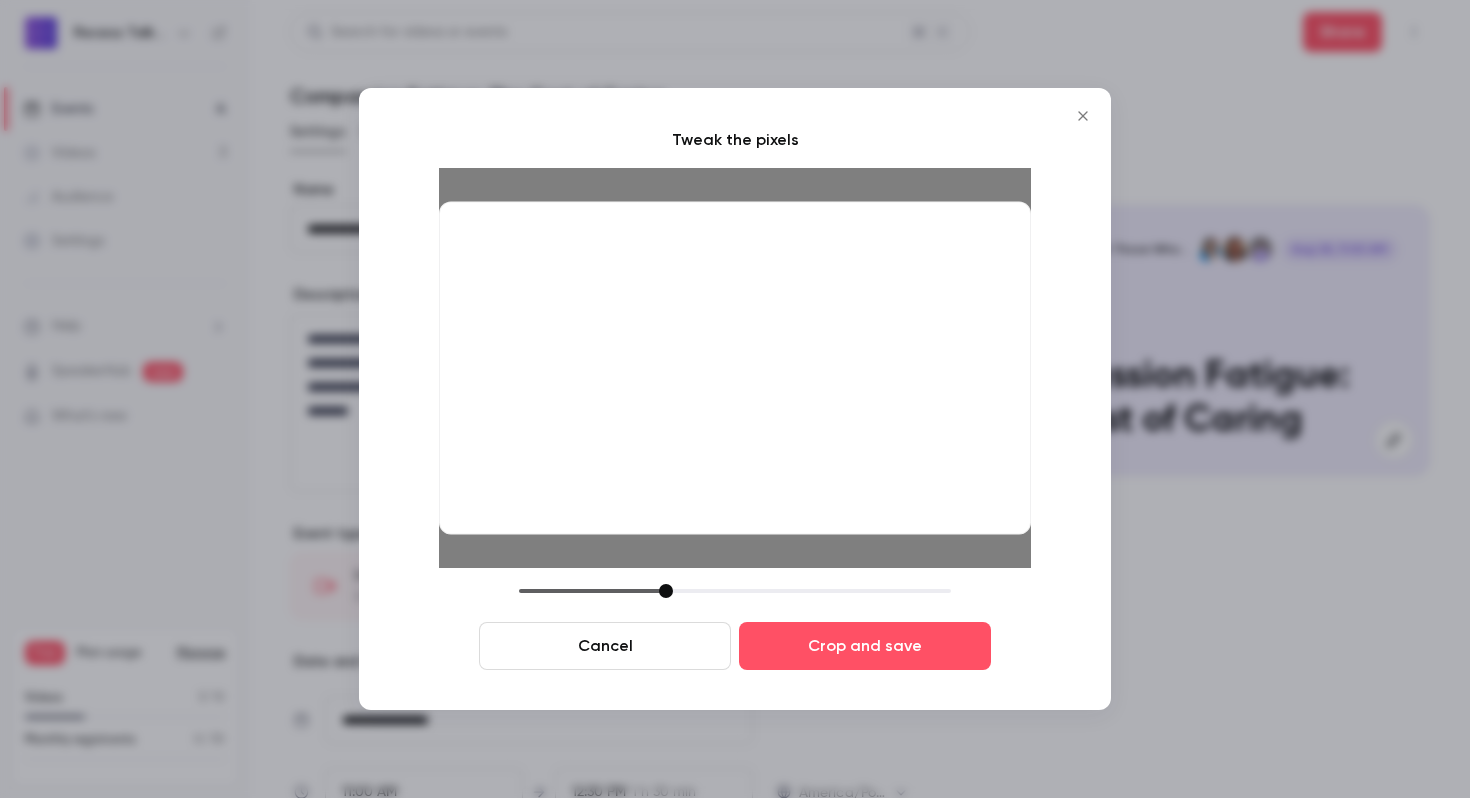 click at bounding box center (735, 591) 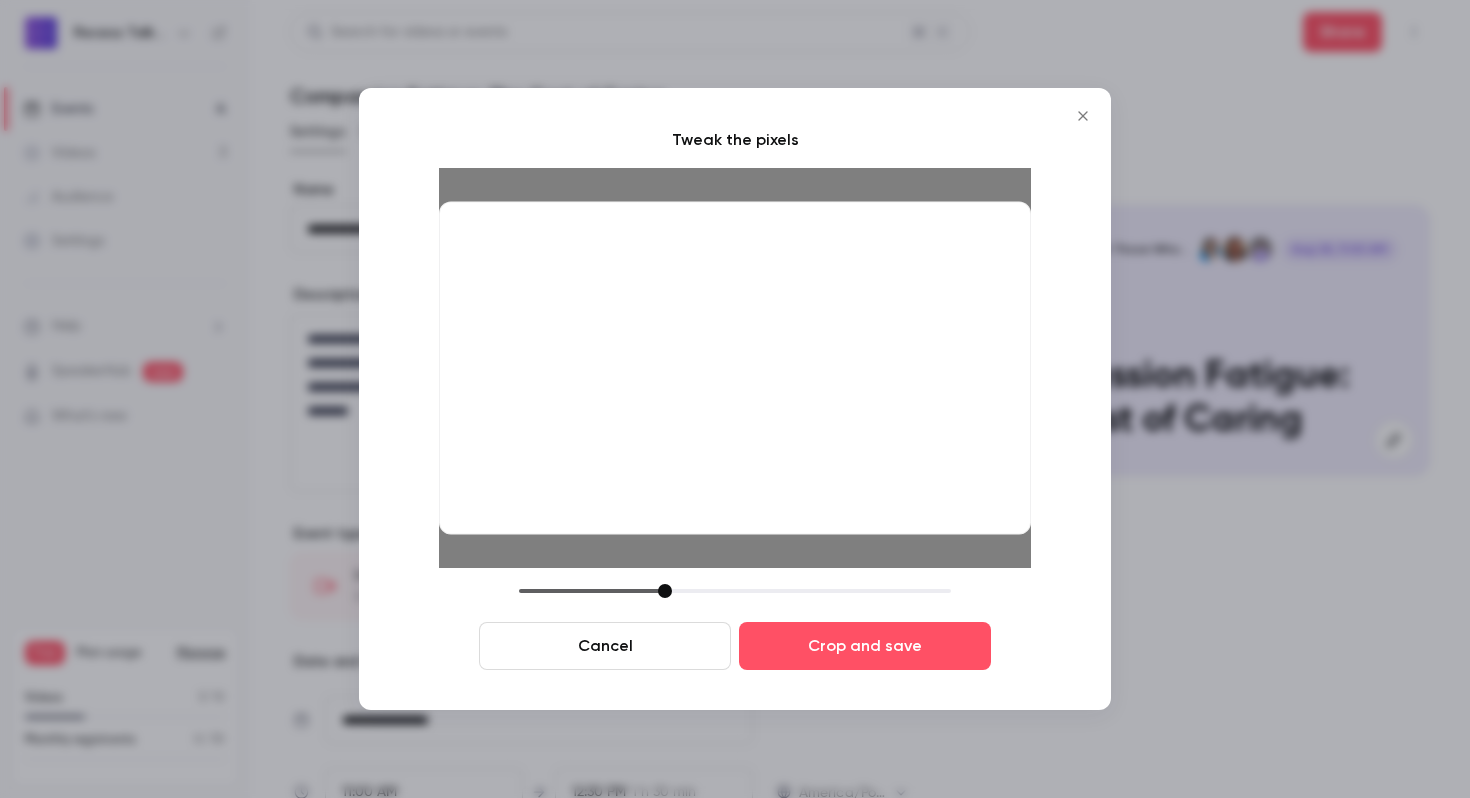 click at bounding box center (665, 591) 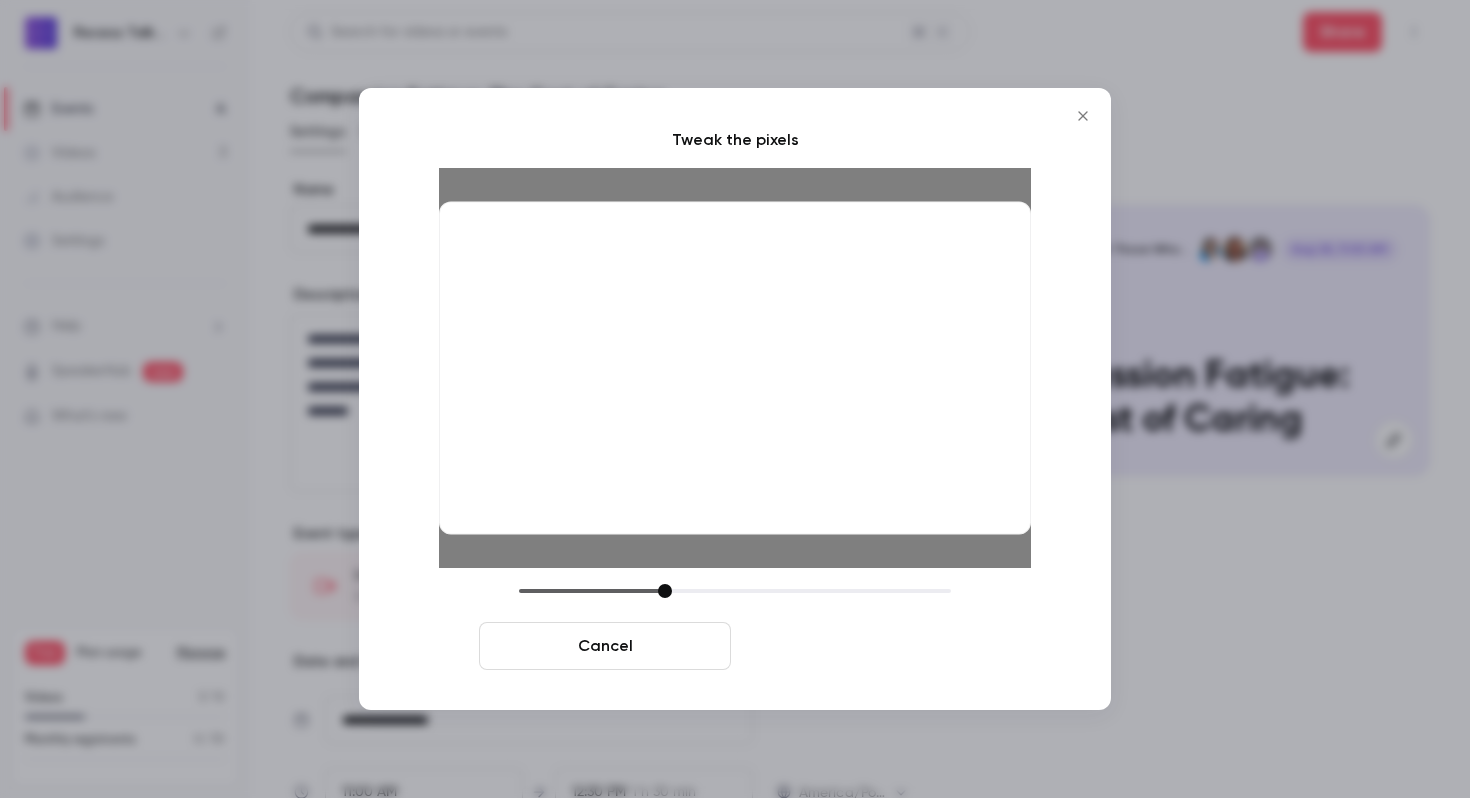 click on "Crop and save" at bounding box center (865, 646) 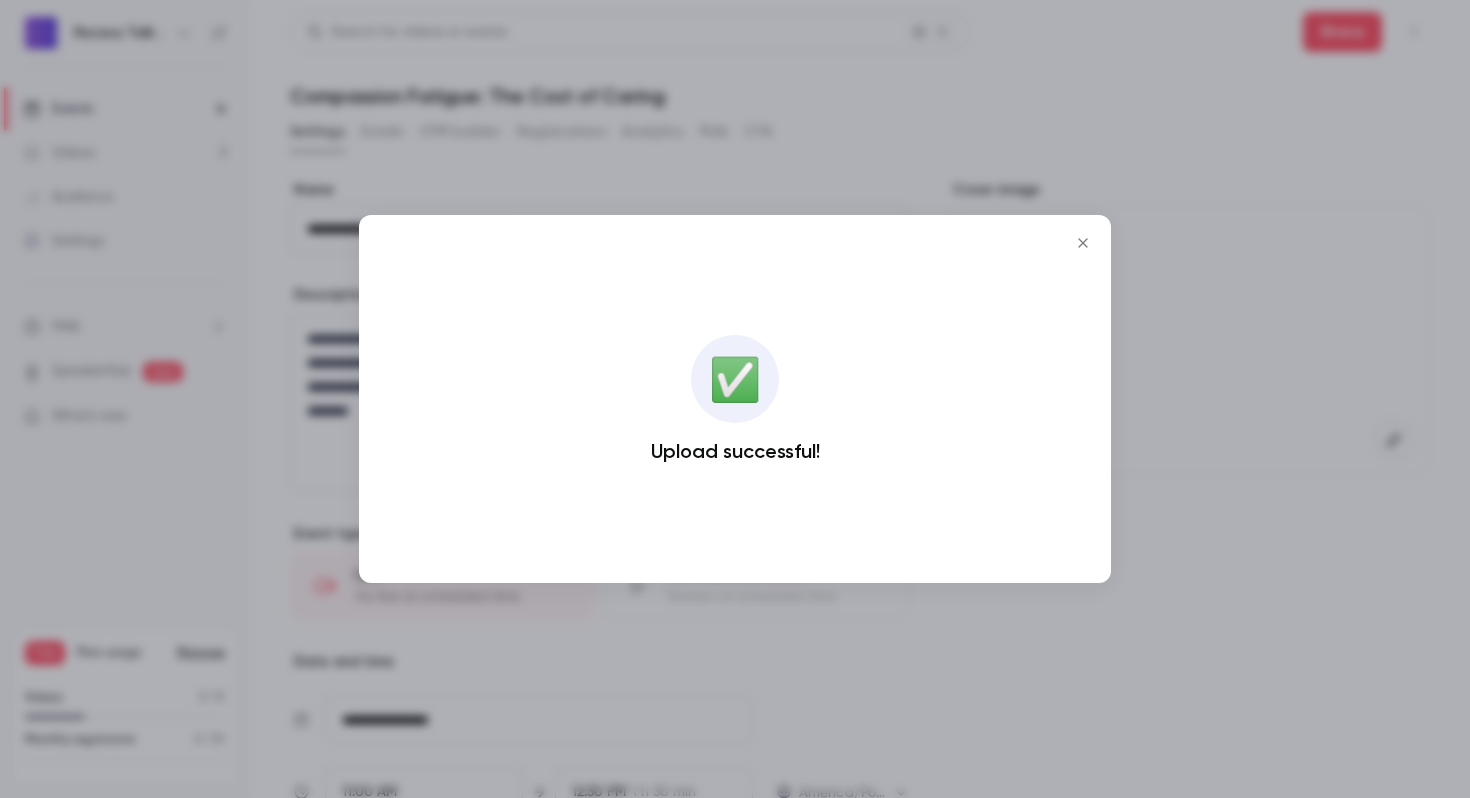 click 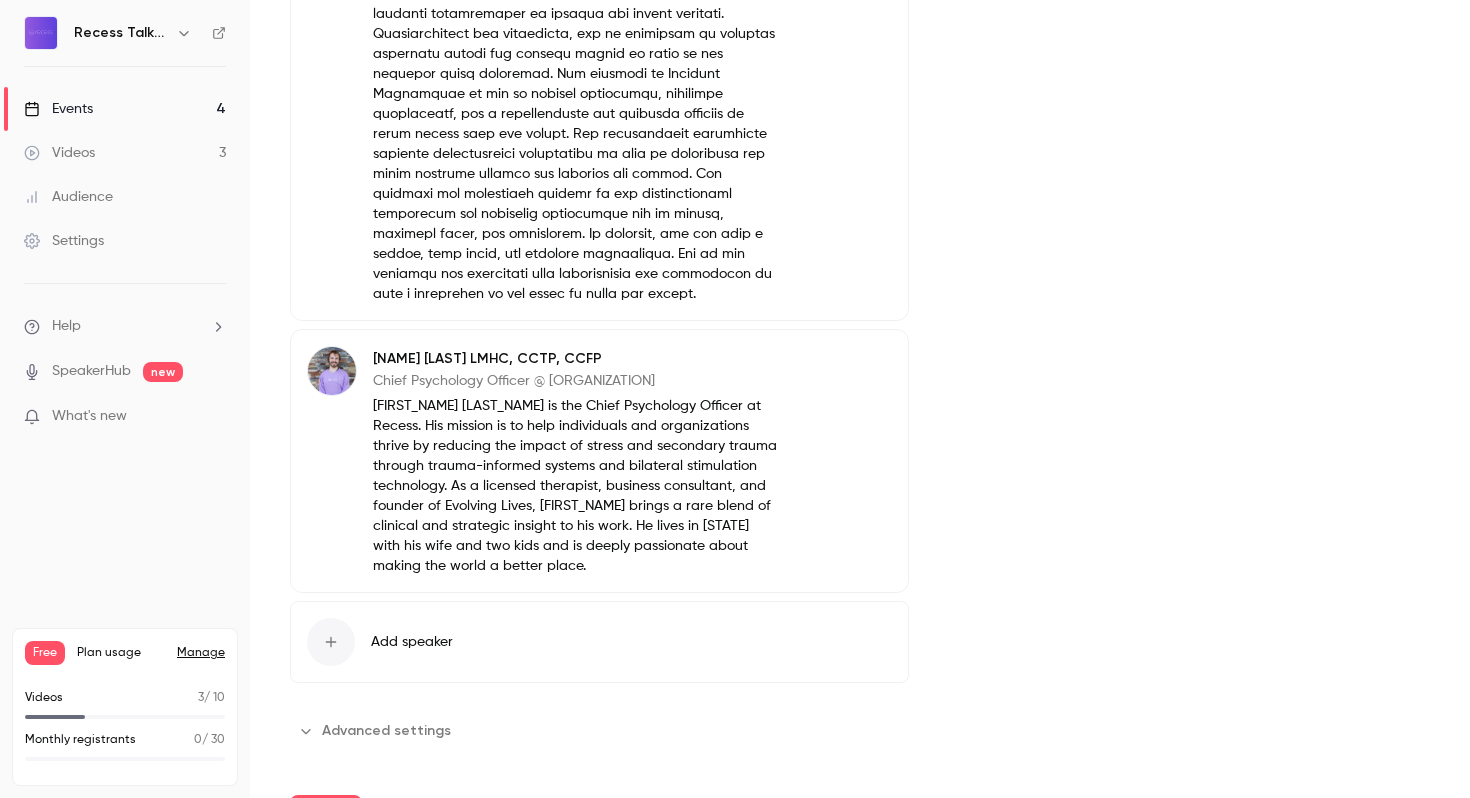 scroll, scrollTop: 1324, scrollLeft: 0, axis: vertical 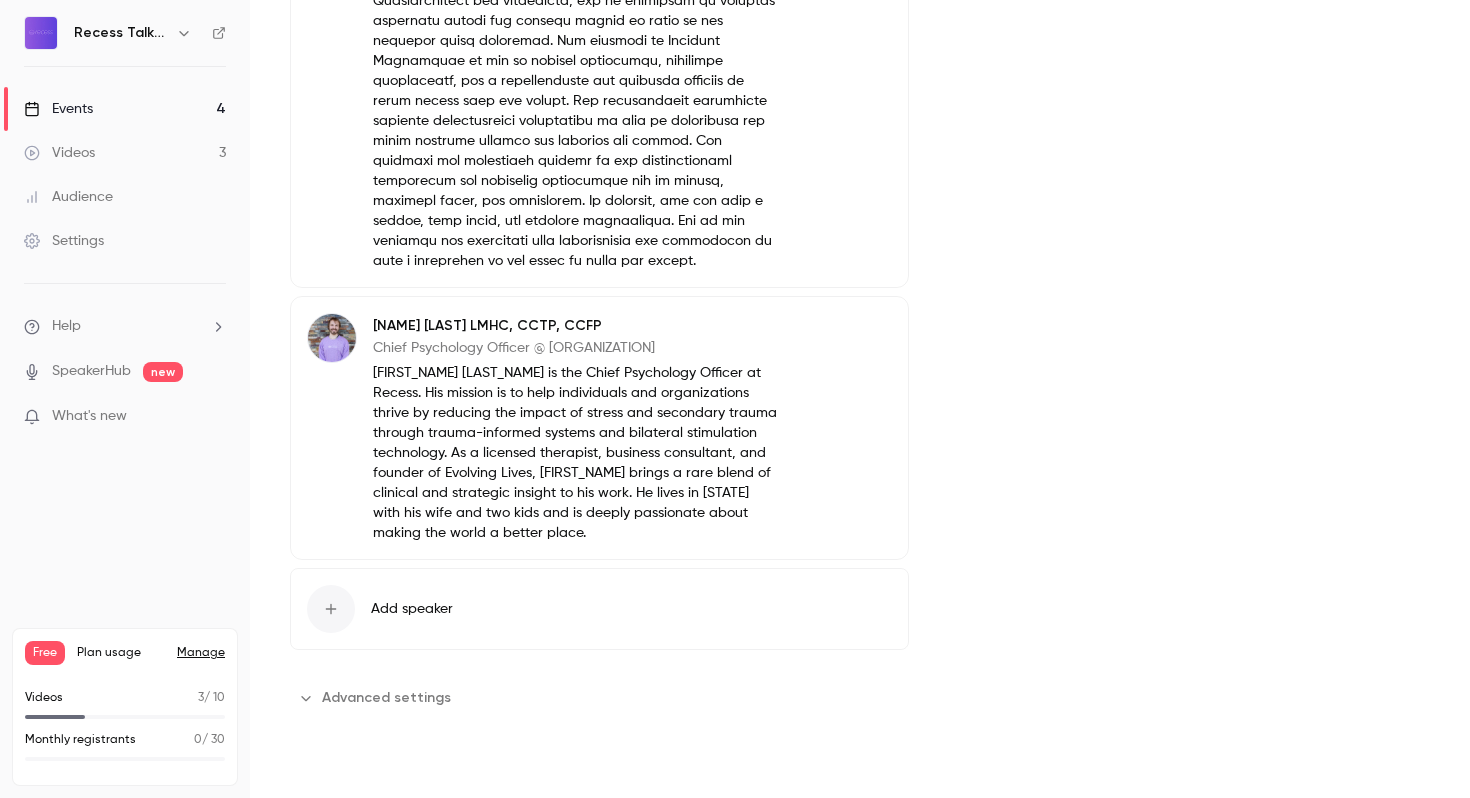 click on "Save" at bounding box center [326, 782] 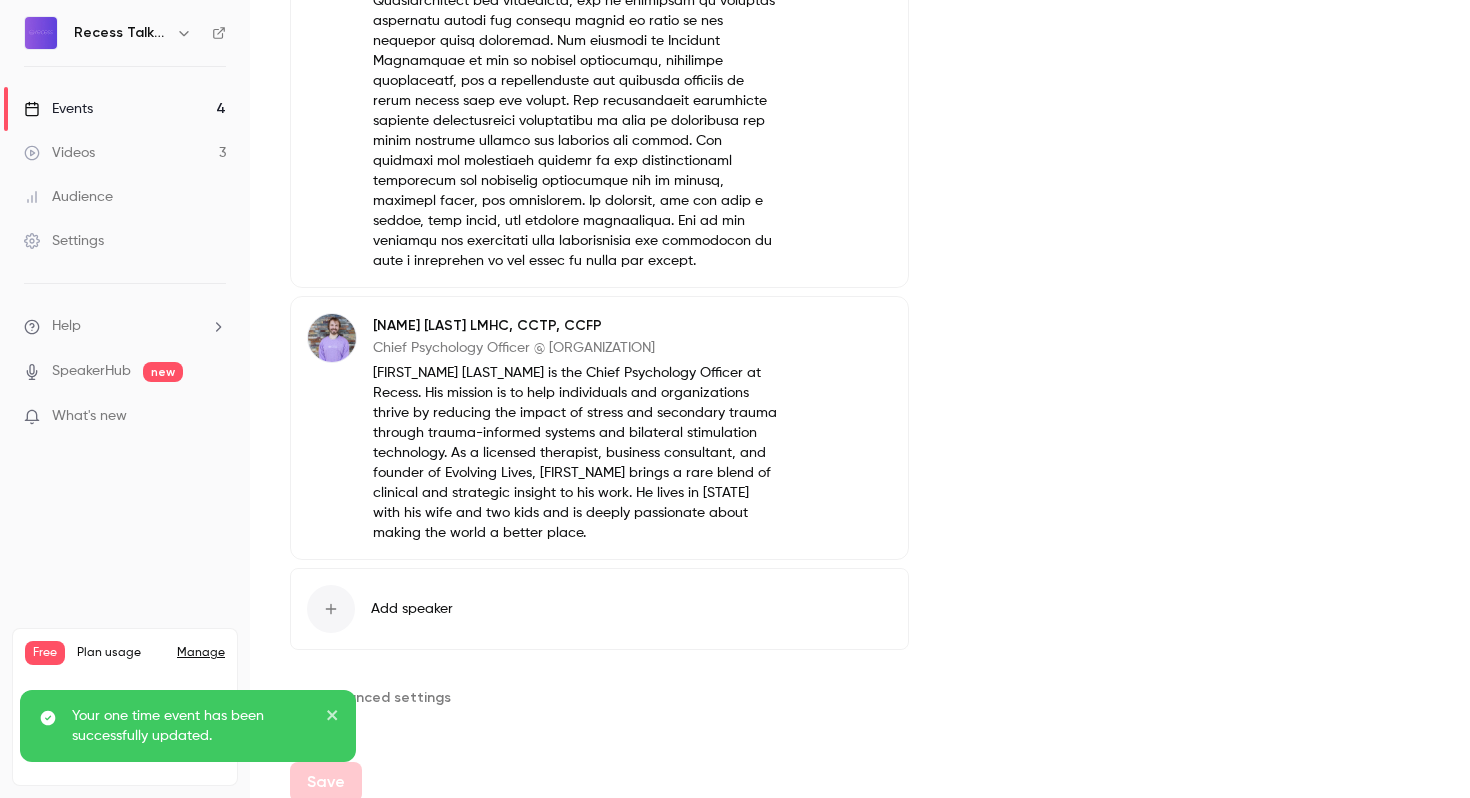 click on "Advanced settings" at bounding box center [376, 698] 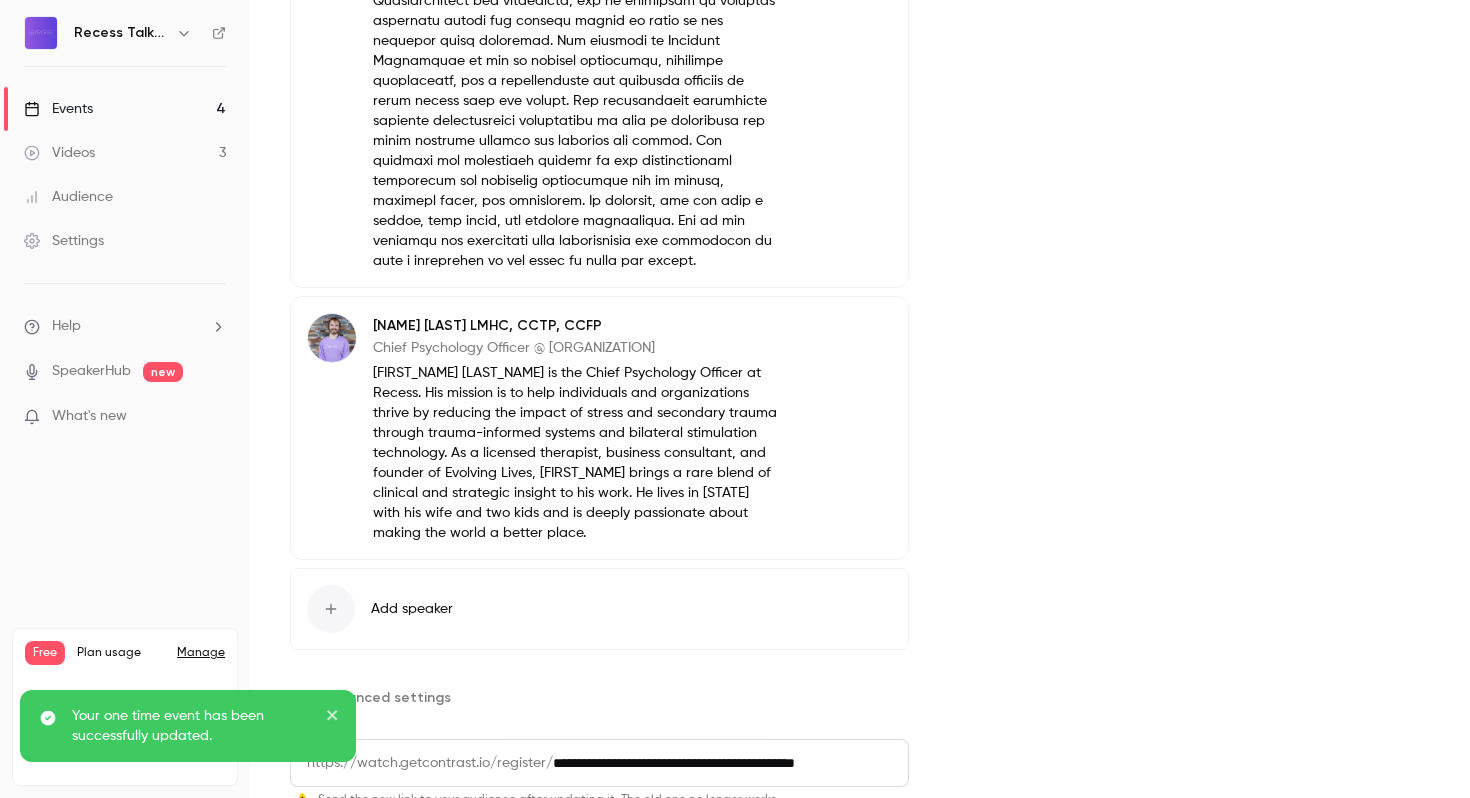 scroll, scrollTop: 1477, scrollLeft: 0, axis: vertical 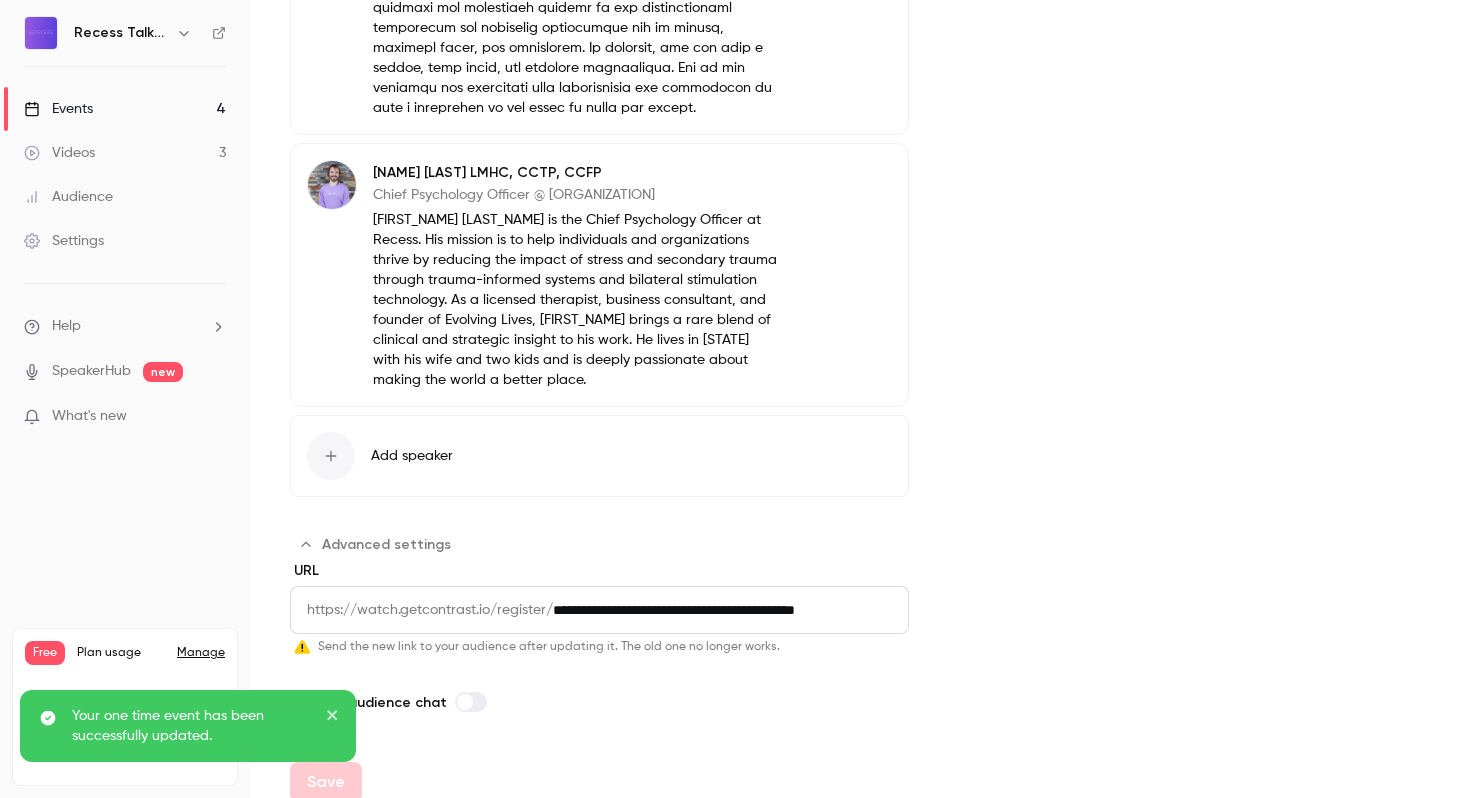 click on "**********" at bounding box center (731, 610) 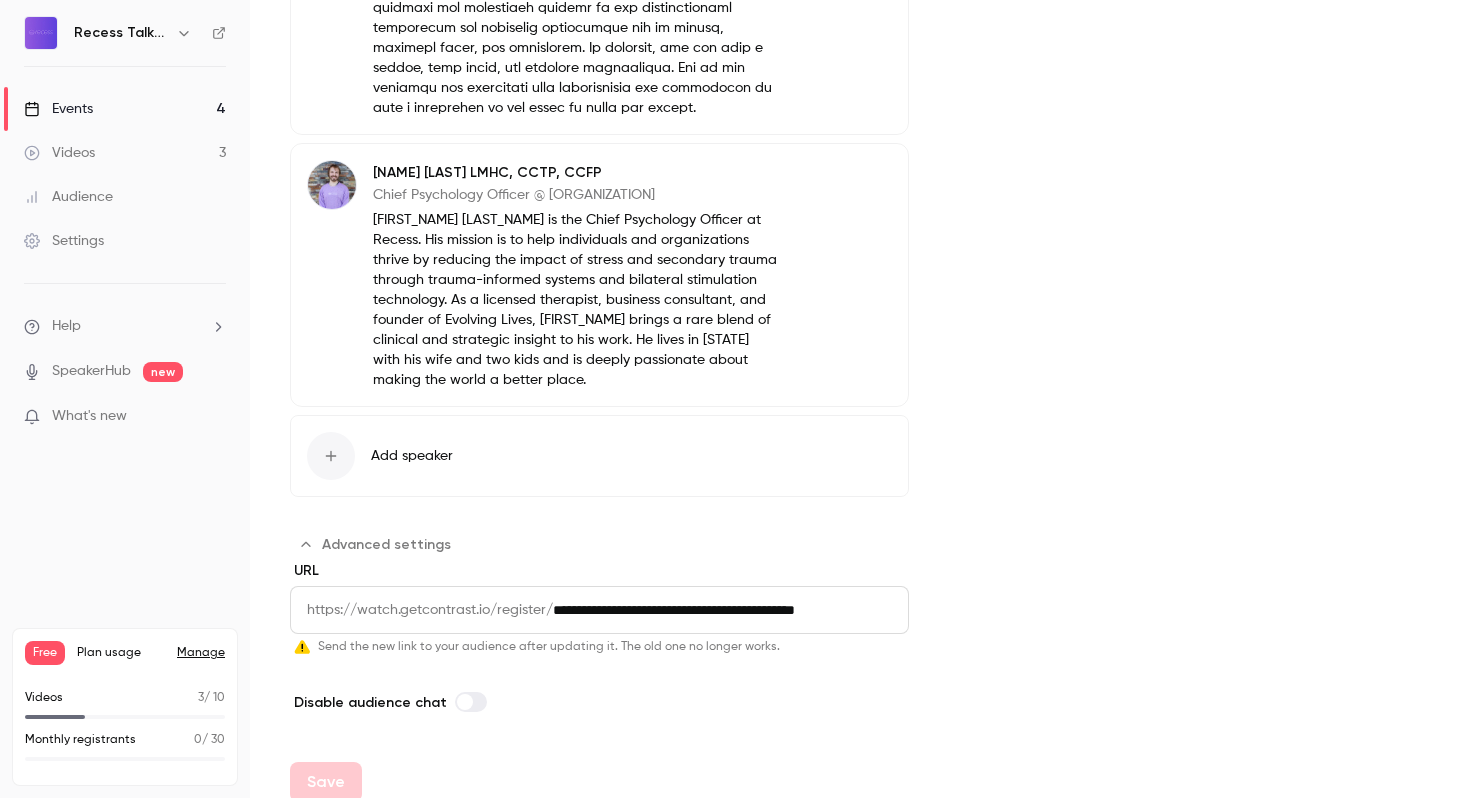 drag, startPoint x: 633, startPoint y: 590, endPoint x: 557, endPoint y: 593, distance: 76.05919 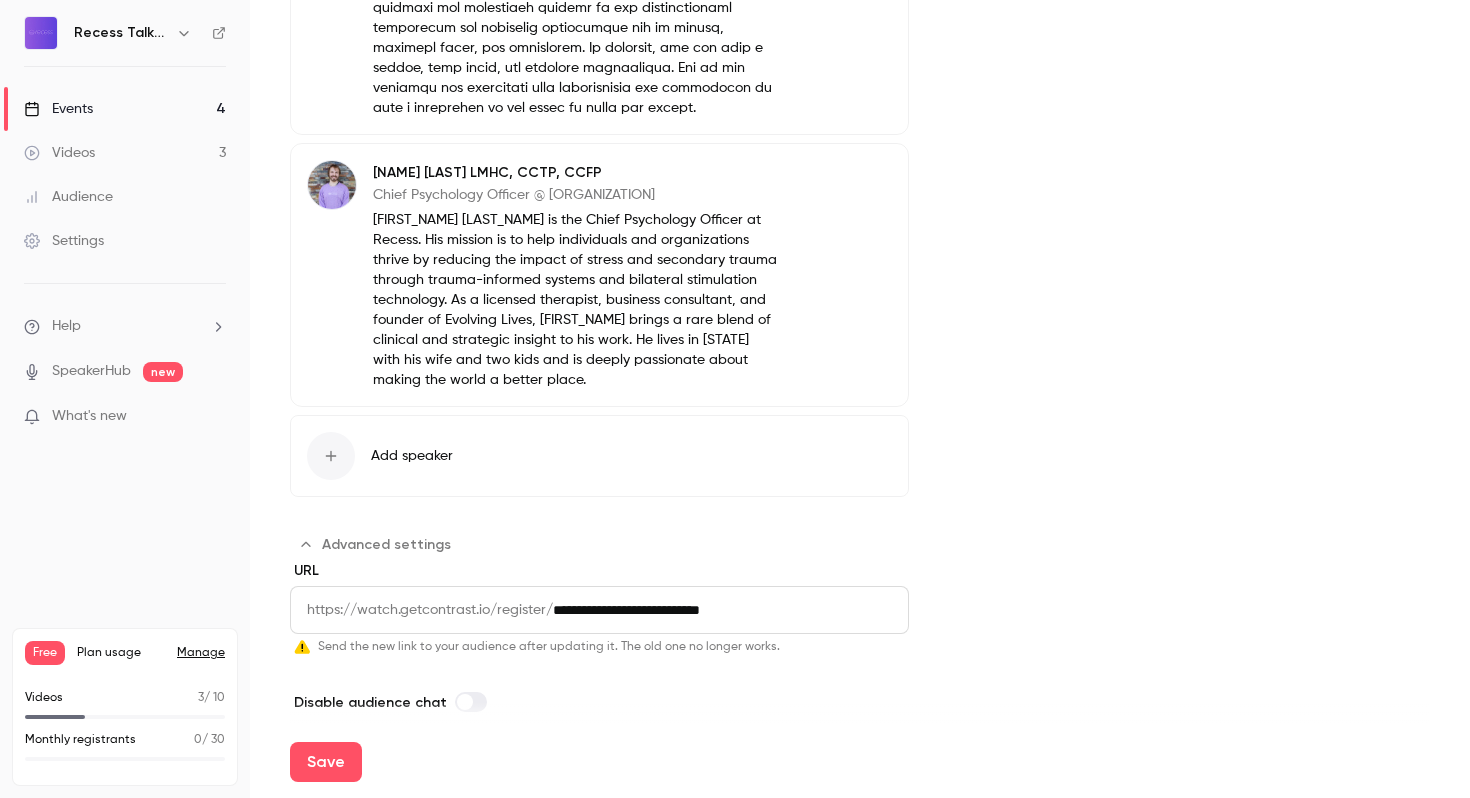 drag, startPoint x: 628, startPoint y: 592, endPoint x: 555, endPoint y: 592, distance: 73 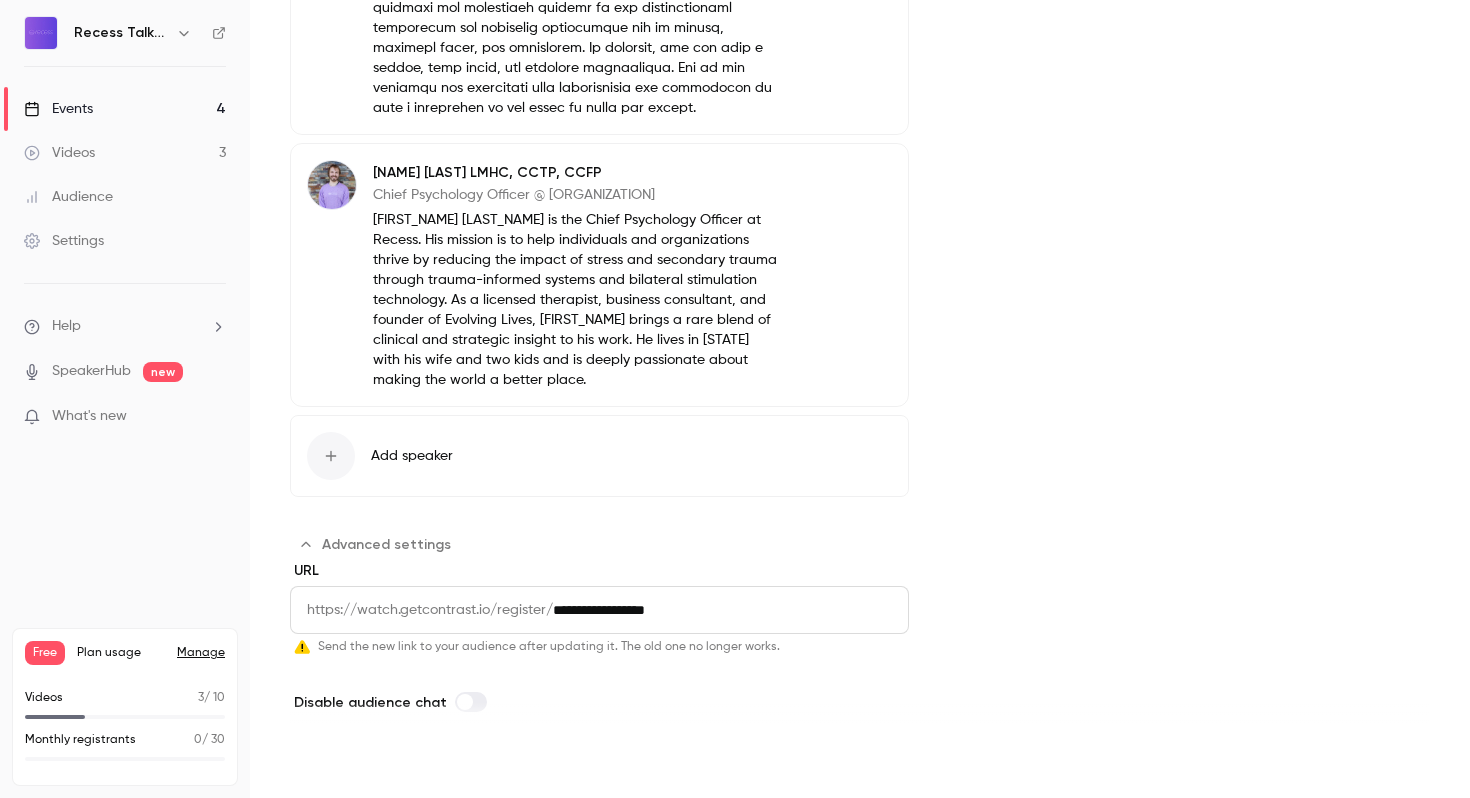 click on "Save" at bounding box center (326, 762) 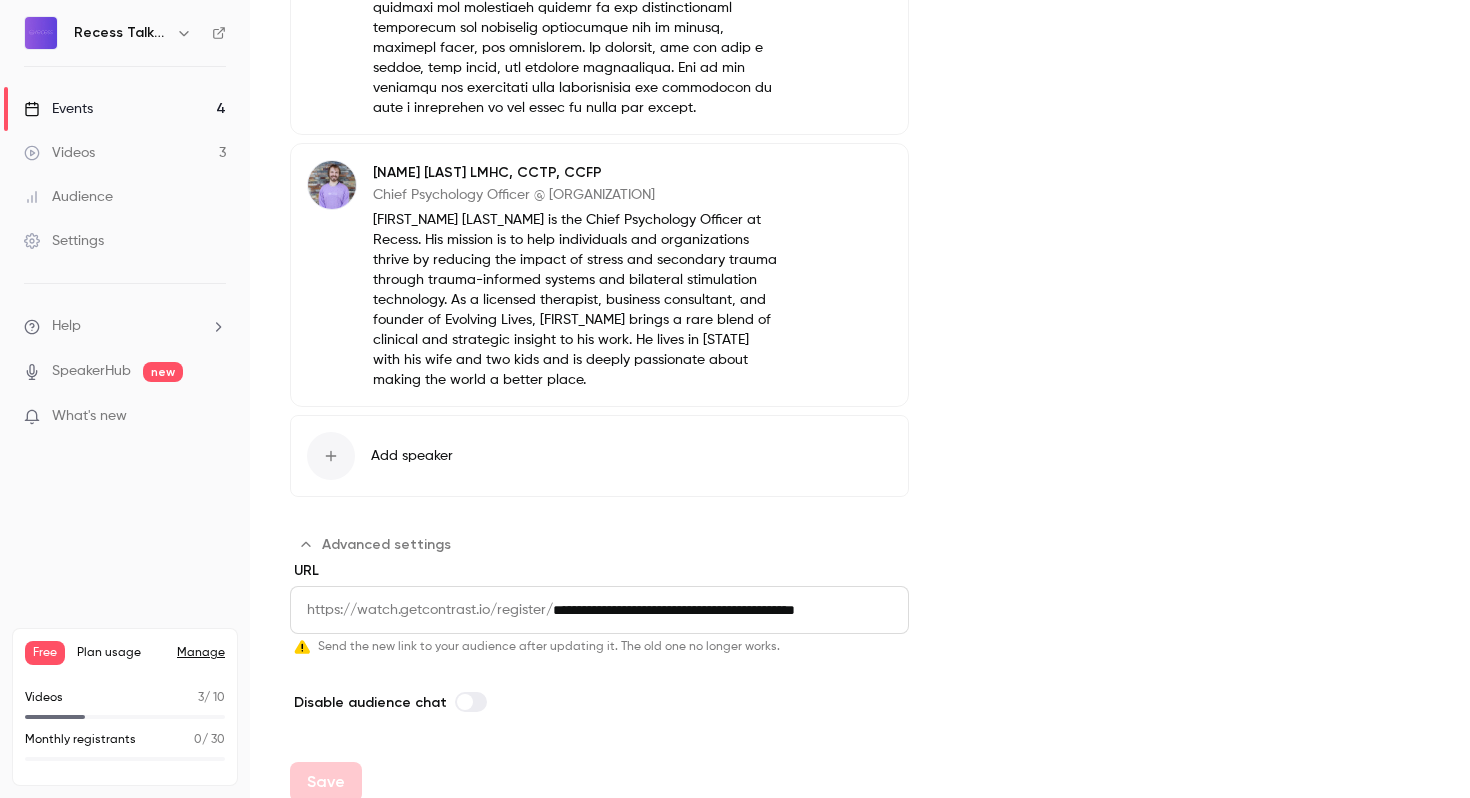 type on "**********" 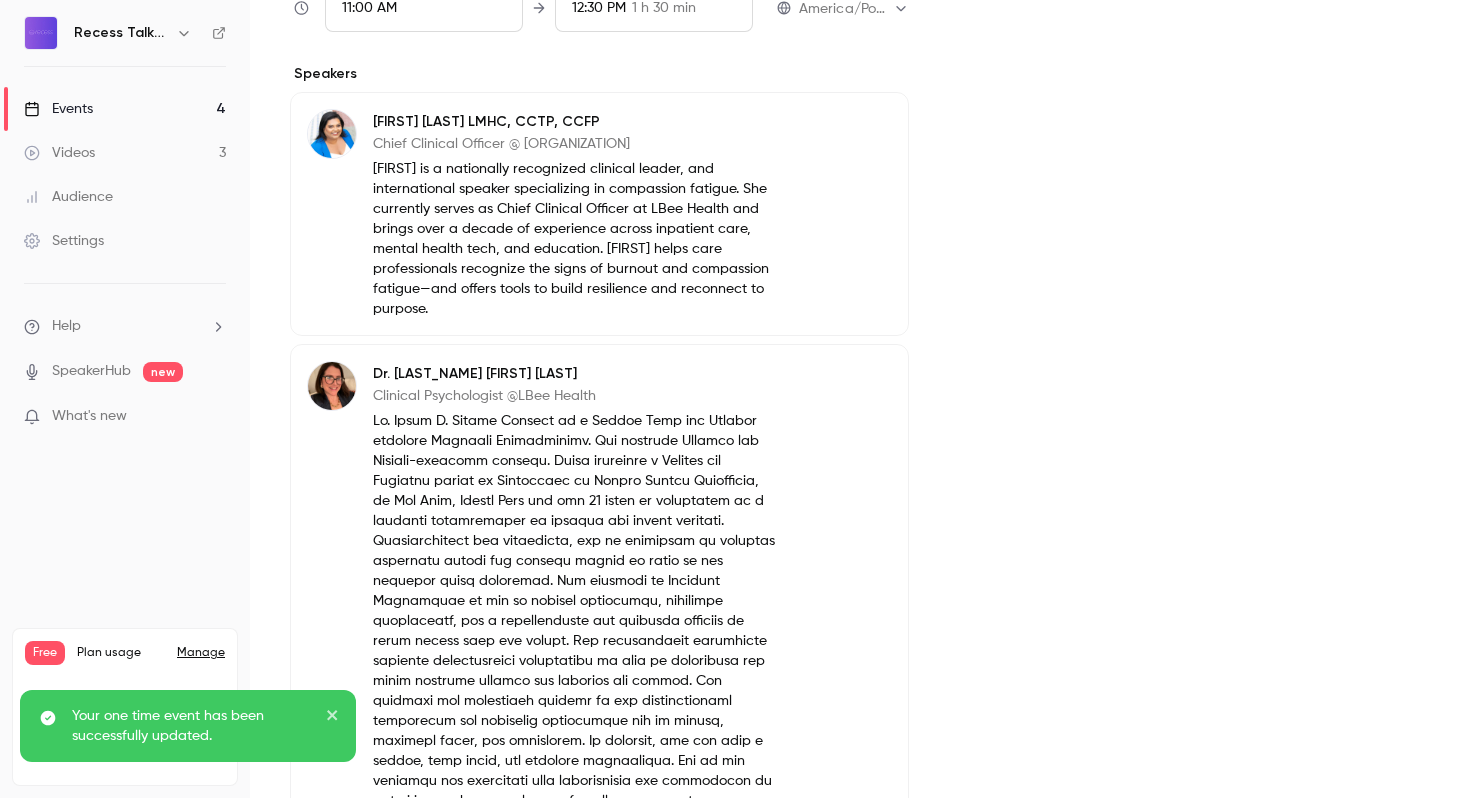 scroll, scrollTop: 0, scrollLeft: 0, axis: both 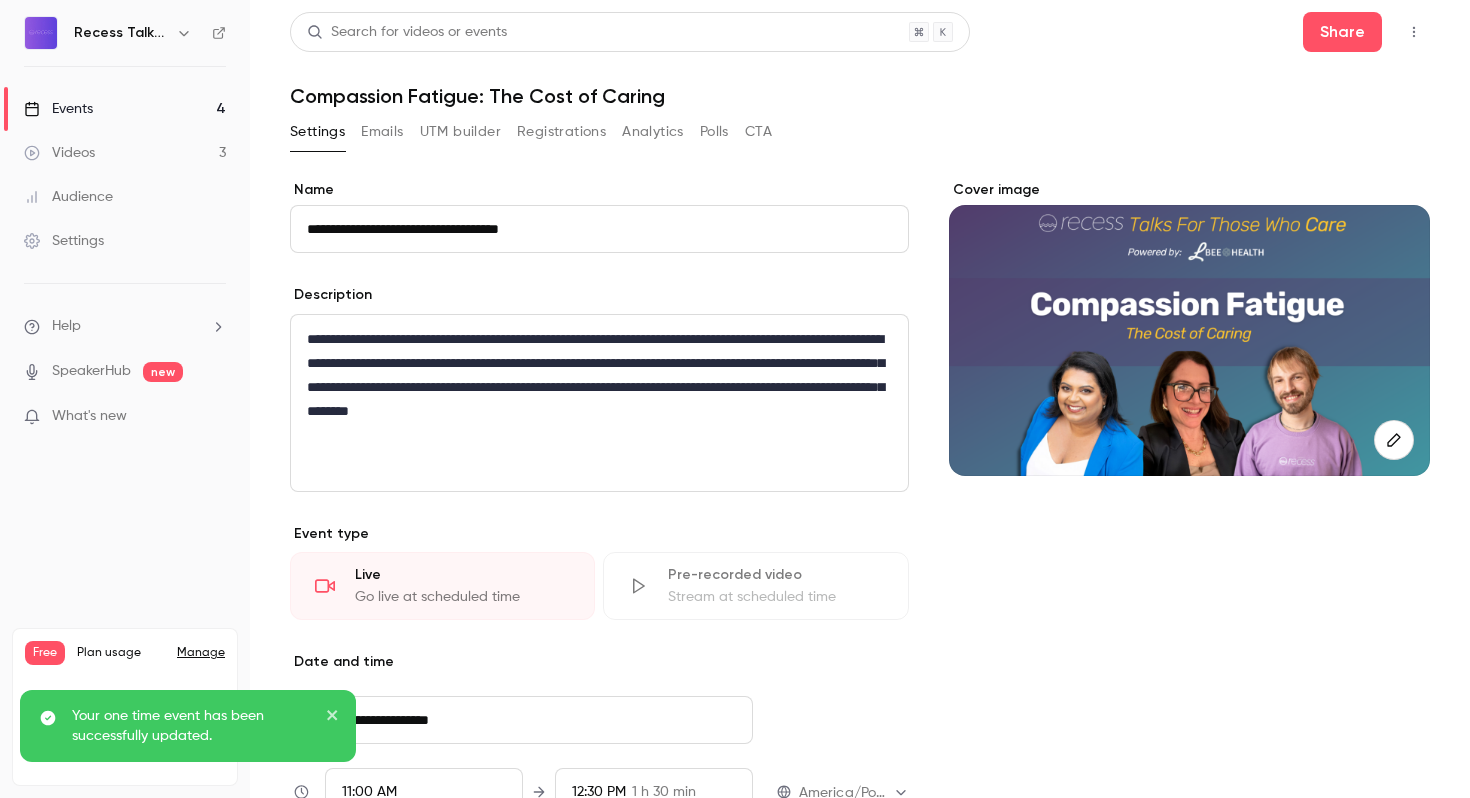 click on "Emails" at bounding box center (382, 132) 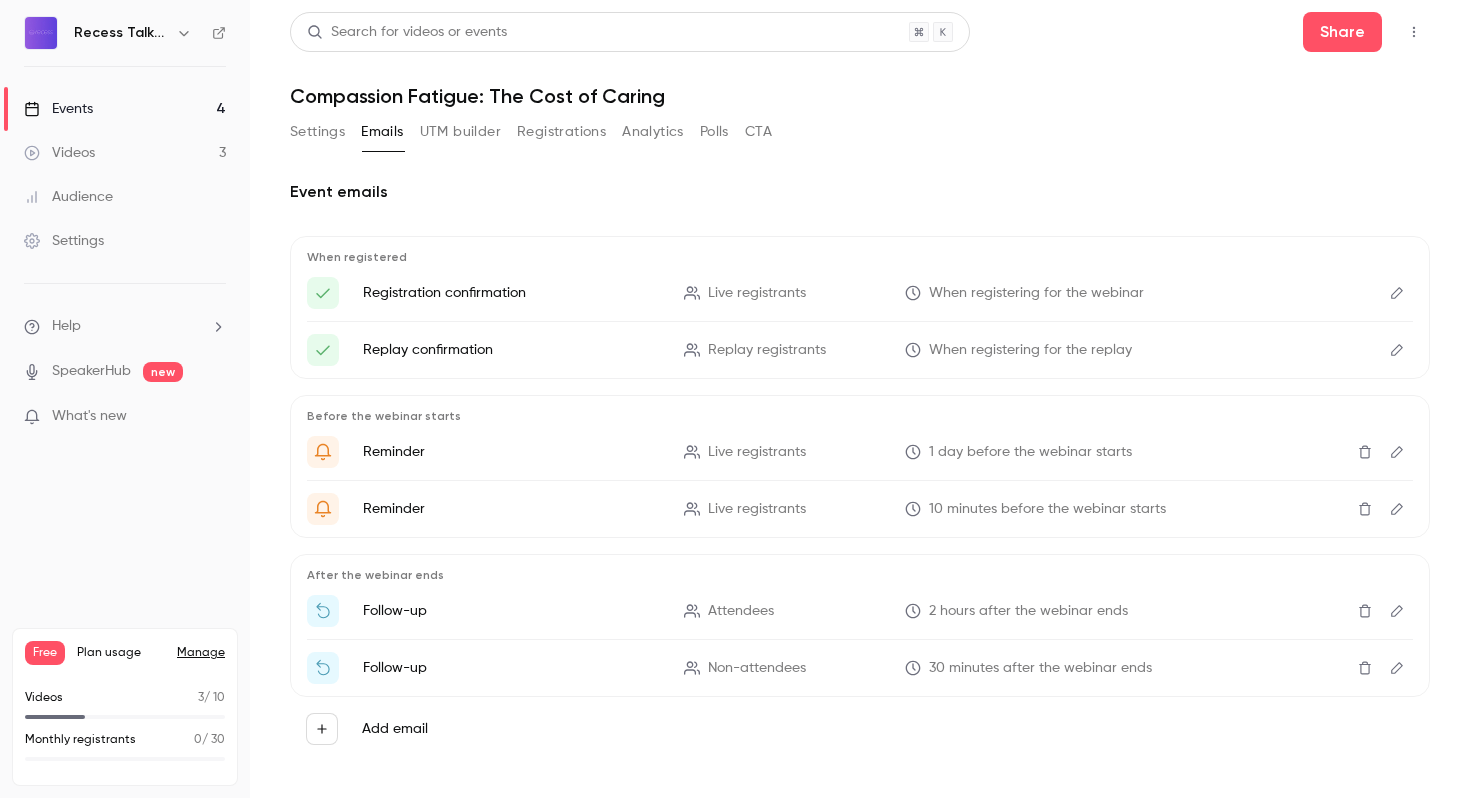 scroll, scrollTop: 15, scrollLeft: 0, axis: vertical 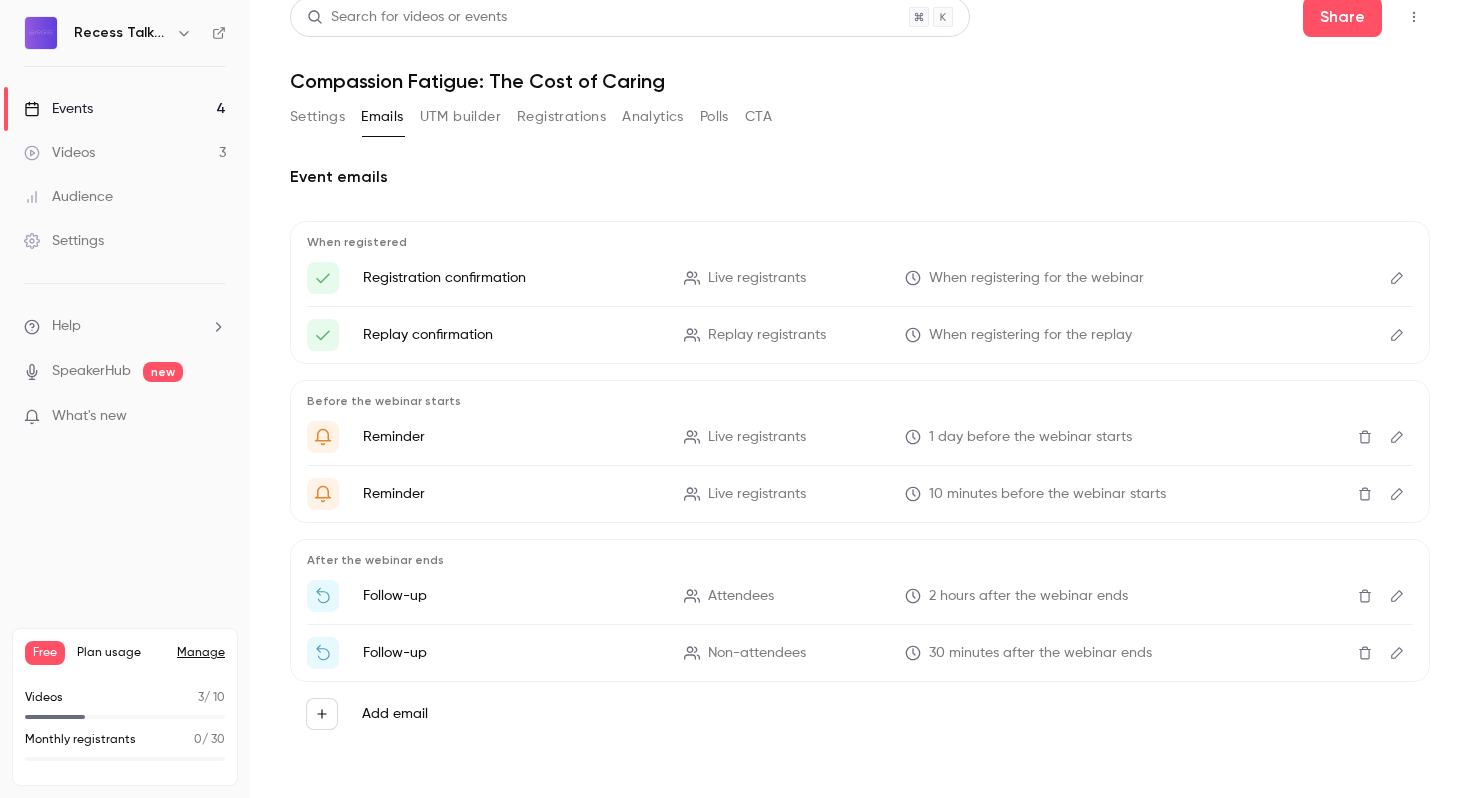 click at bounding box center (1397, 278) 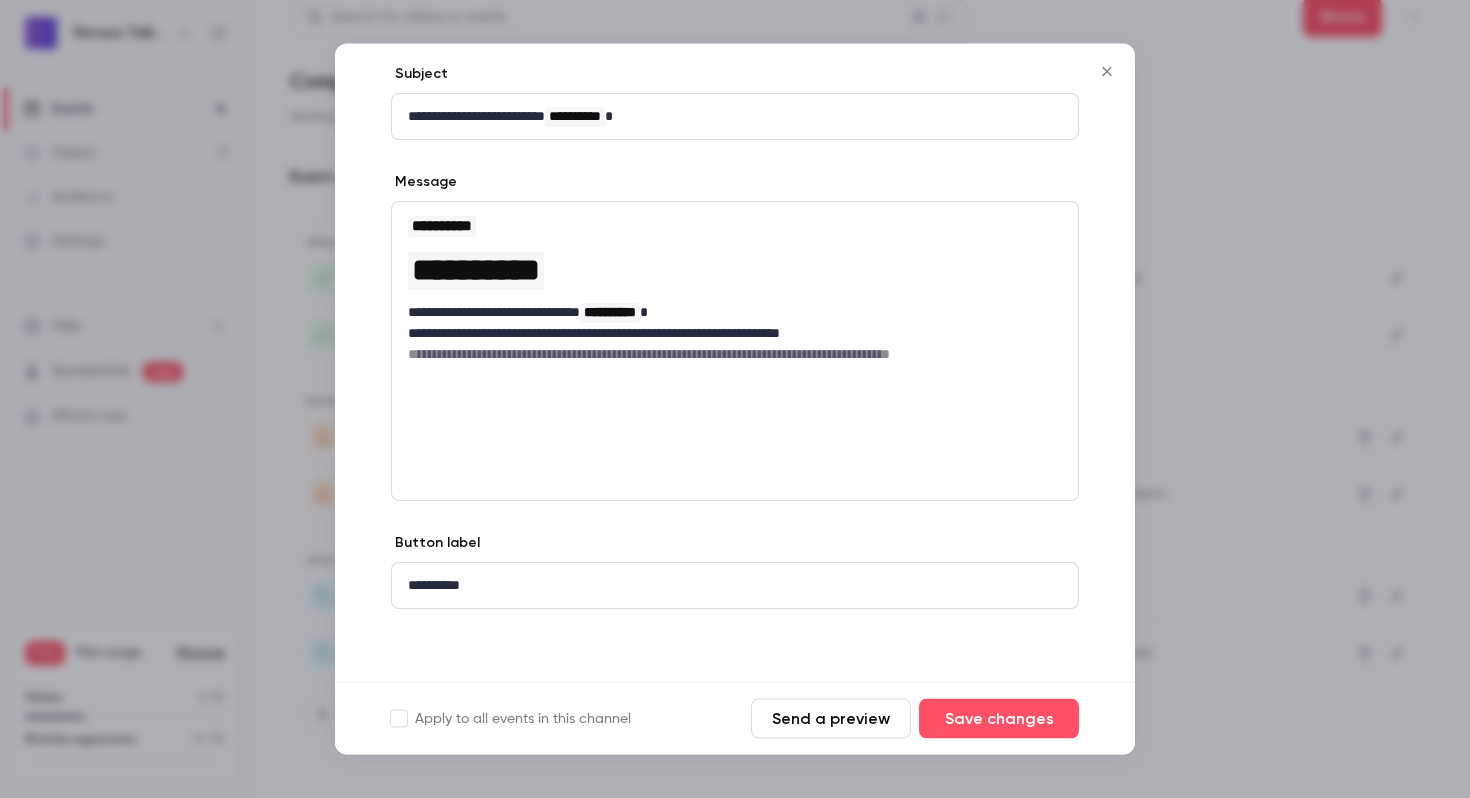scroll, scrollTop: 0, scrollLeft: 0, axis: both 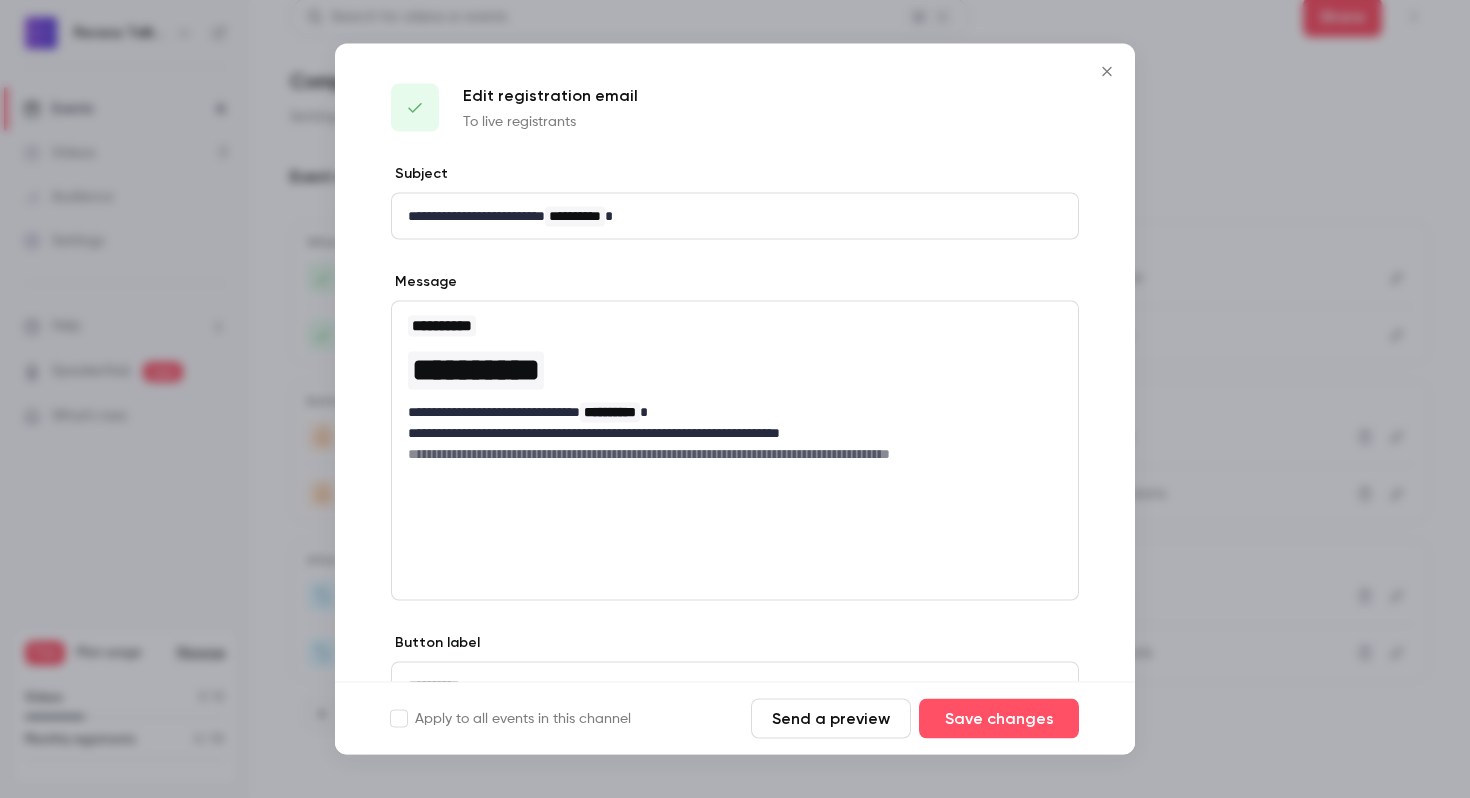 click 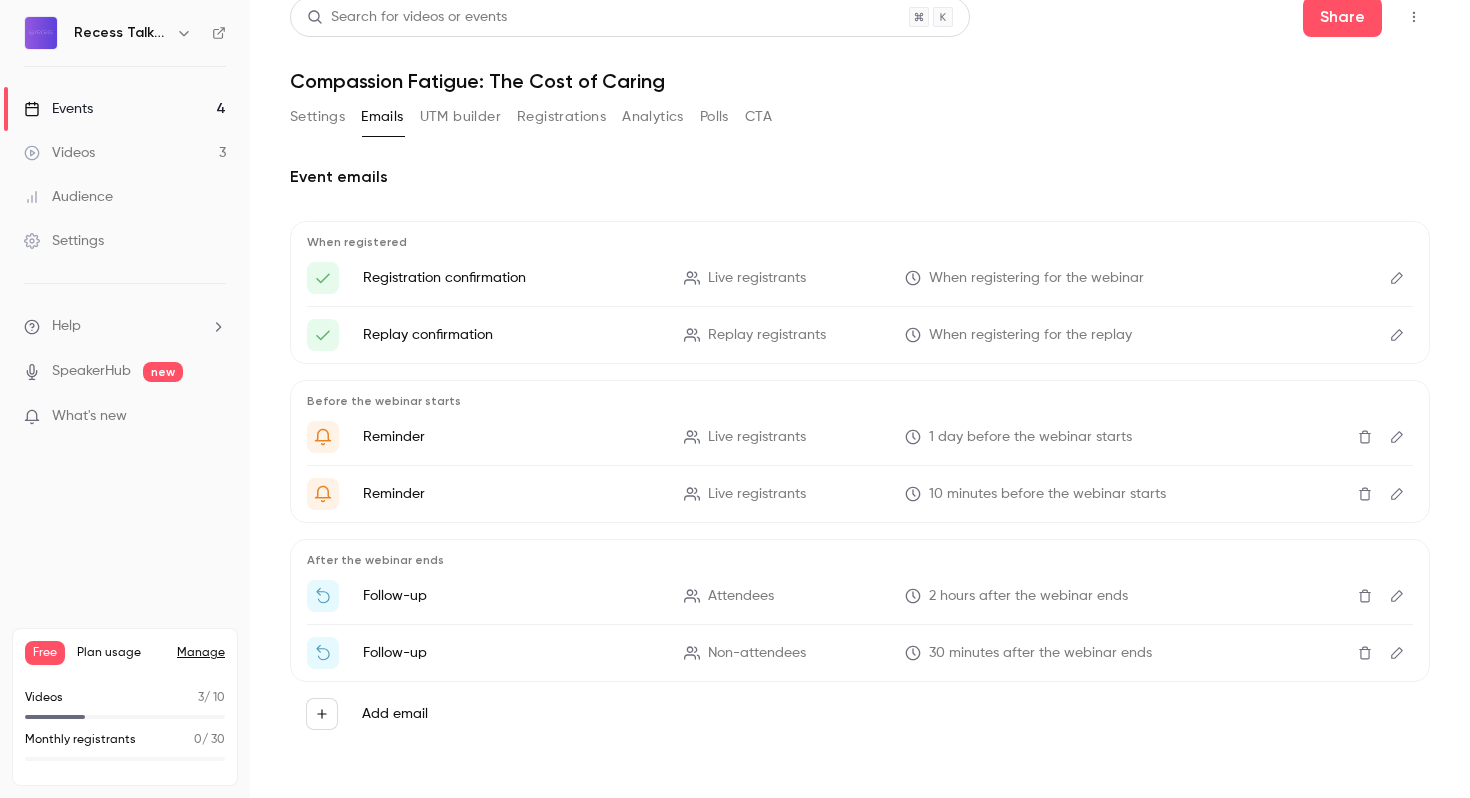 click 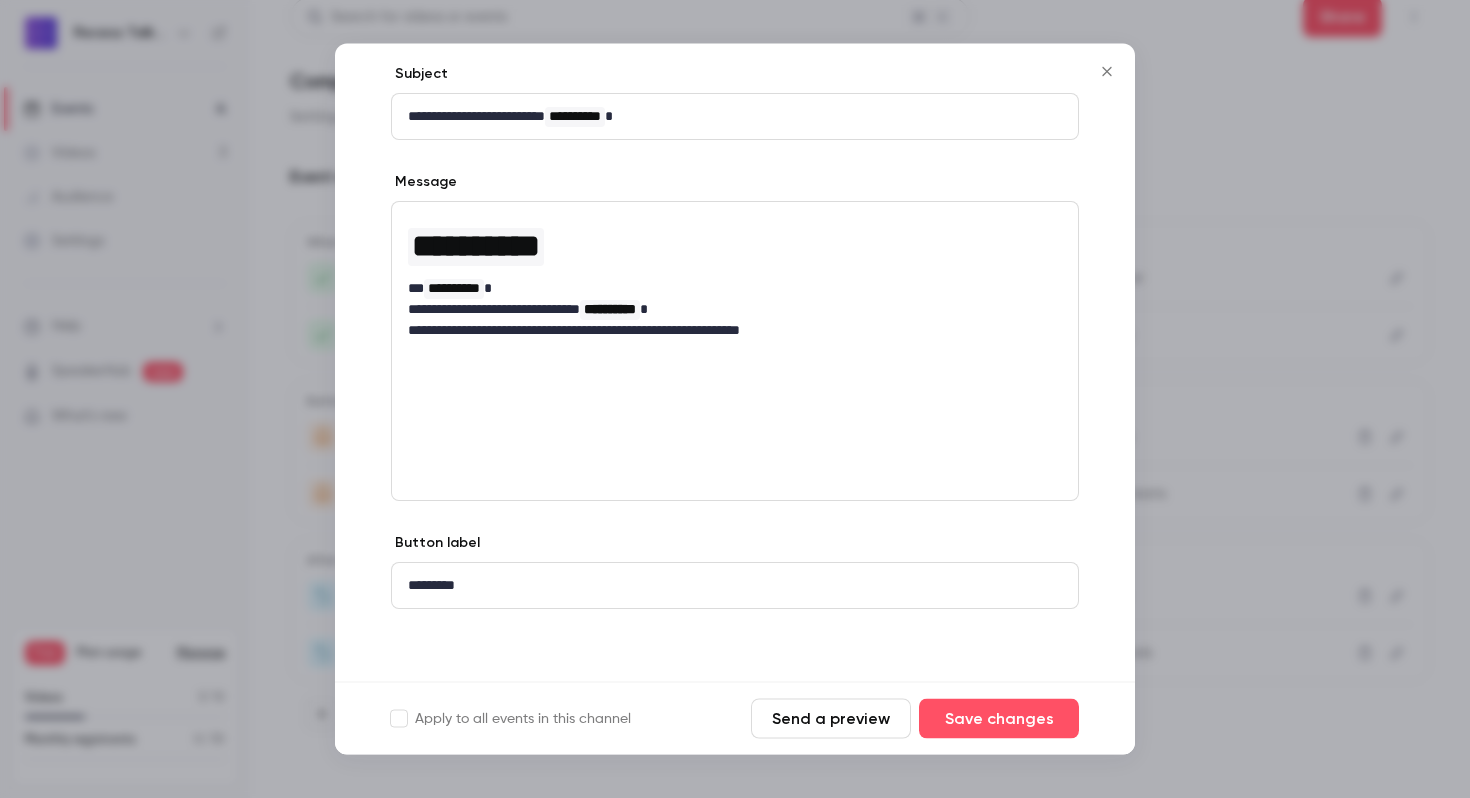 scroll, scrollTop: 0, scrollLeft: 0, axis: both 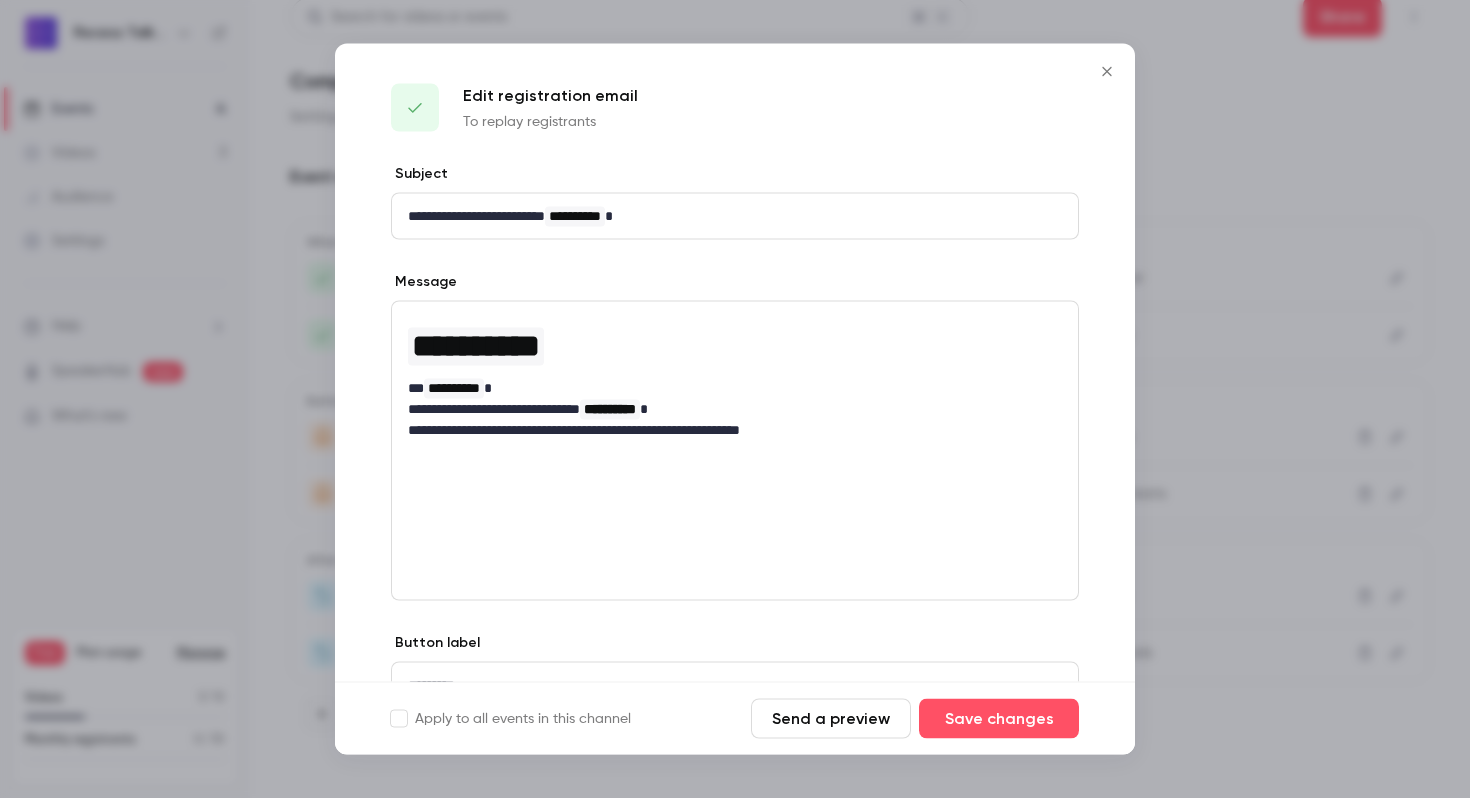 click 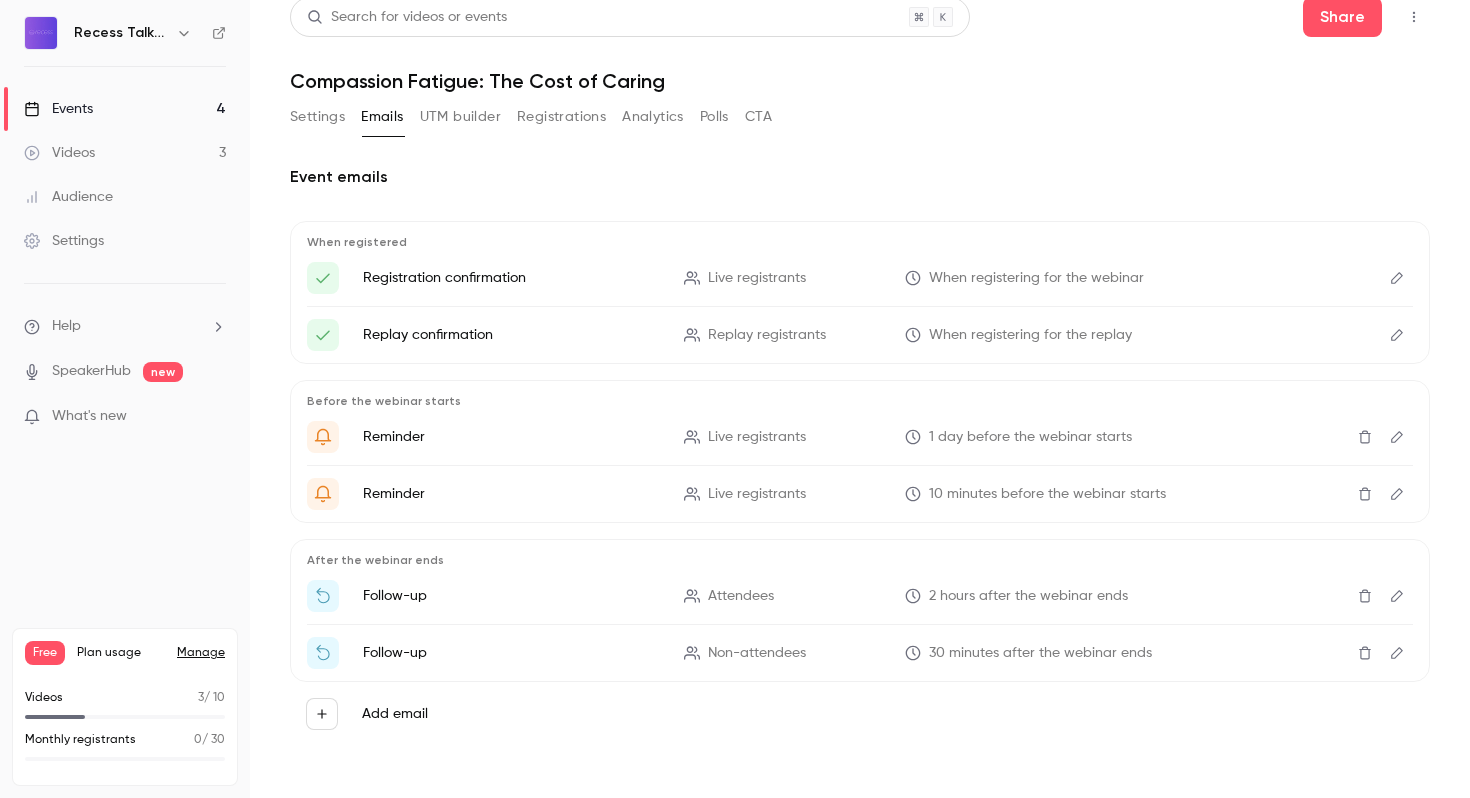 click 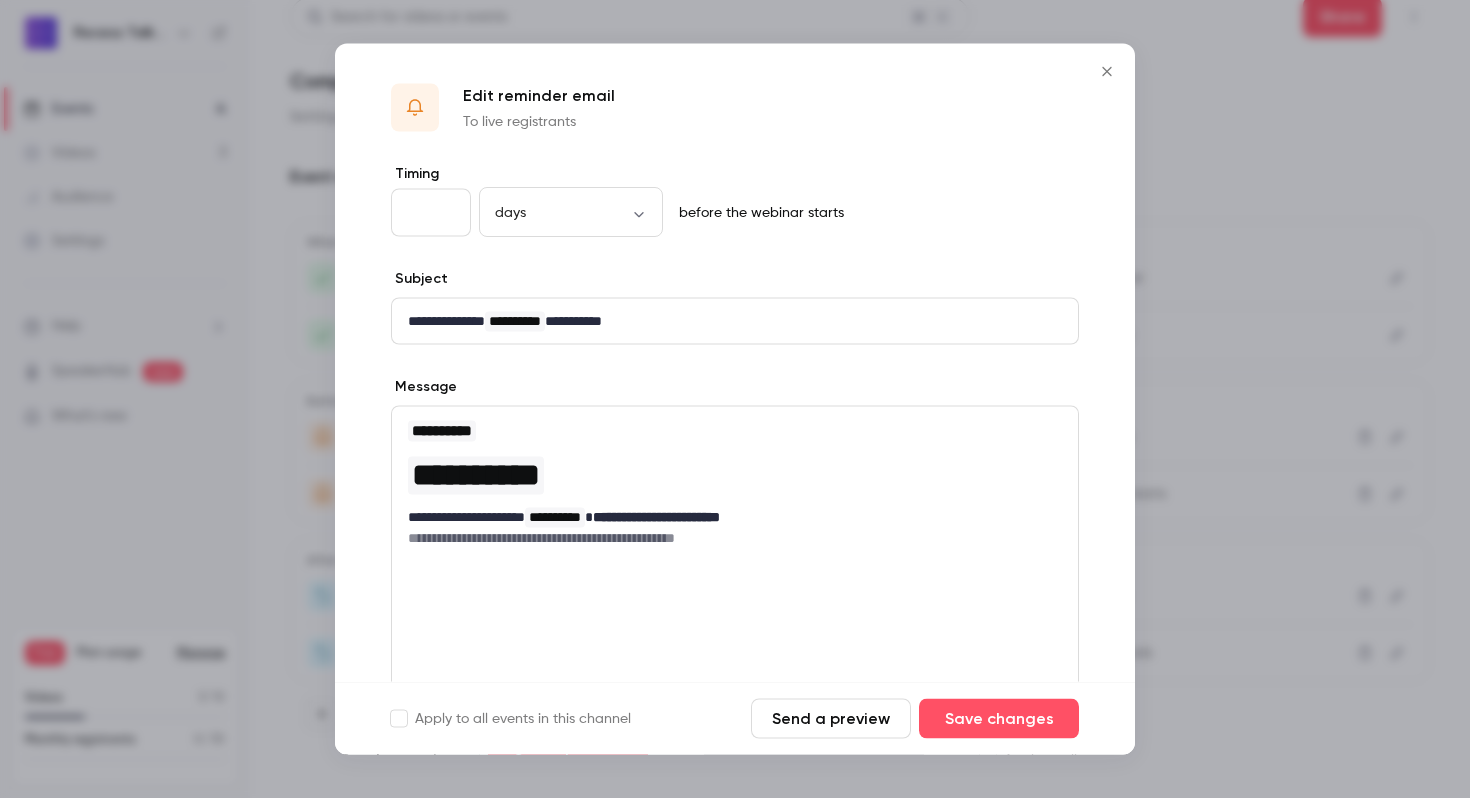 click at bounding box center [1107, 72] 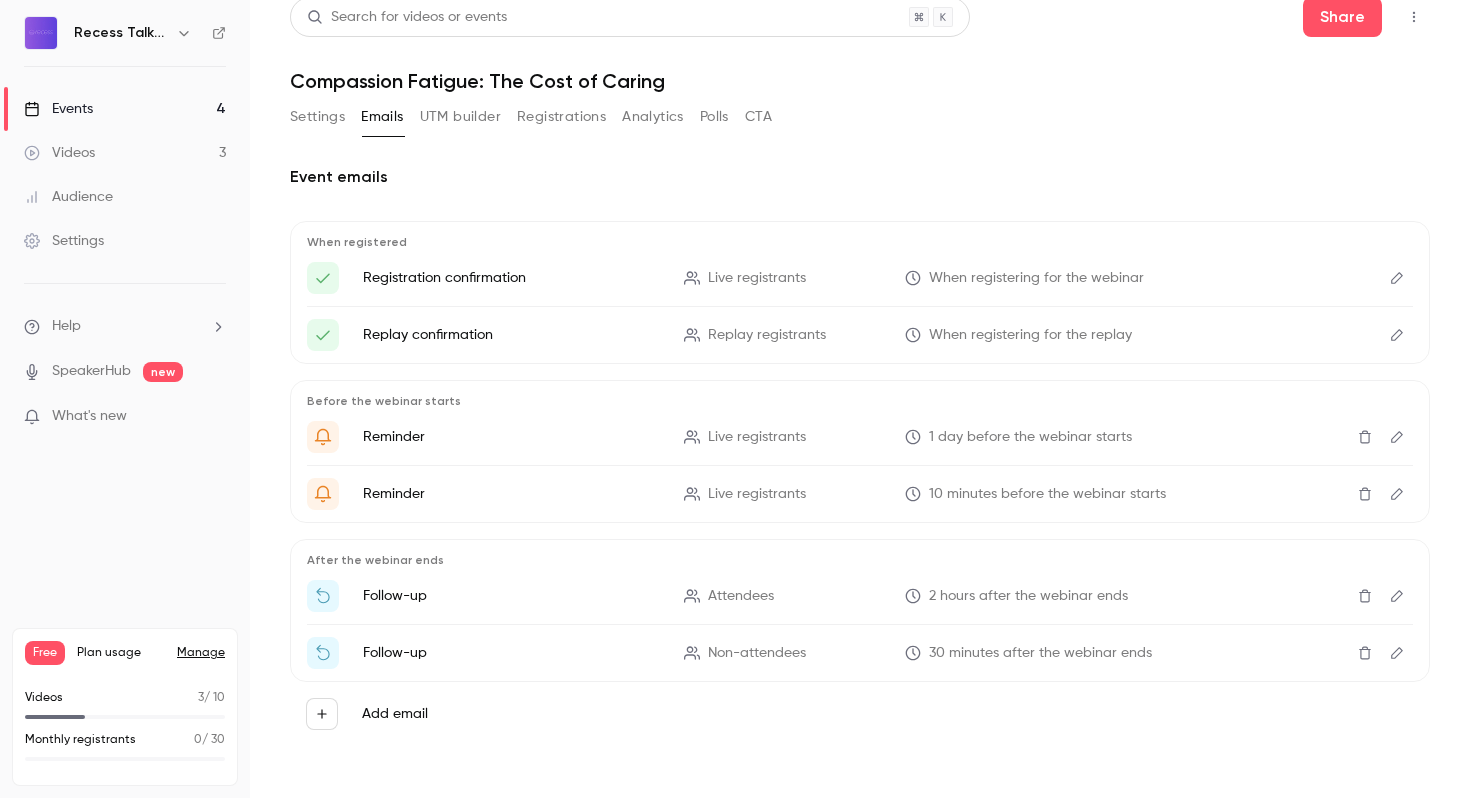 click at bounding box center (1397, 596) 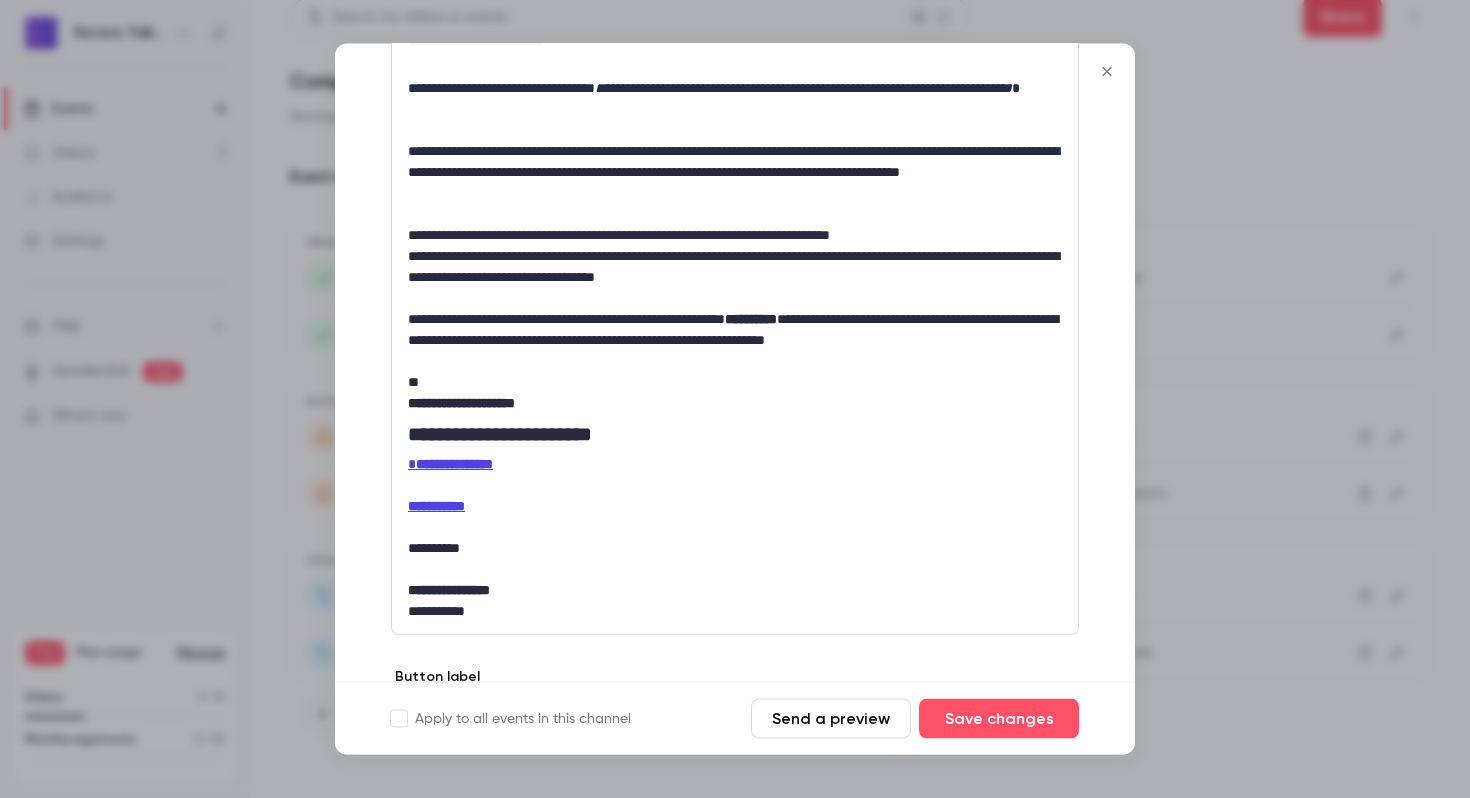 scroll, scrollTop: 415, scrollLeft: 0, axis: vertical 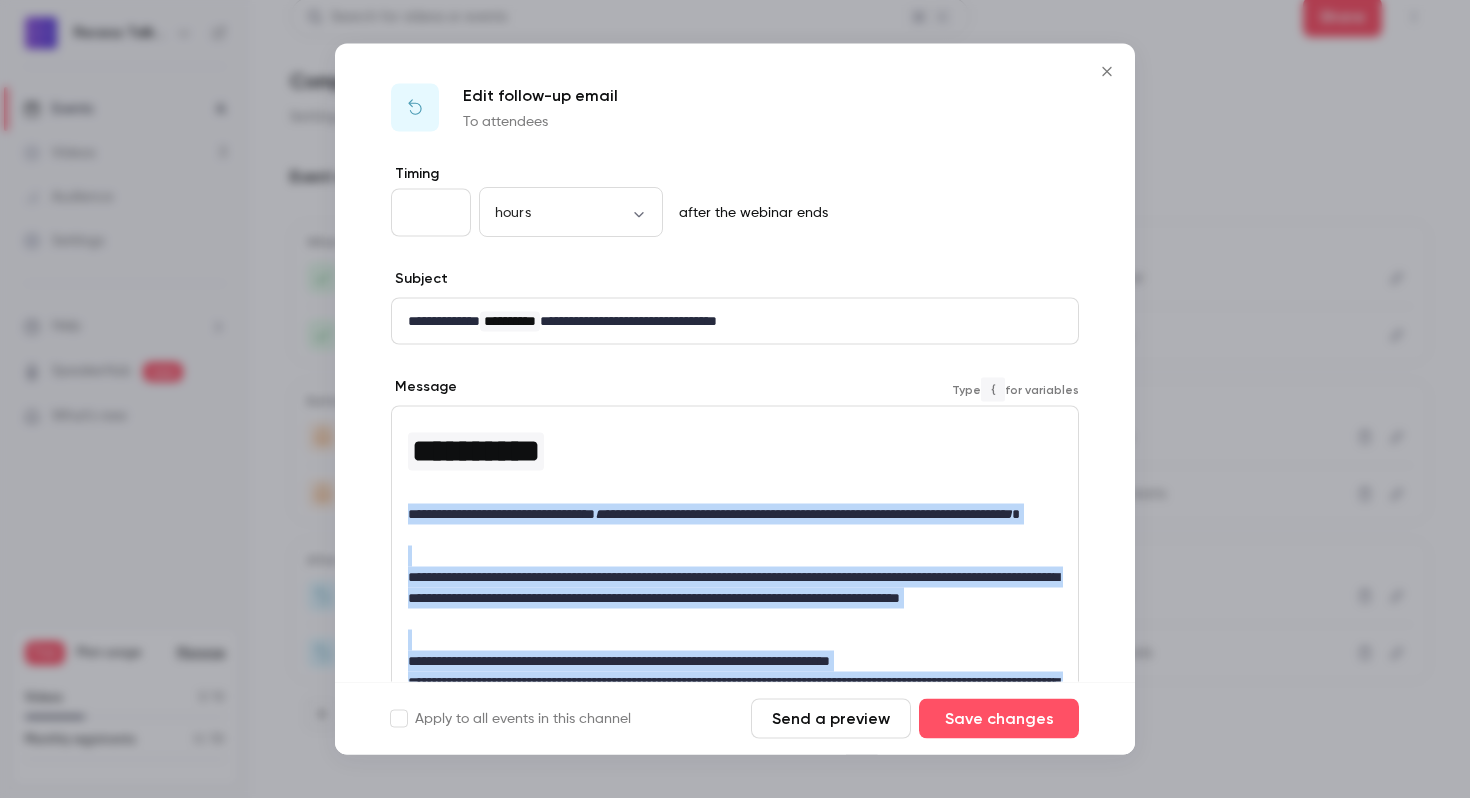 drag, startPoint x: 528, startPoint y: 617, endPoint x: 400, endPoint y: 523, distance: 158.80806 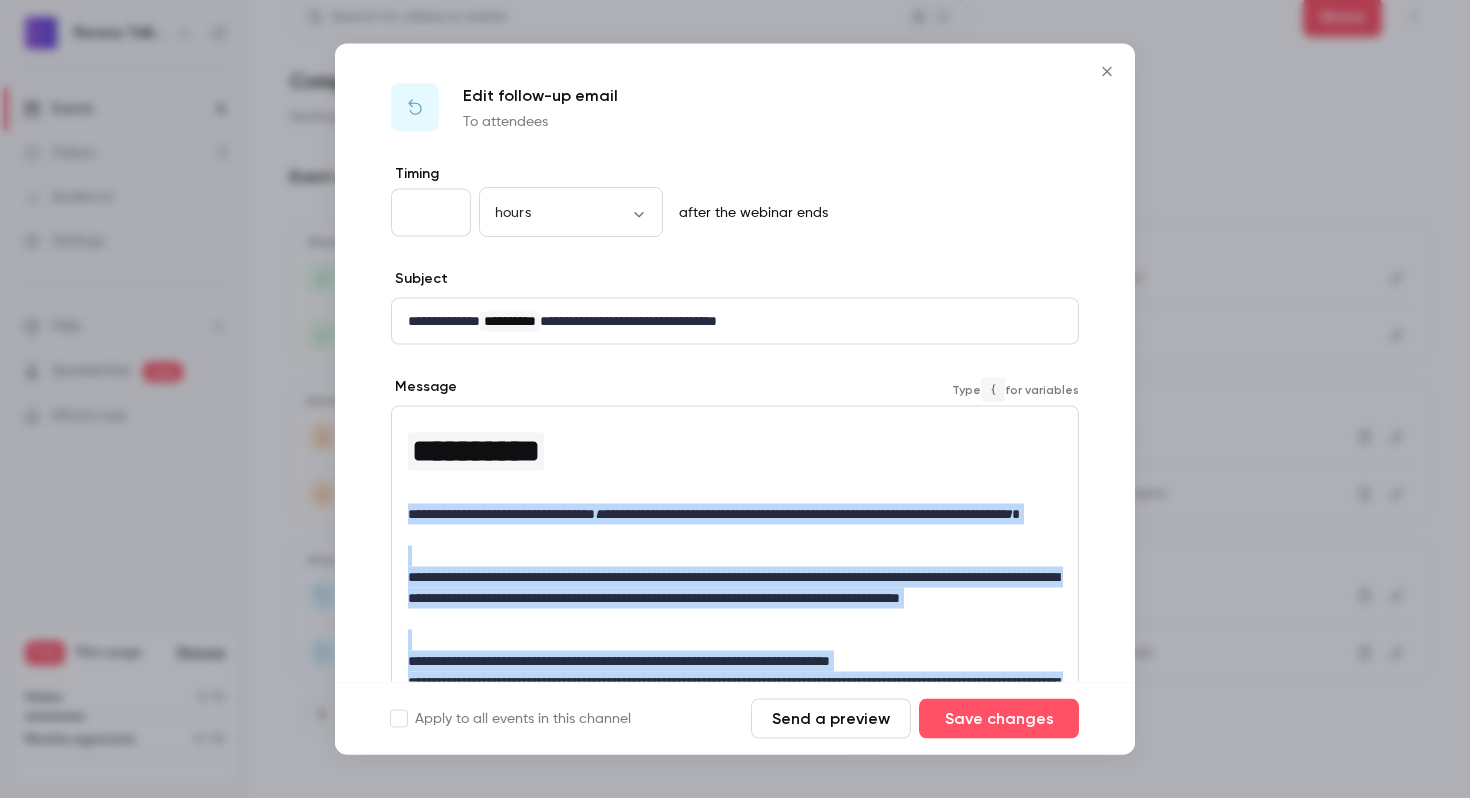click on "**********" at bounding box center [735, 733] 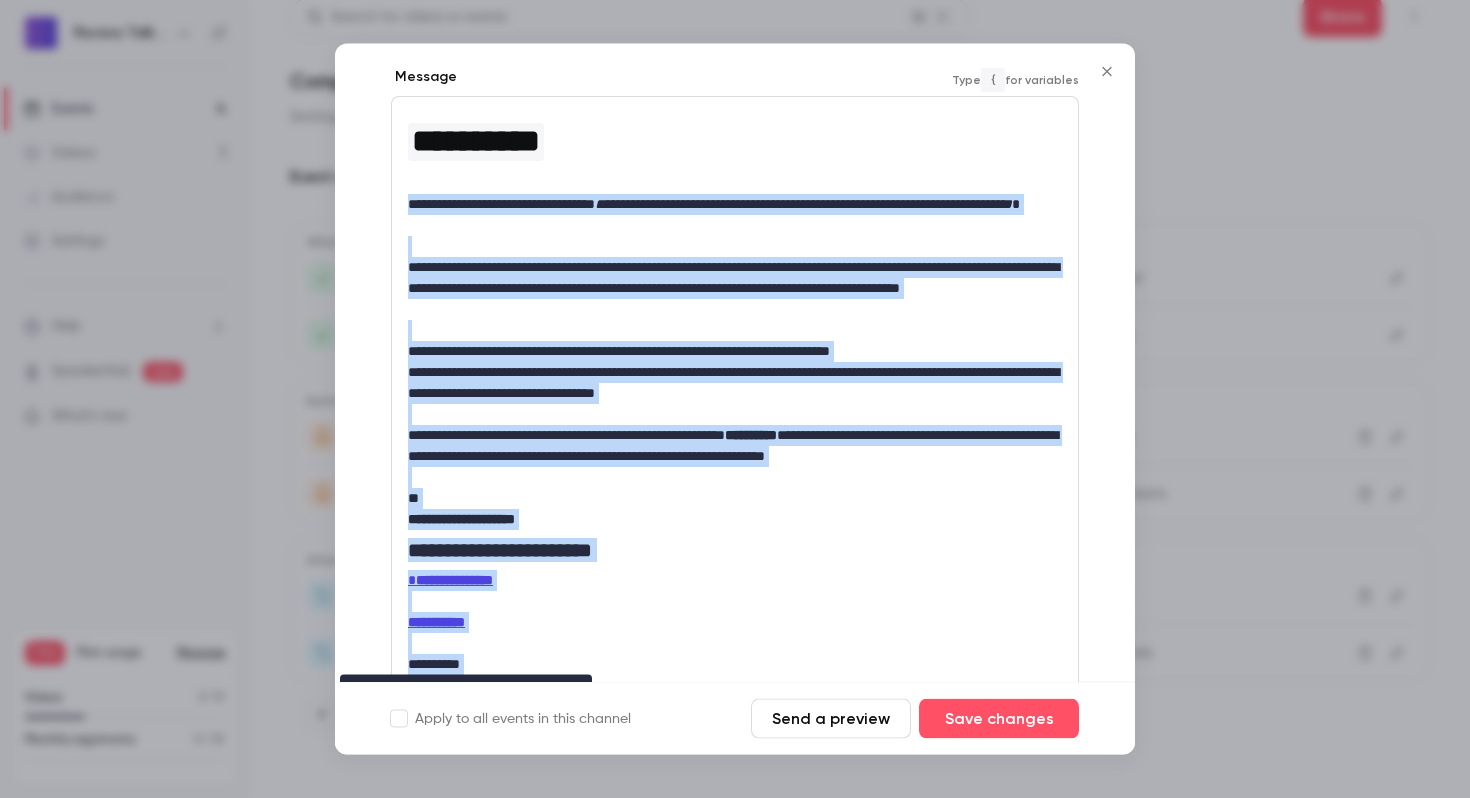 scroll, scrollTop: 307, scrollLeft: 0, axis: vertical 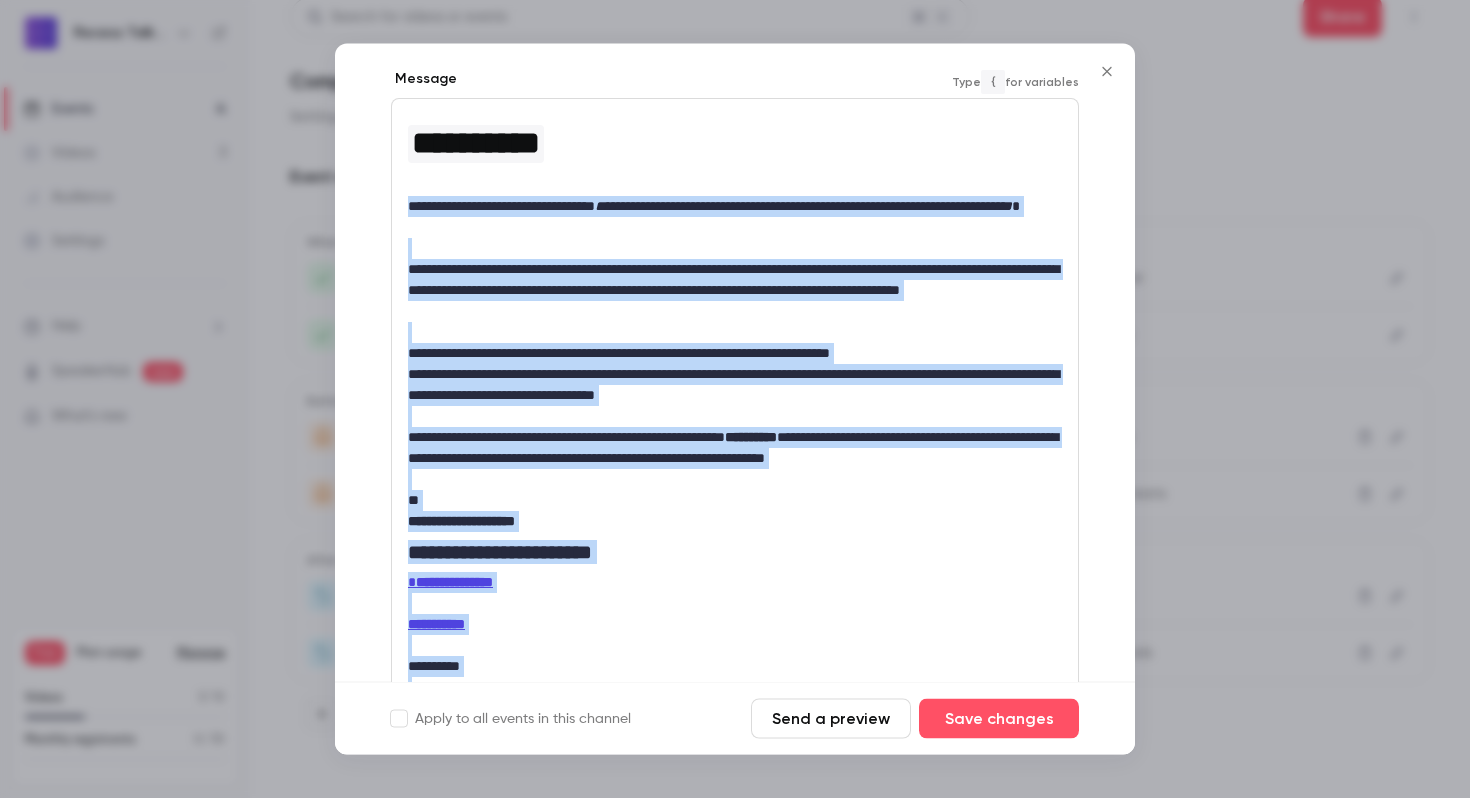 click on "**********" at bounding box center [735, 449] 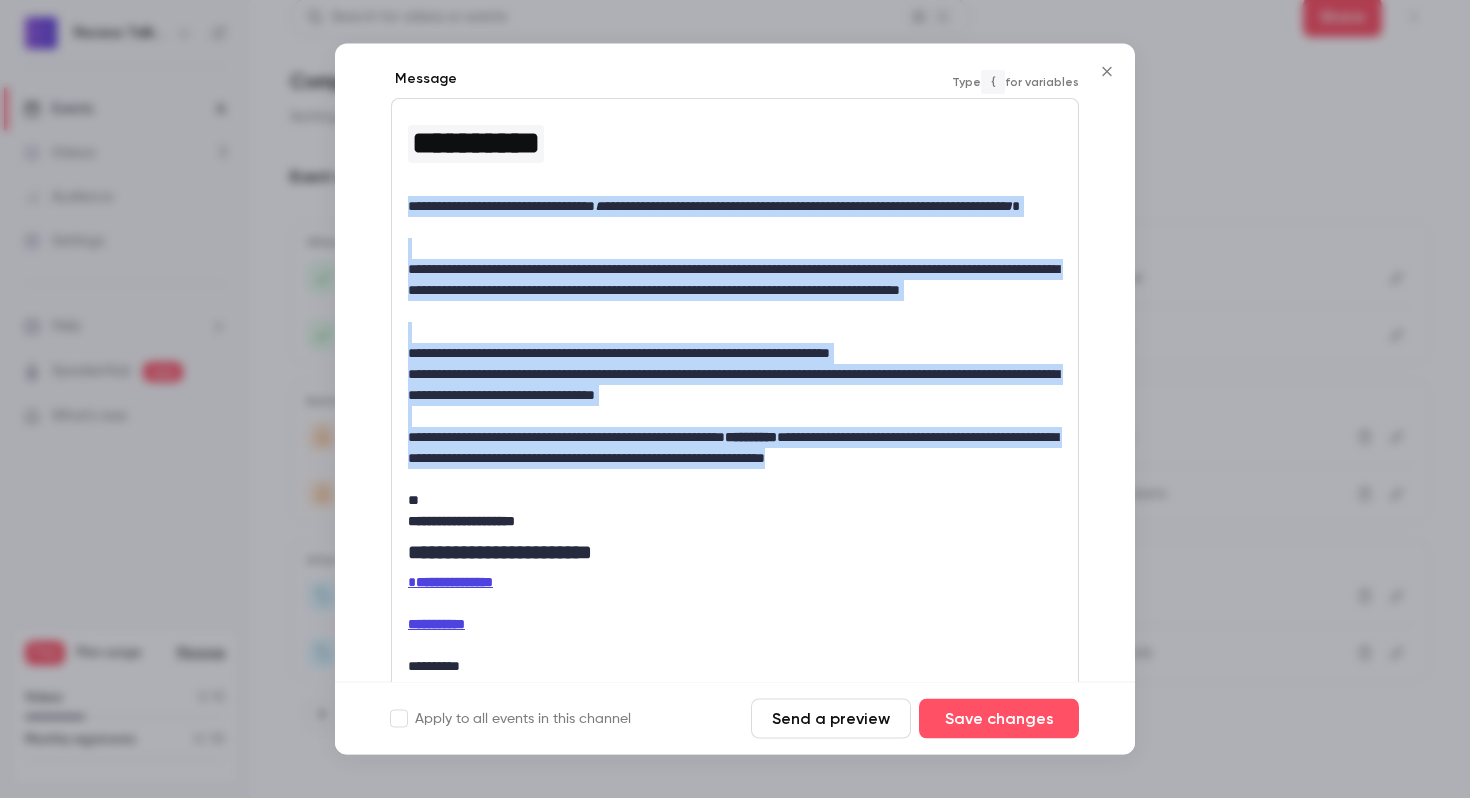 drag, startPoint x: 1029, startPoint y: 460, endPoint x: 397, endPoint y: 207, distance: 680.75916 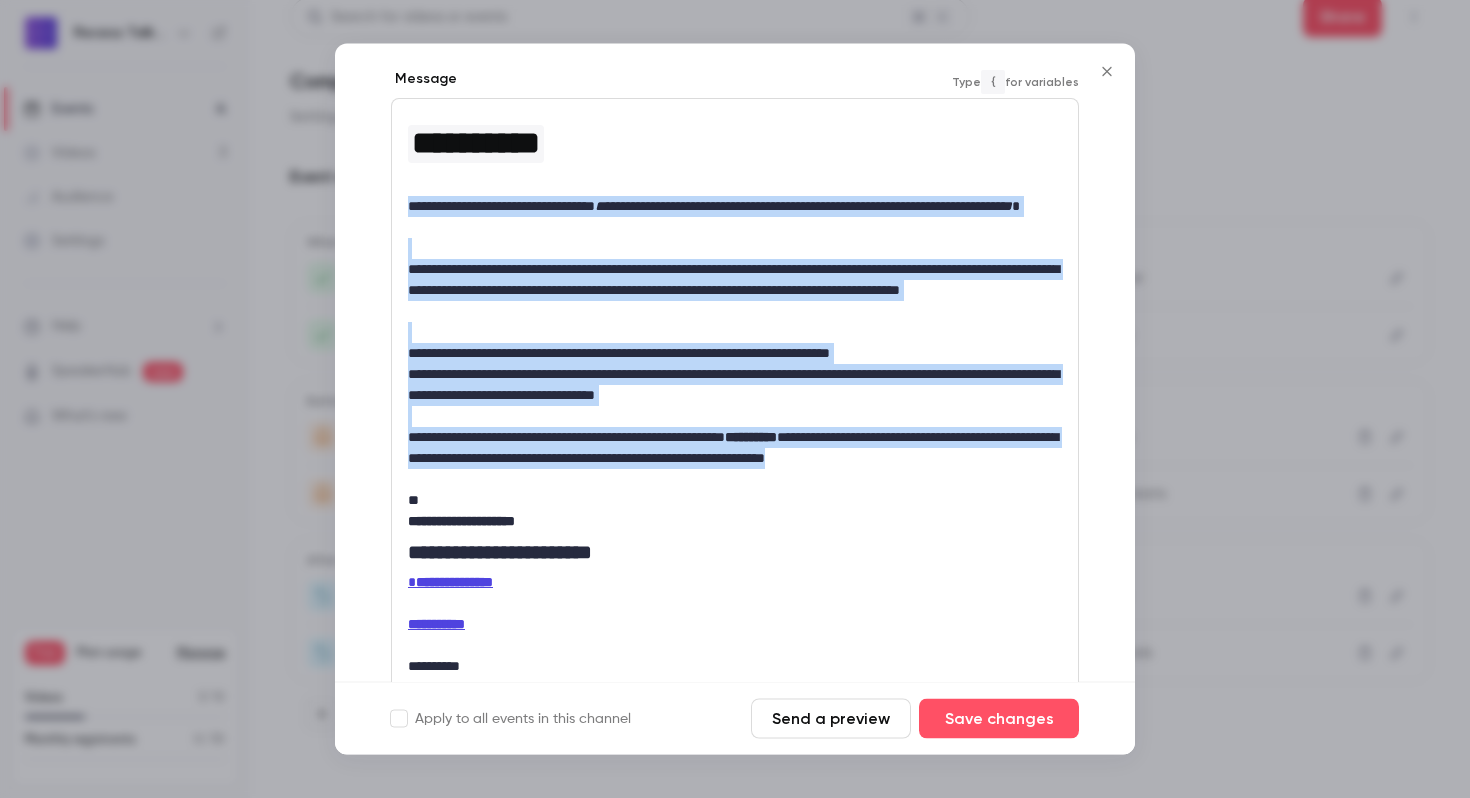 click on "**********" at bounding box center (735, 426) 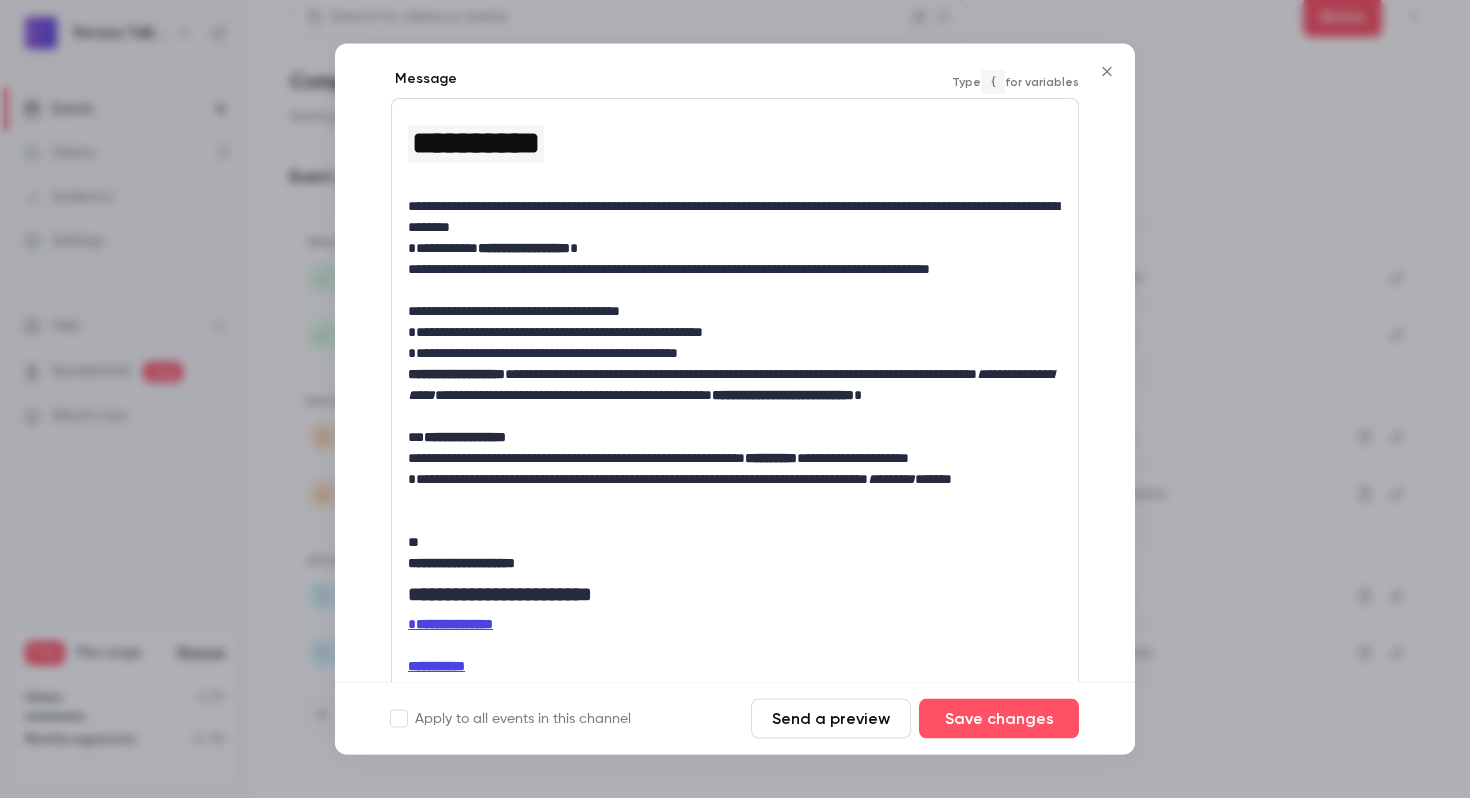scroll, scrollTop: 0, scrollLeft: 0, axis: both 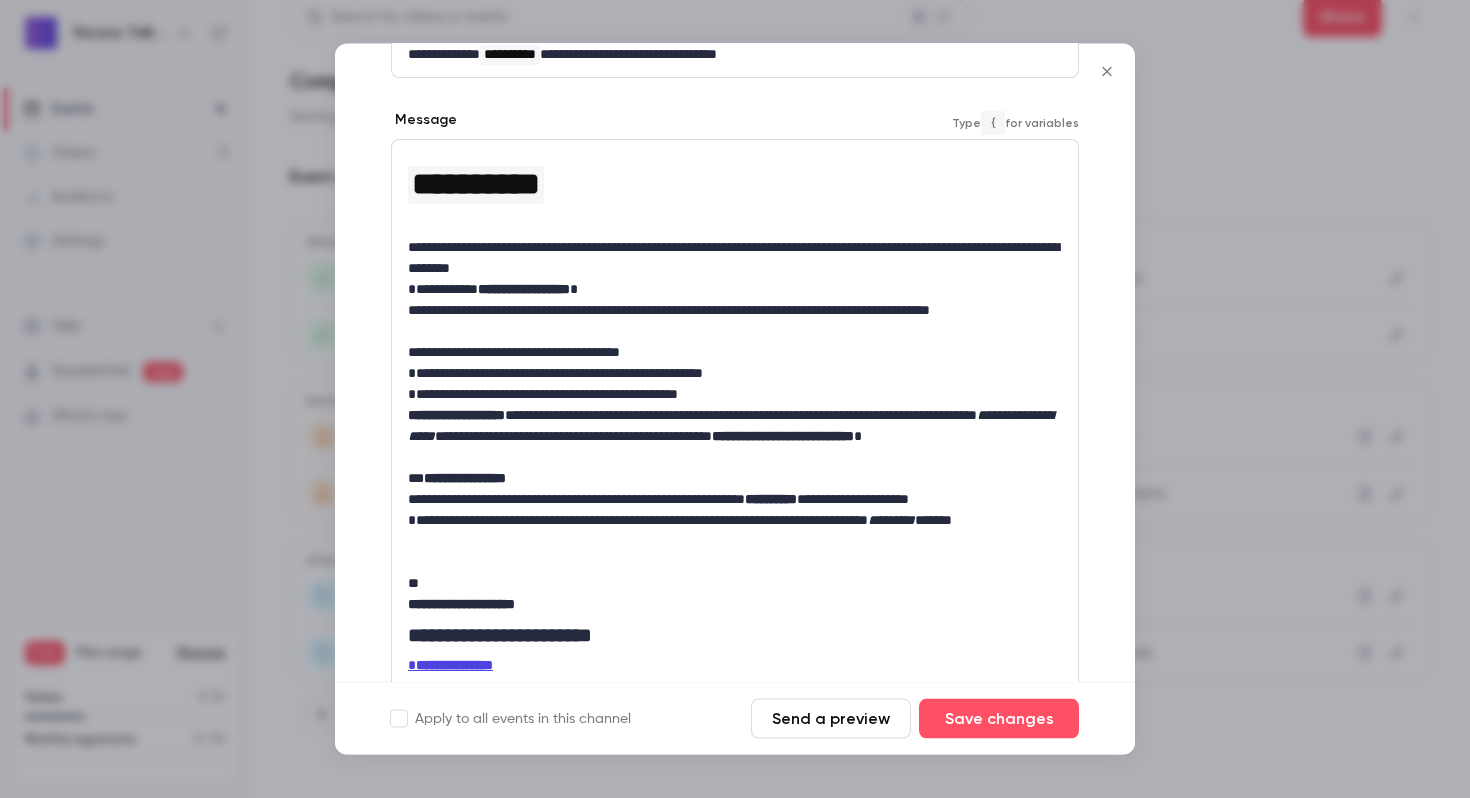 click on "**********" at bounding box center [735, 259] 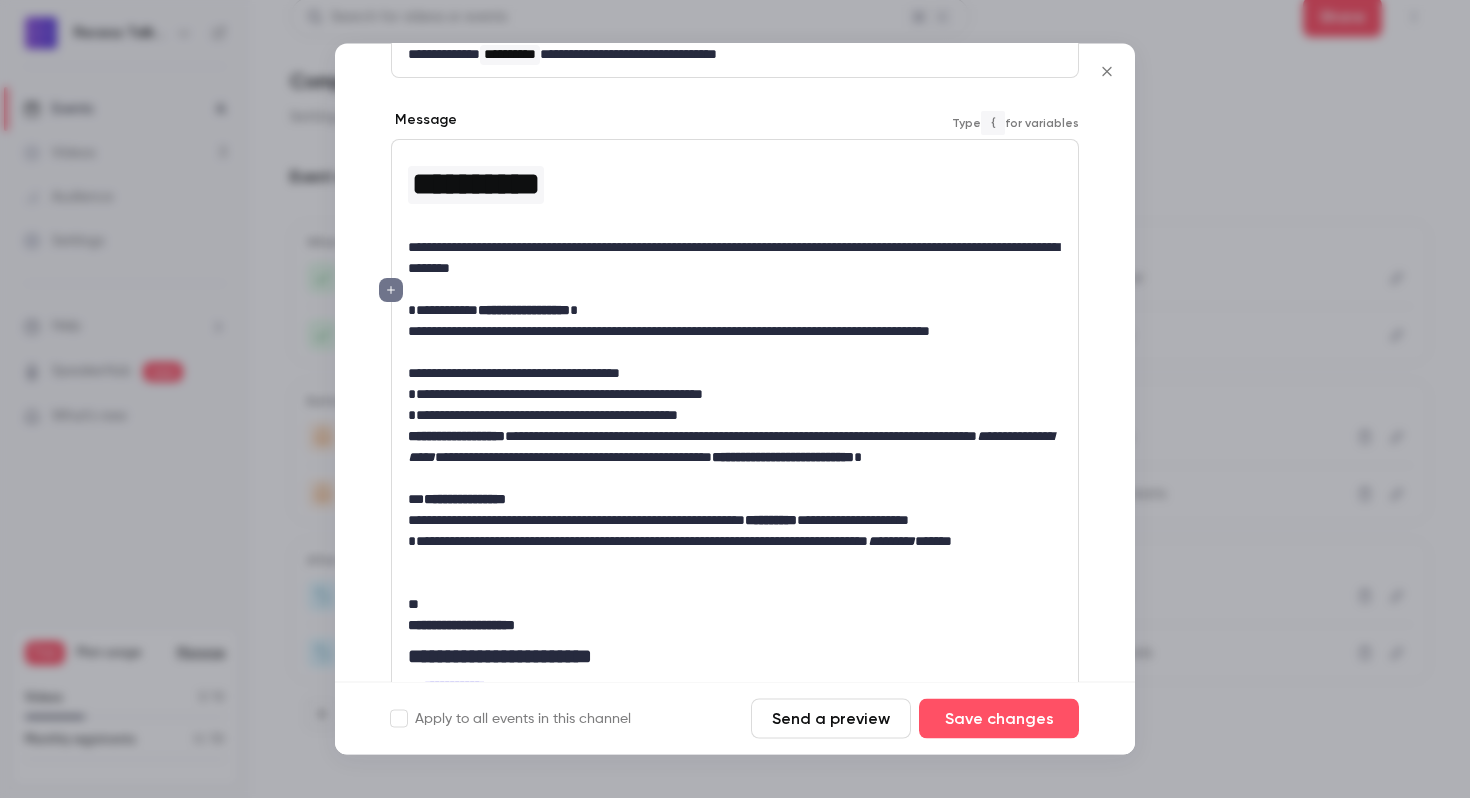 click on "**********" at bounding box center (735, 343) 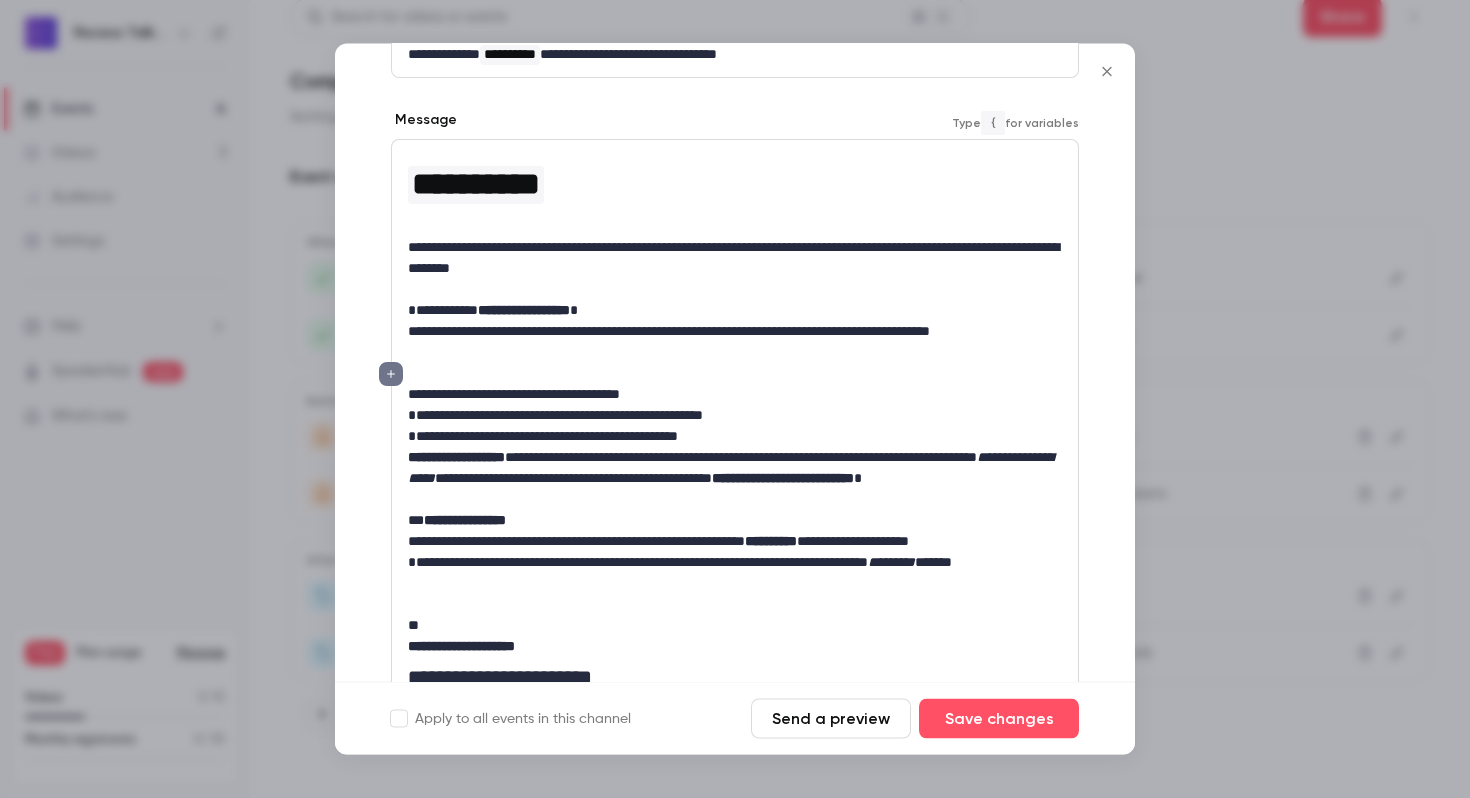 click on "**********" at bounding box center [735, 437] 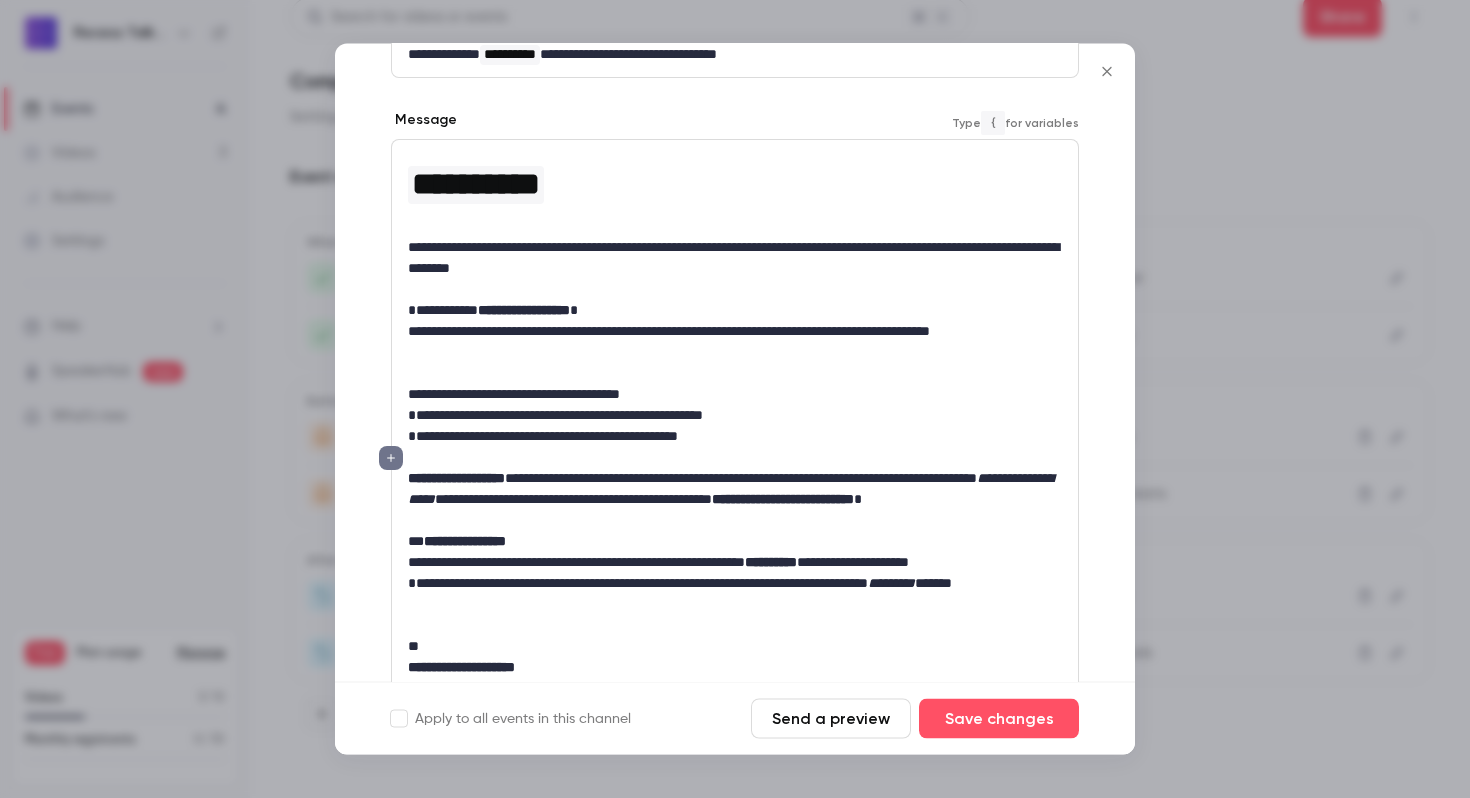 click on "**********" at bounding box center [735, 500] 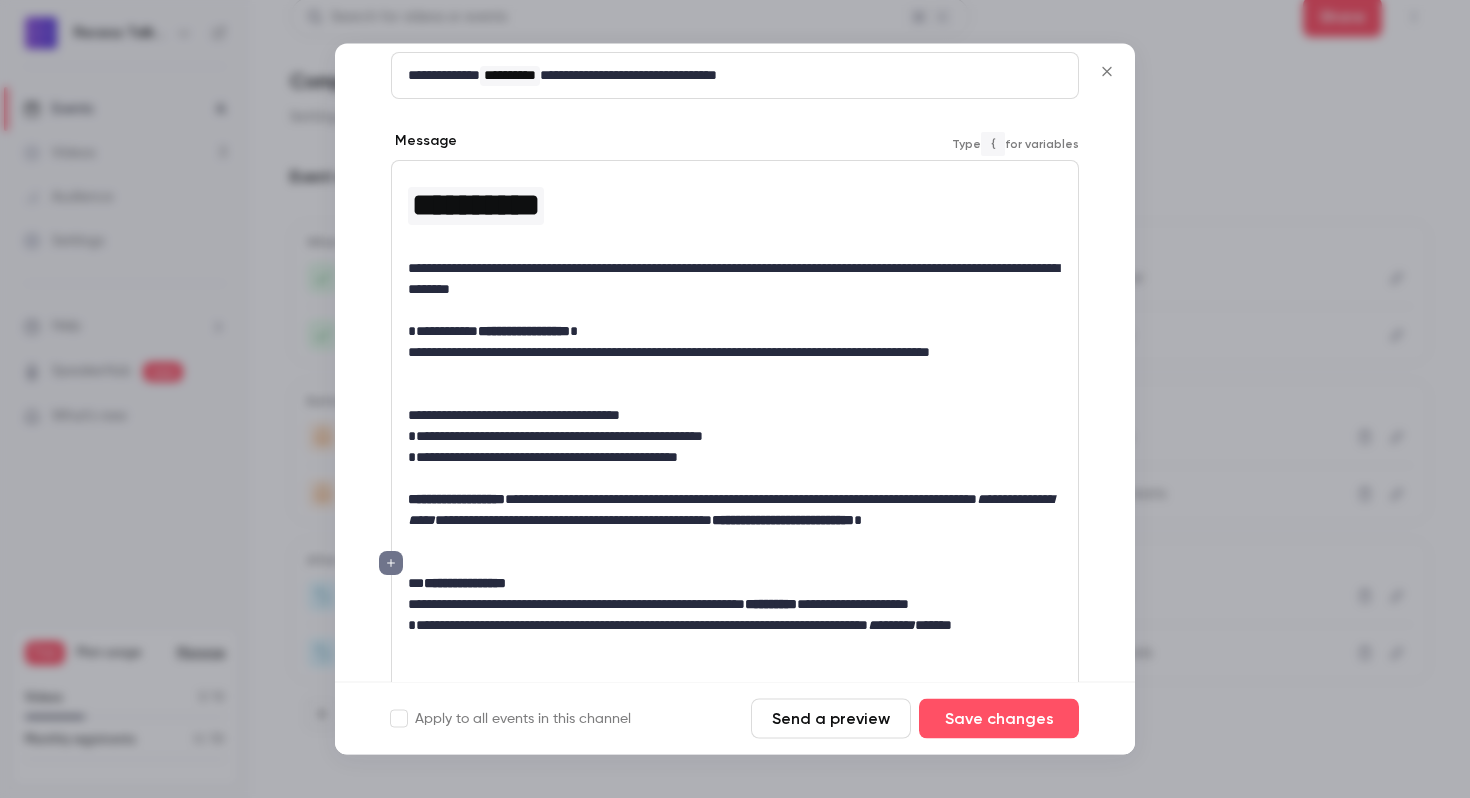 scroll, scrollTop: 685, scrollLeft: 0, axis: vertical 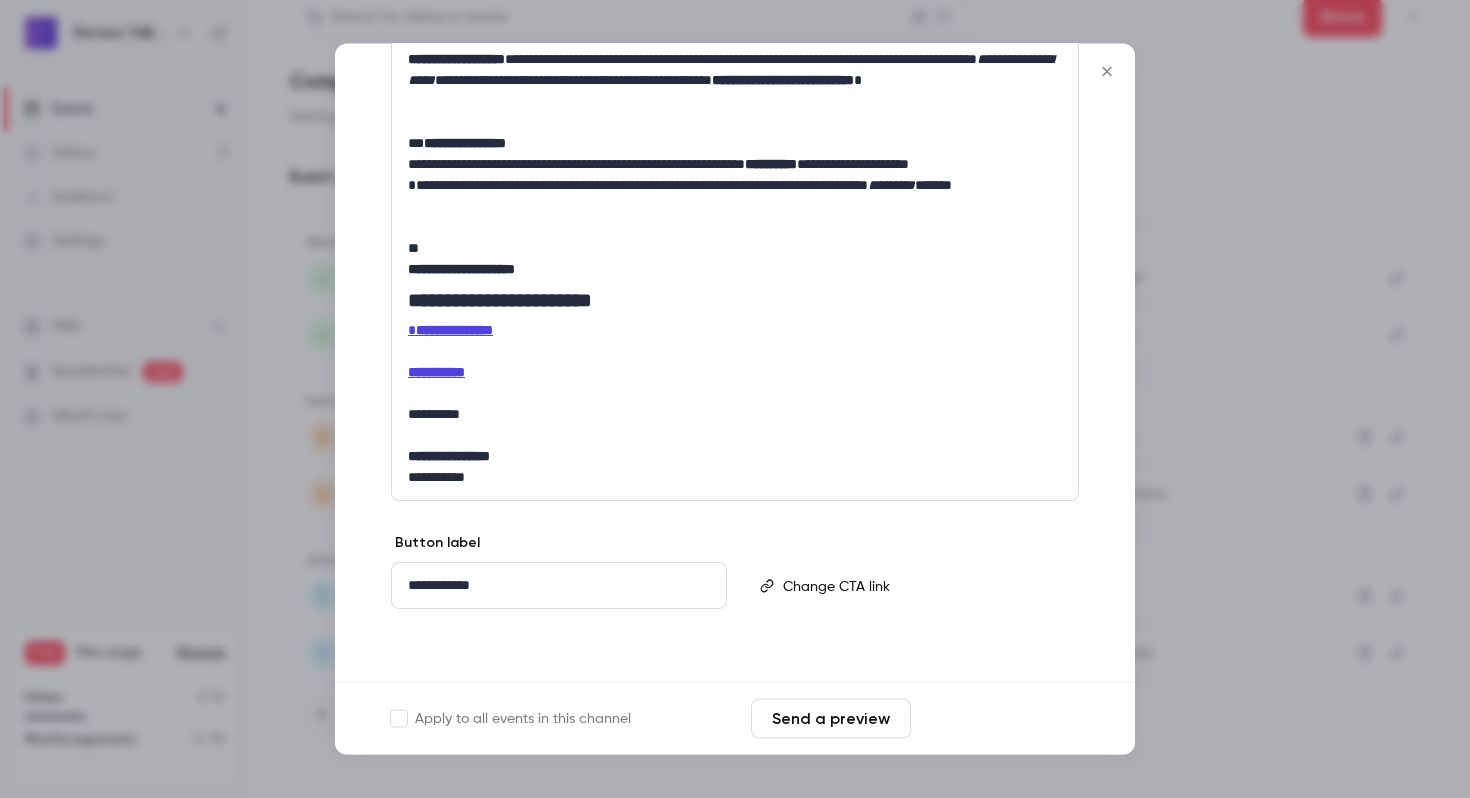 click on "Save changes" at bounding box center (999, 719) 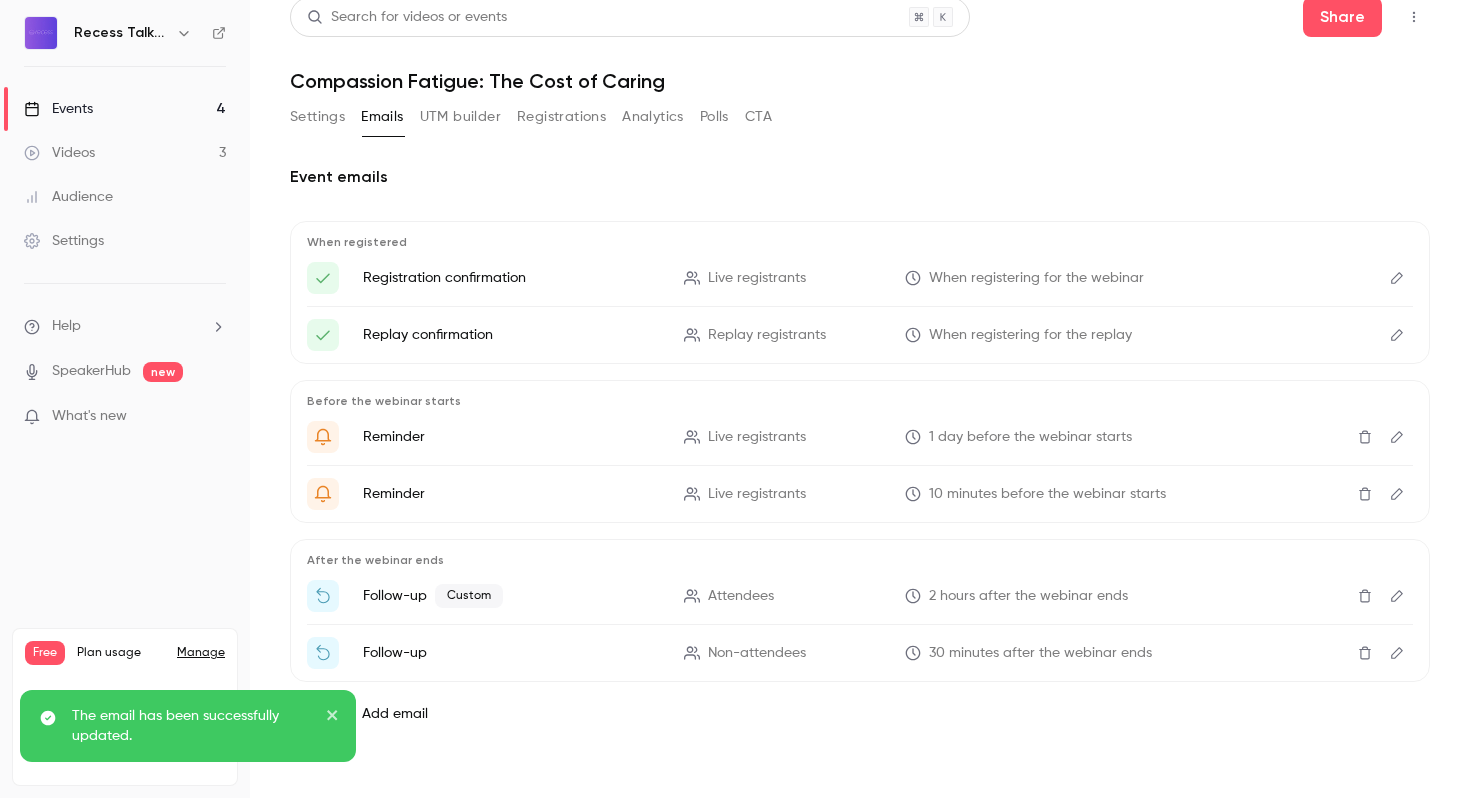click 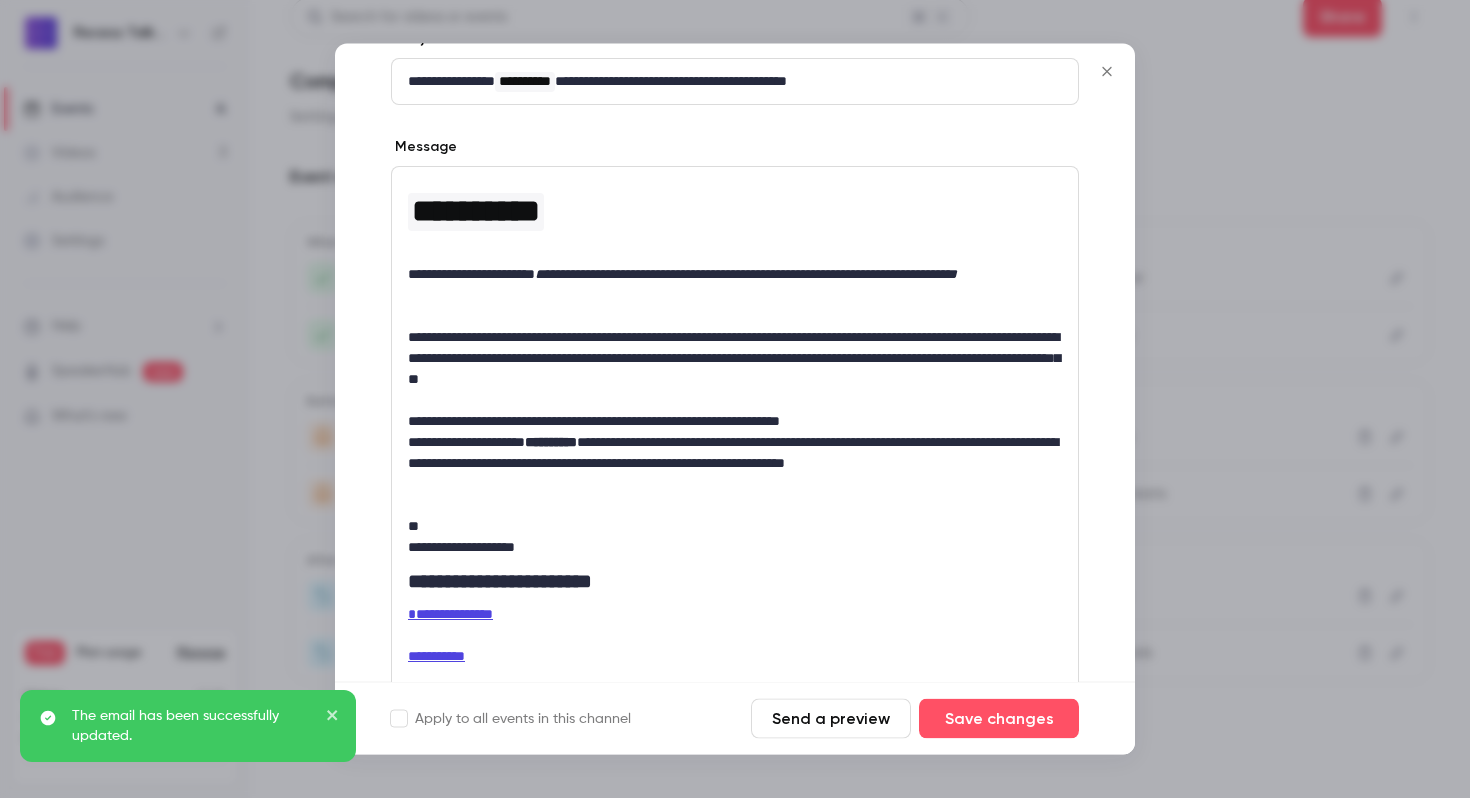 scroll, scrollTop: 234, scrollLeft: 0, axis: vertical 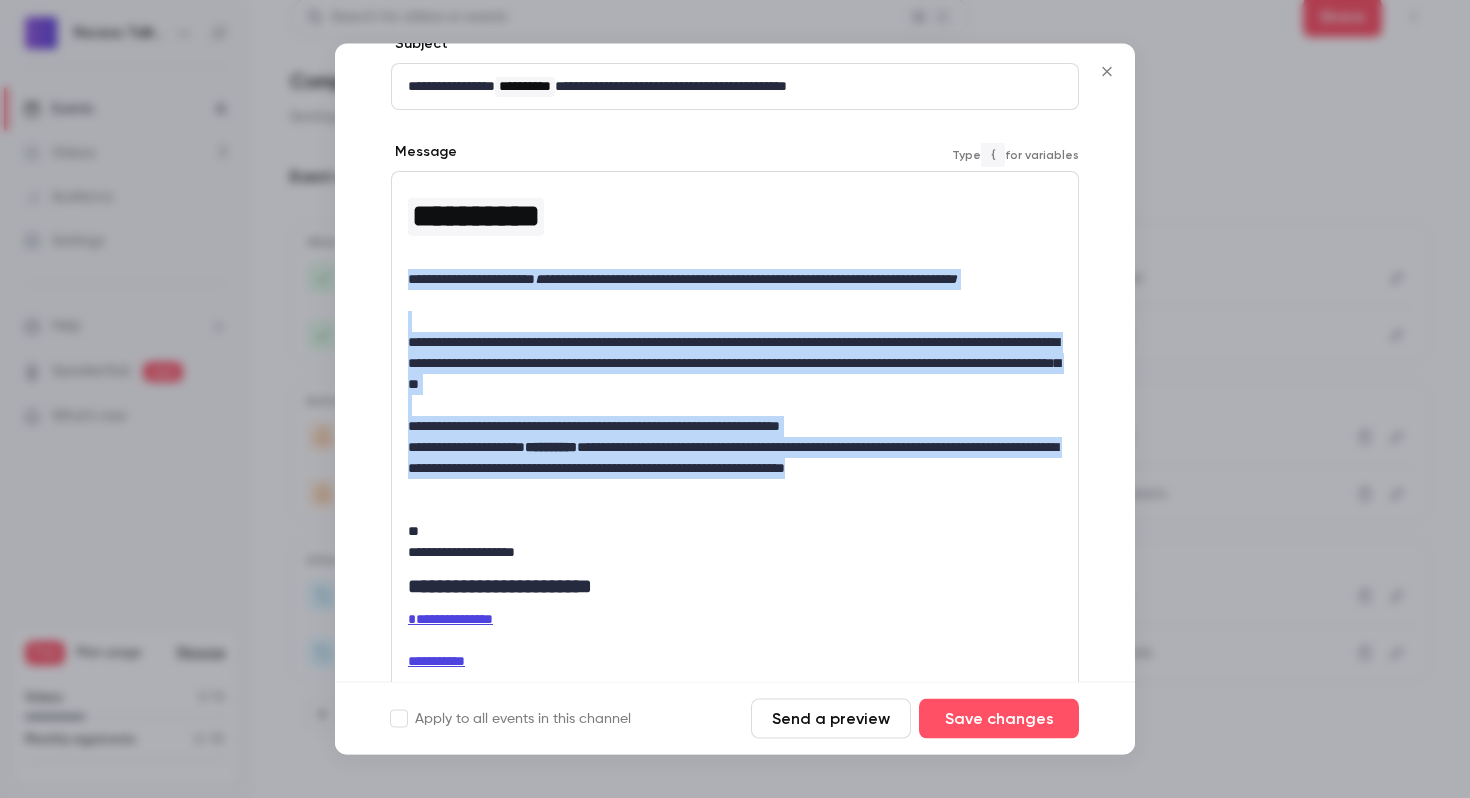 drag, startPoint x: 462, startPoint y: 486, endPoint x: 407, endPoint y: 288, distance: 205.49696 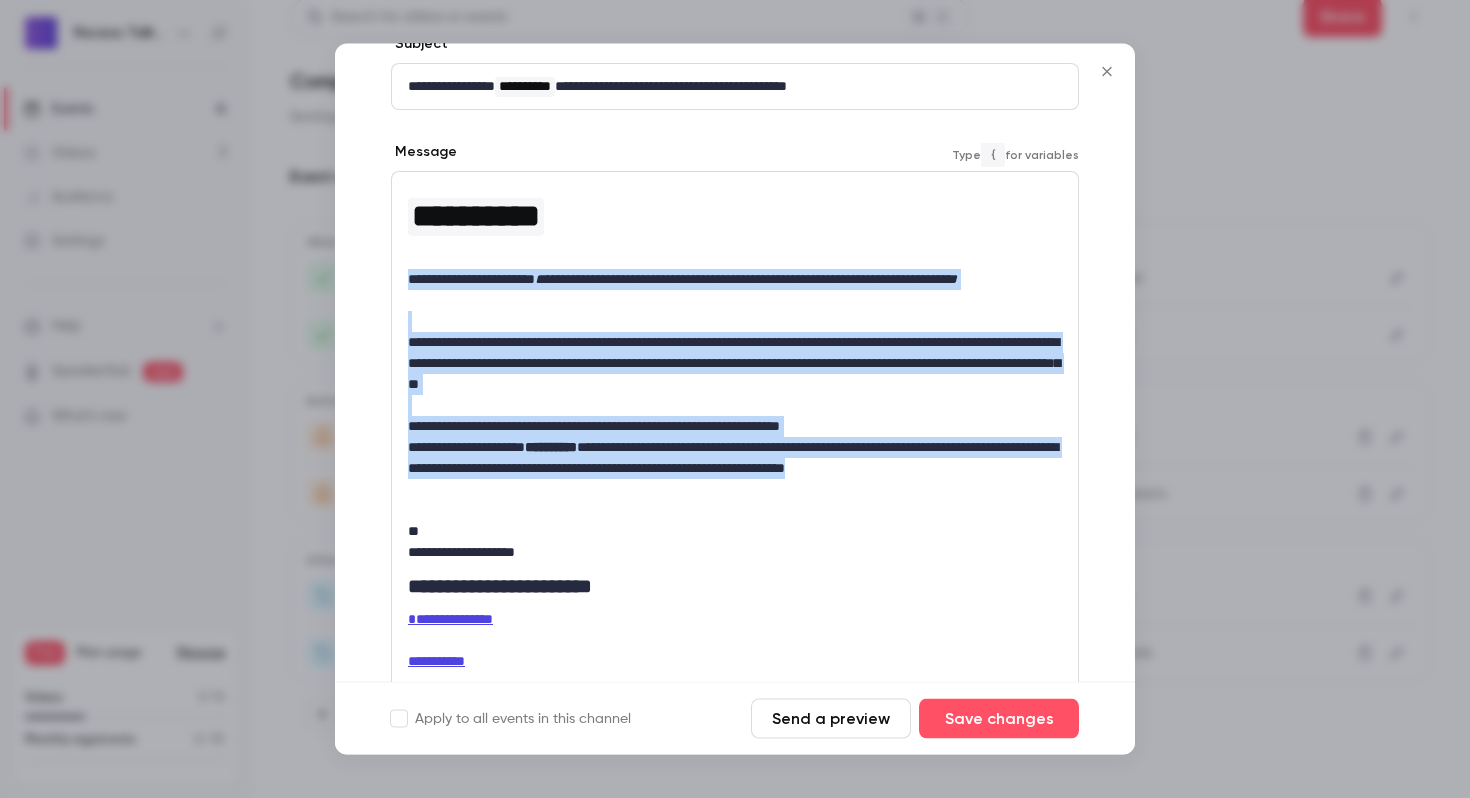click on "**********" at bounding box center [735, 481] 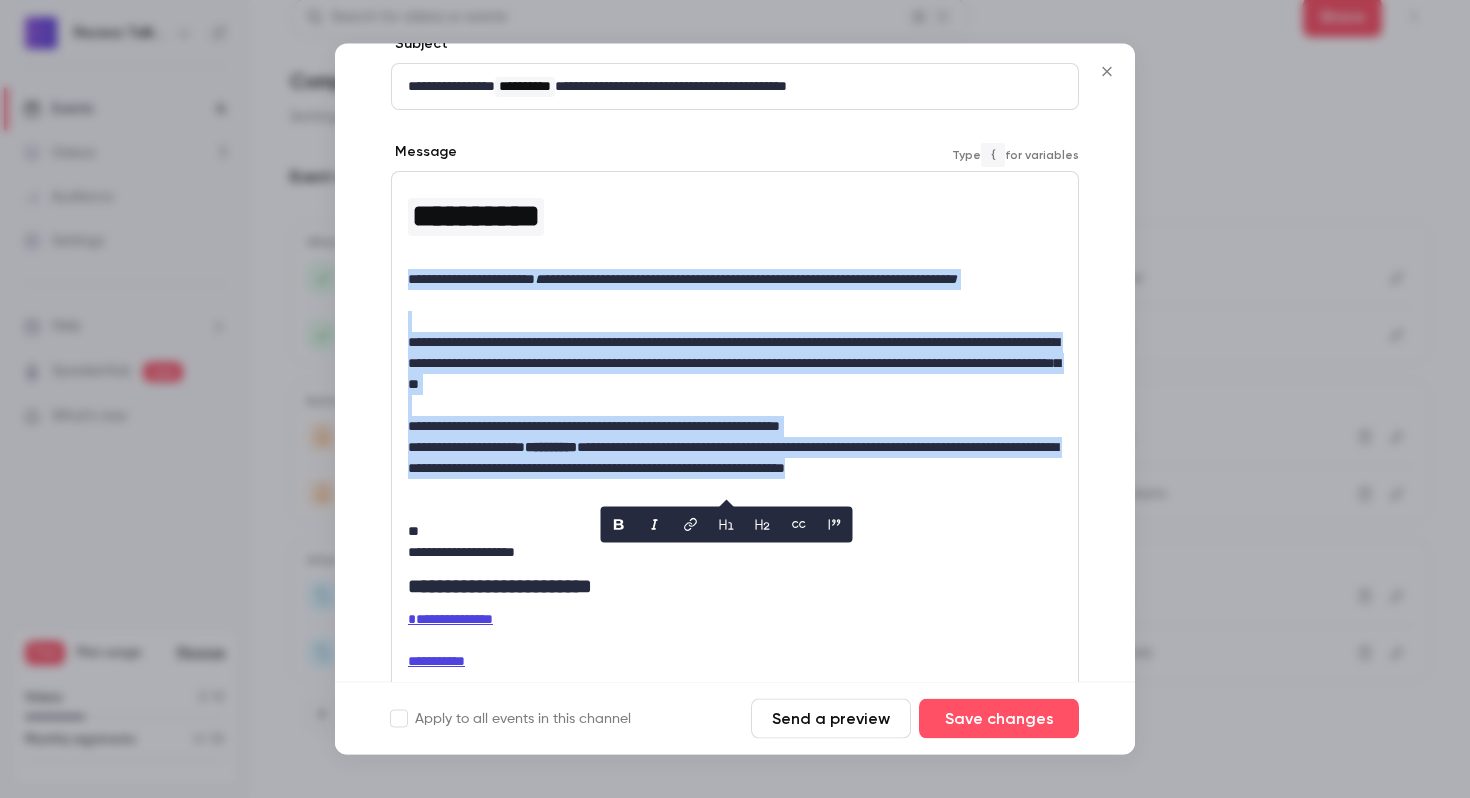 scroll, scrollTop: 0, scrollLeft: 0, axis: both 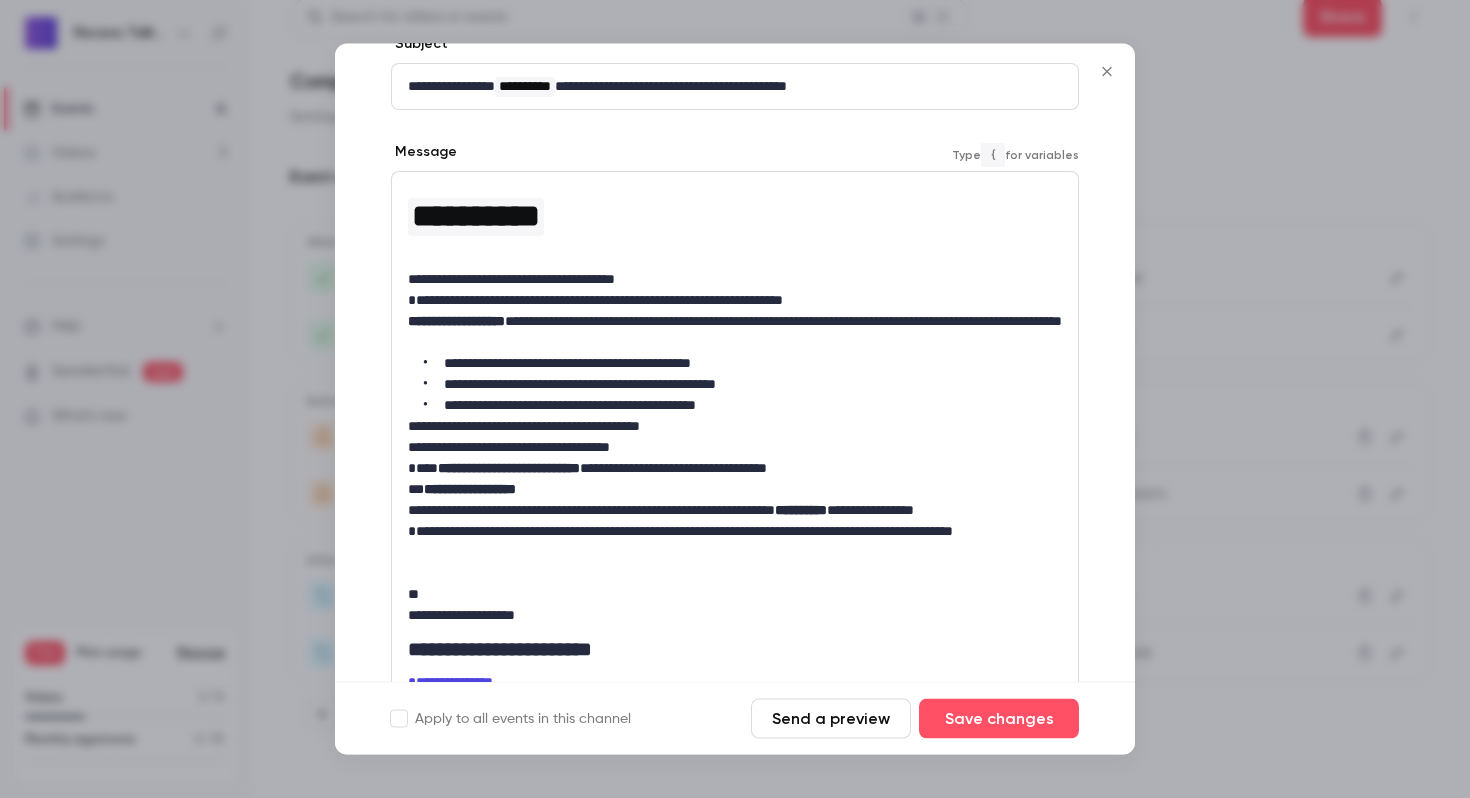 click on "**********" at bounding box center [735, 301] 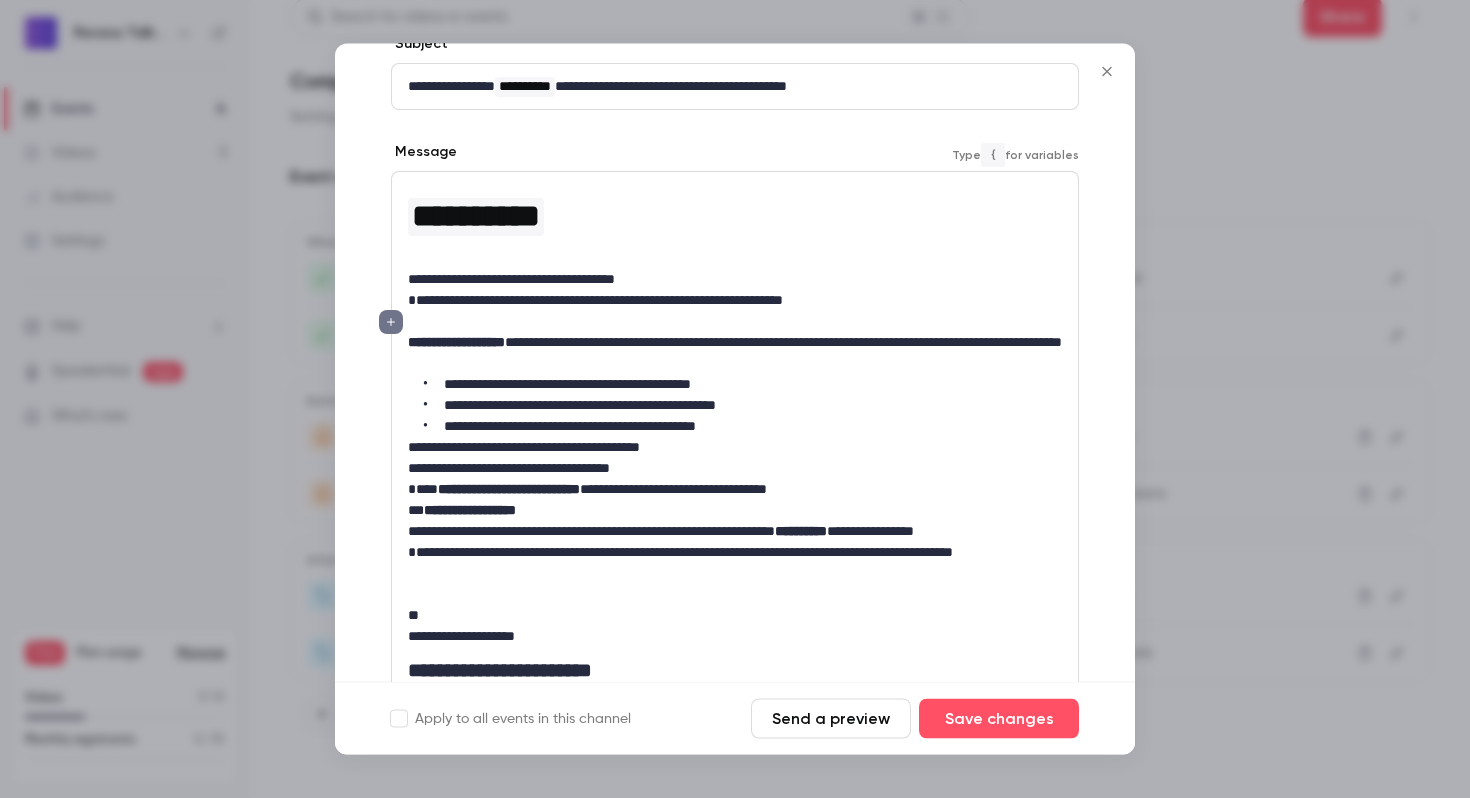 click on "**********" at bounding box center [735, 354] 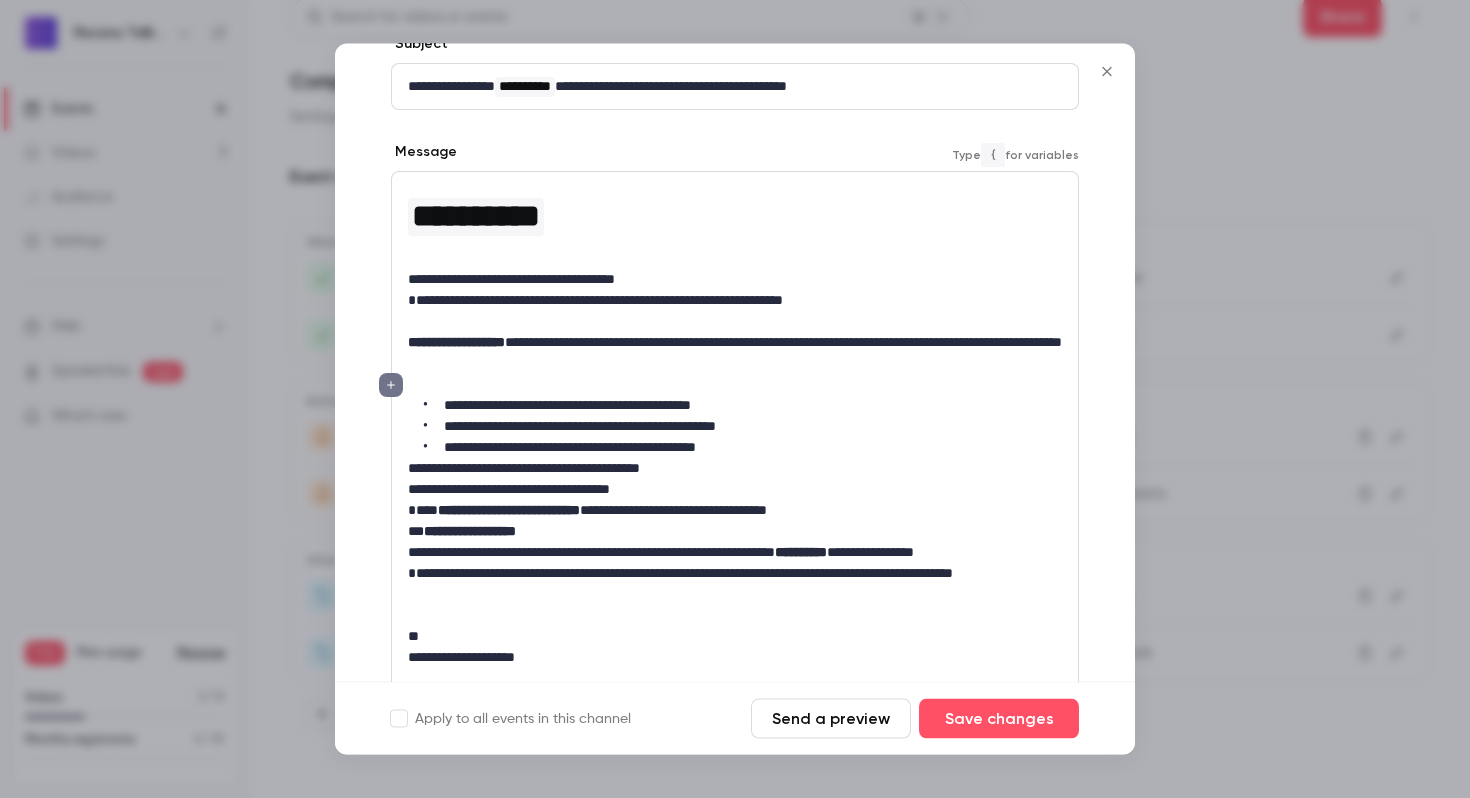 click on "**********" at bounding box center (735, 469) 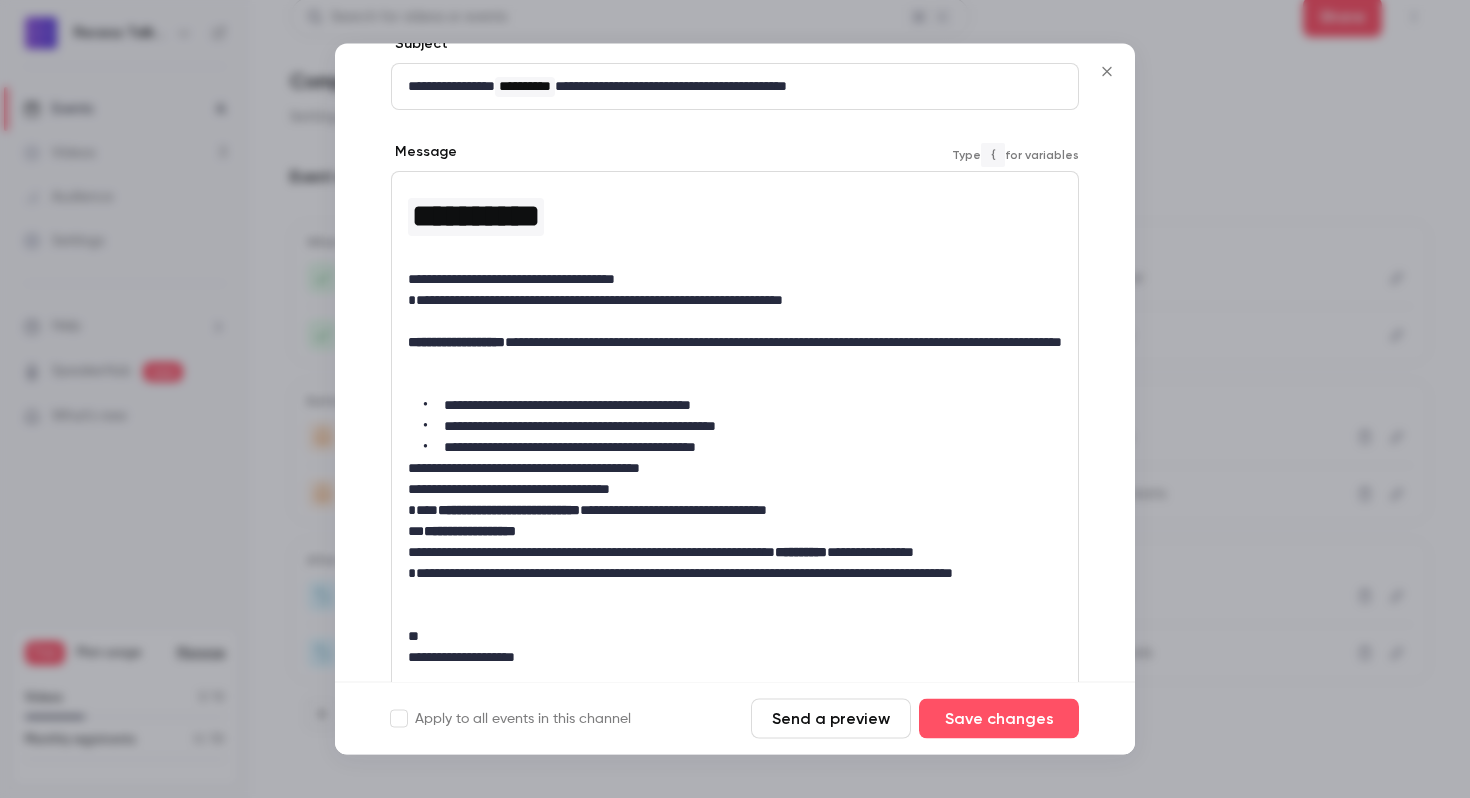 click on "**********" at bounding box center (743, 448) 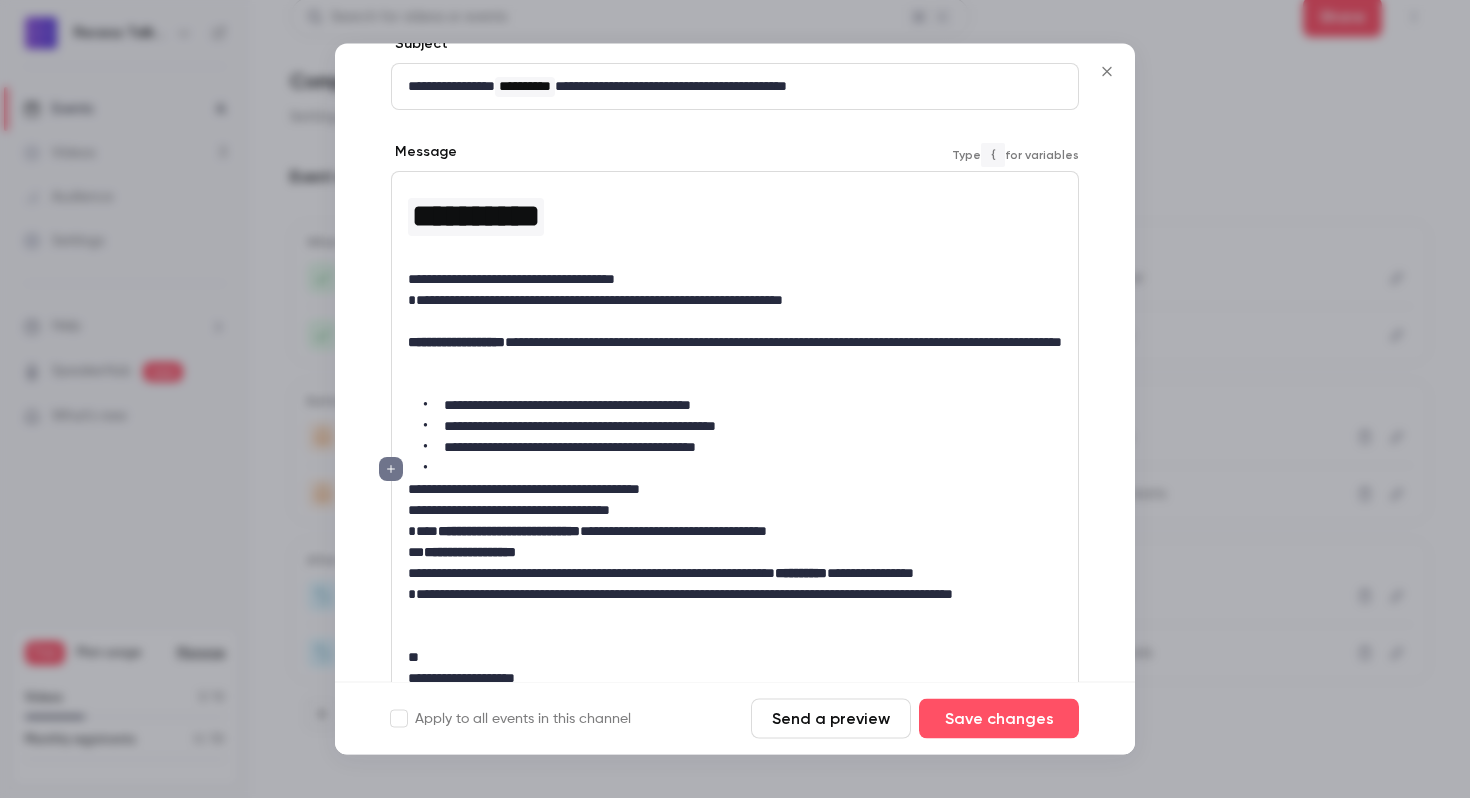 click on "**********" at bounding box center (735, 490) 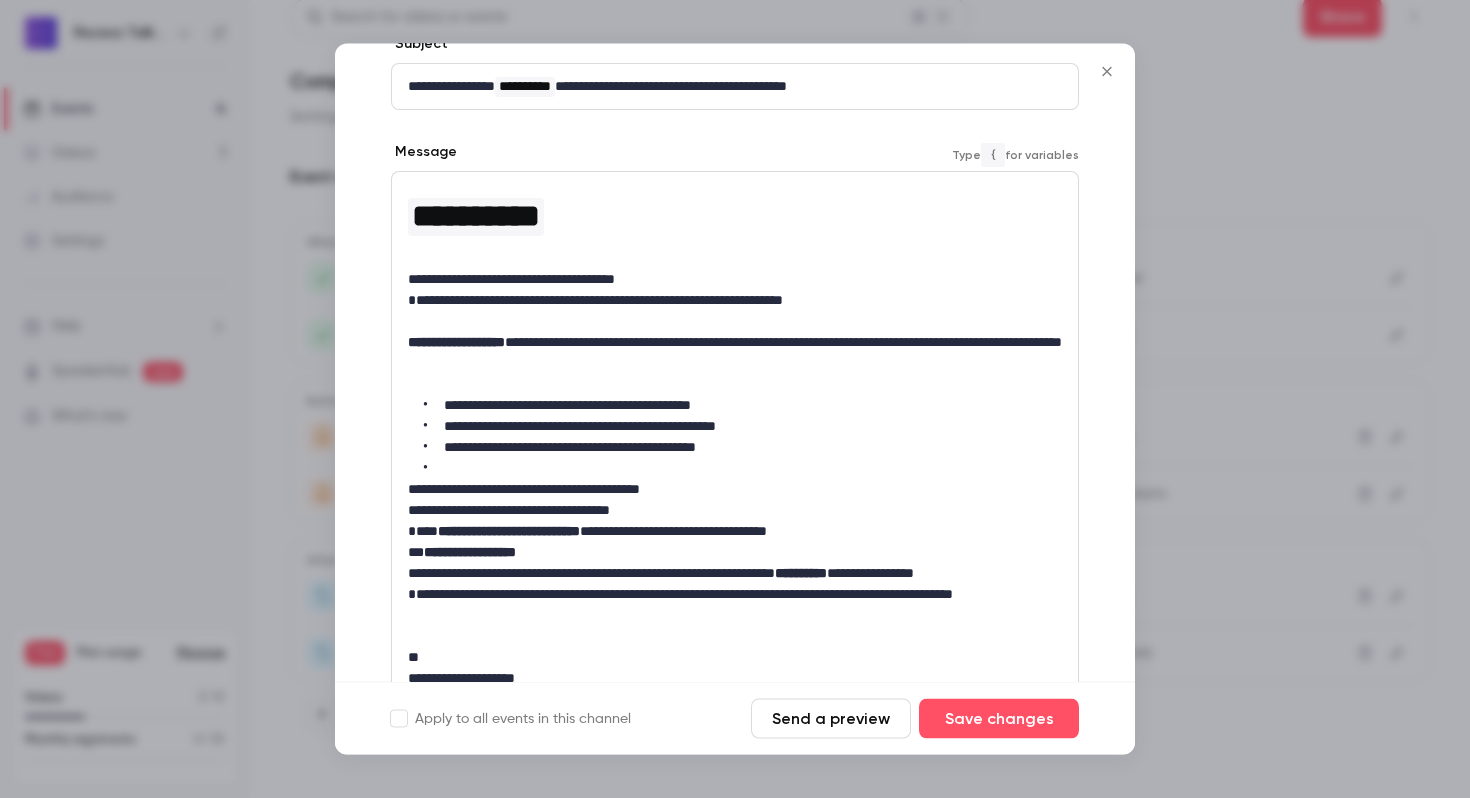 click on "**********" at bounding box center (735, 511) 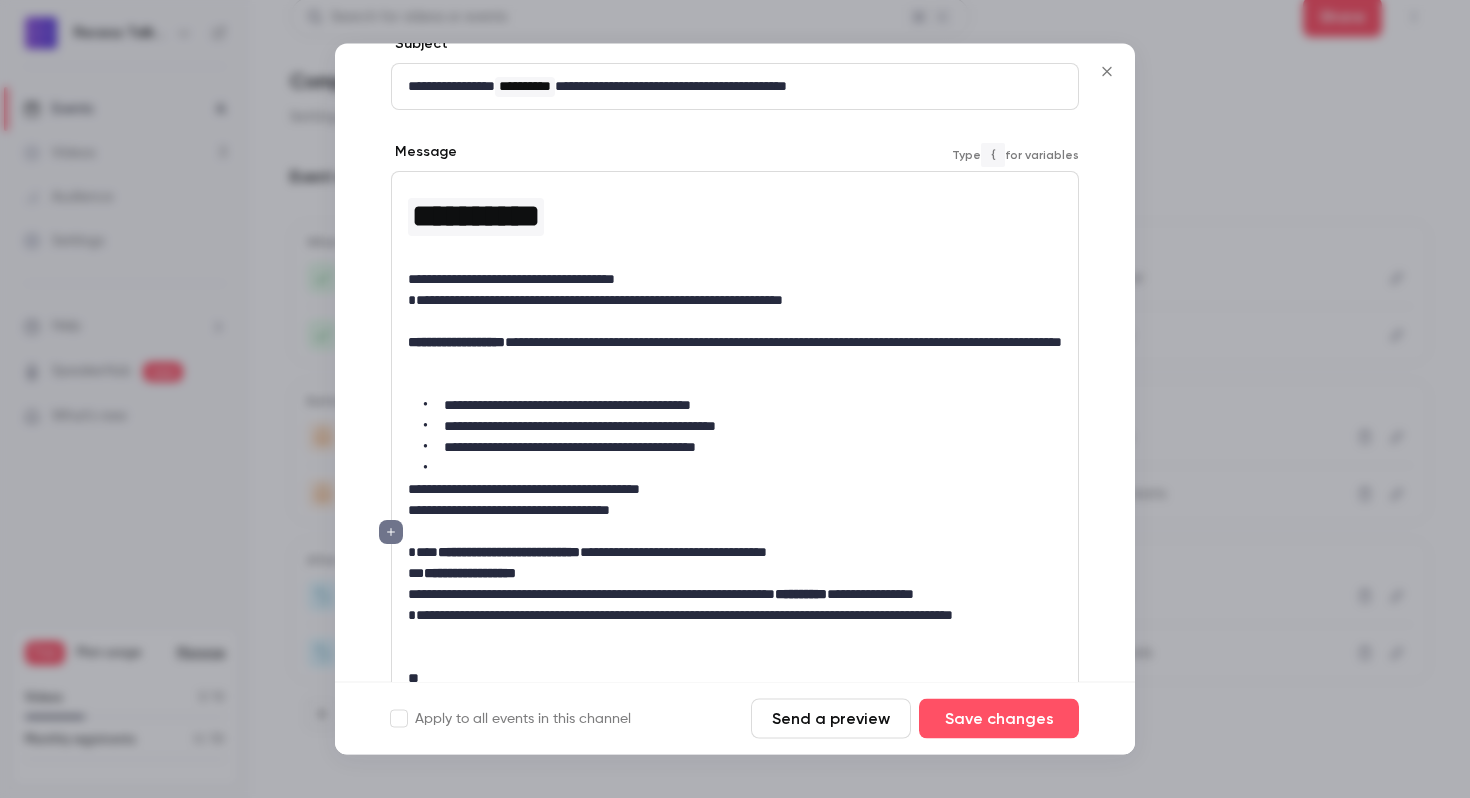 click on "**********" at bounding box center (735, 553) 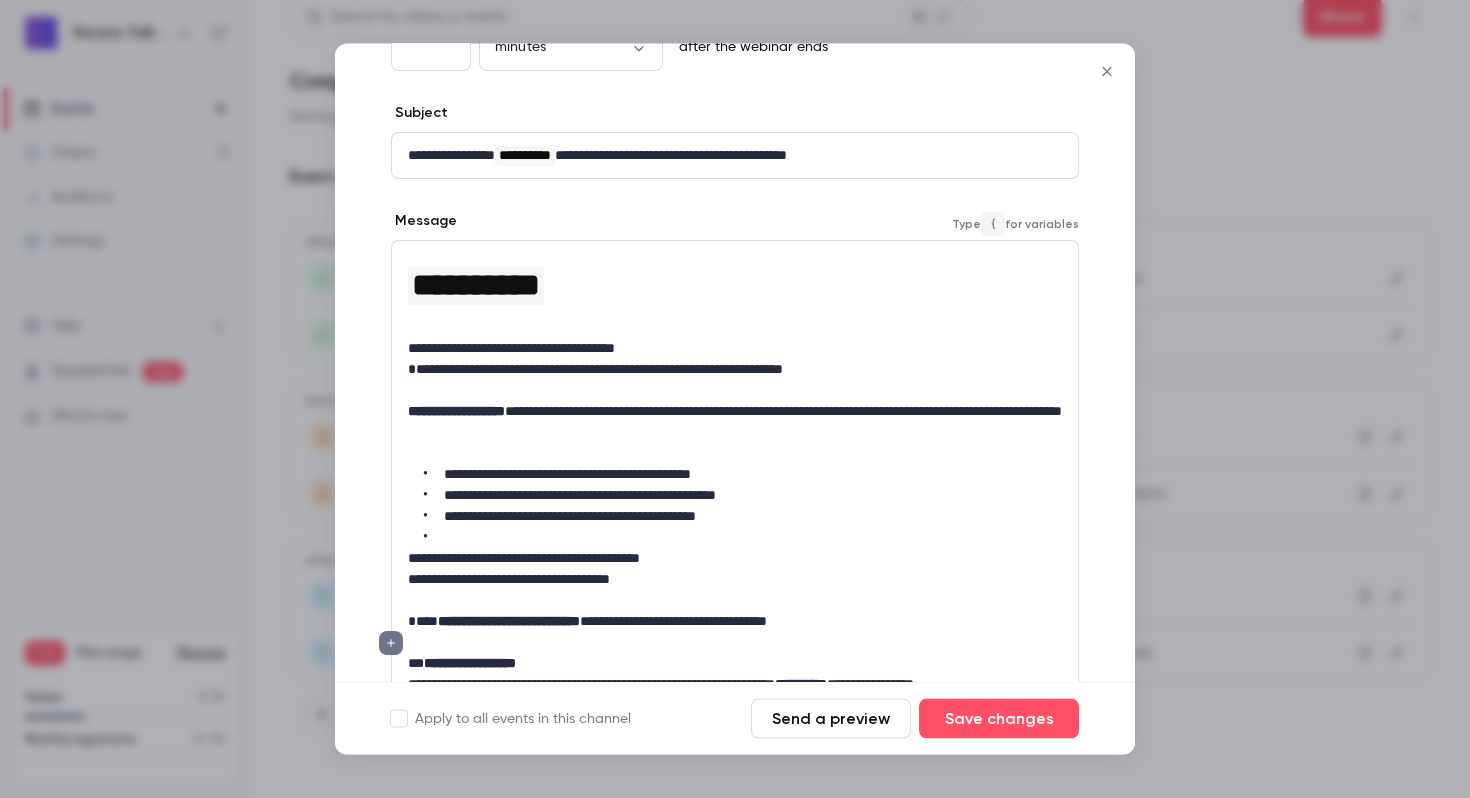 scroll, scrollTop: 158, scrollLeft: 0, axis: vertical 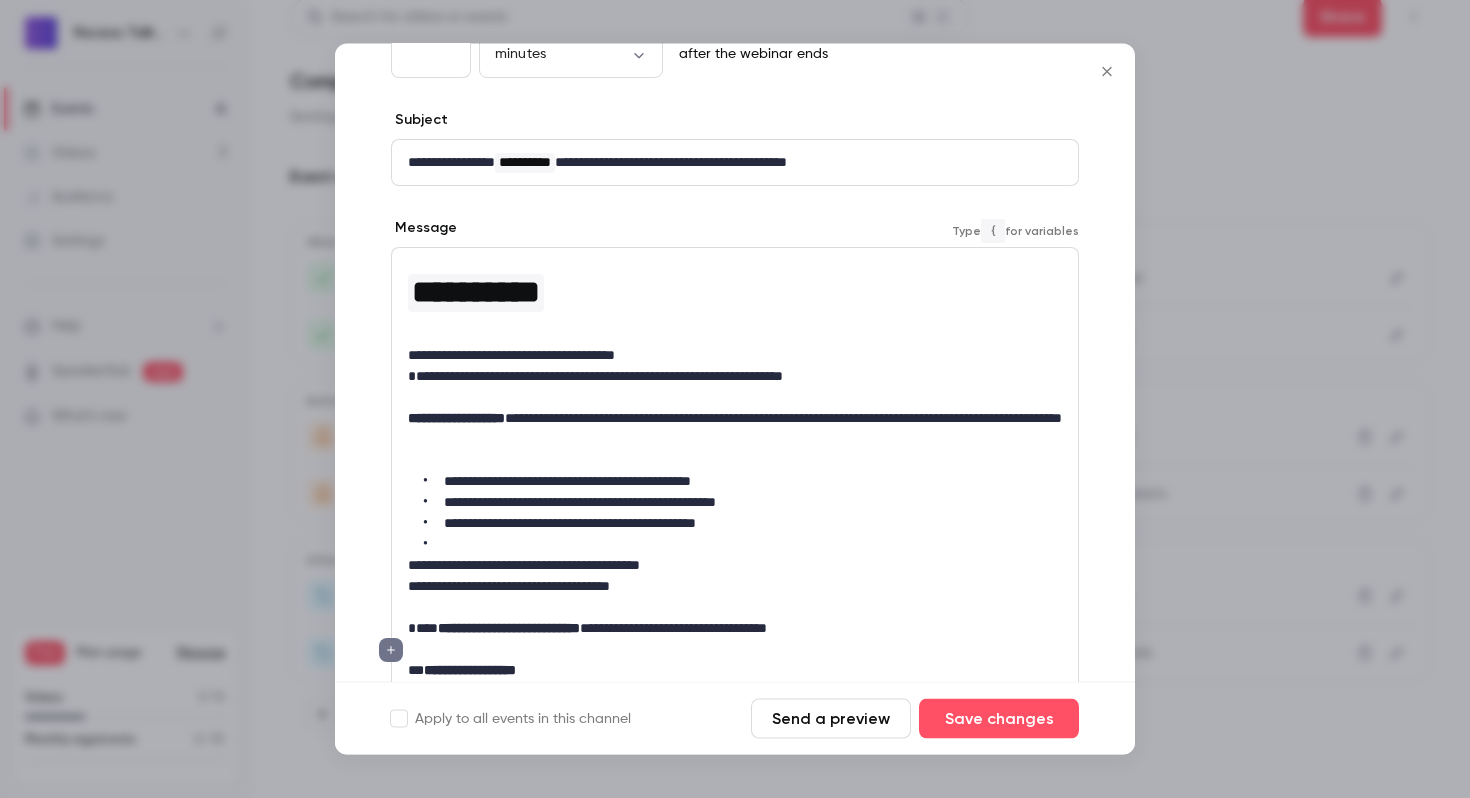 click on "**********" at bounding box center (476, 294) 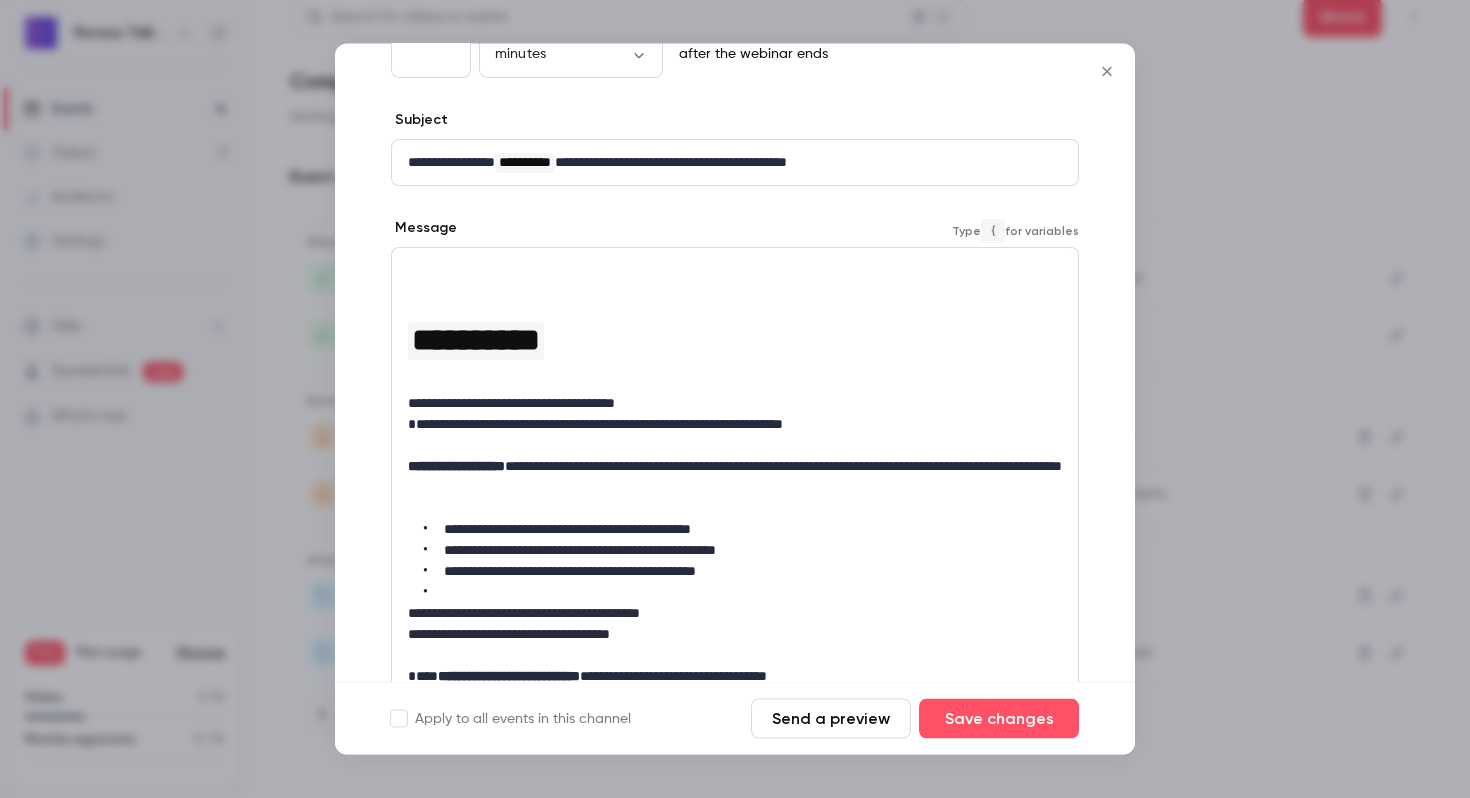 click on "**********" at bounding box center [735, 665] 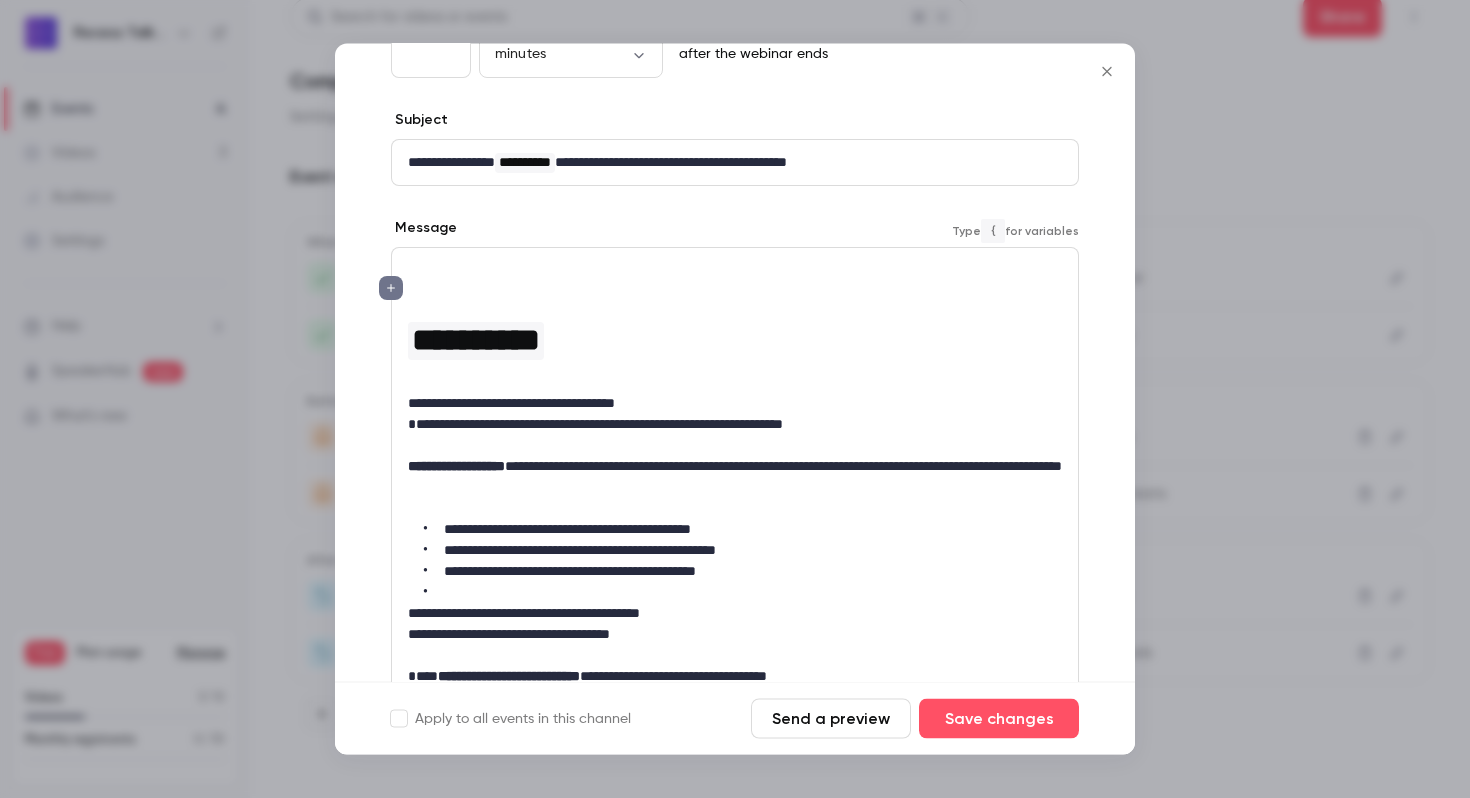 click 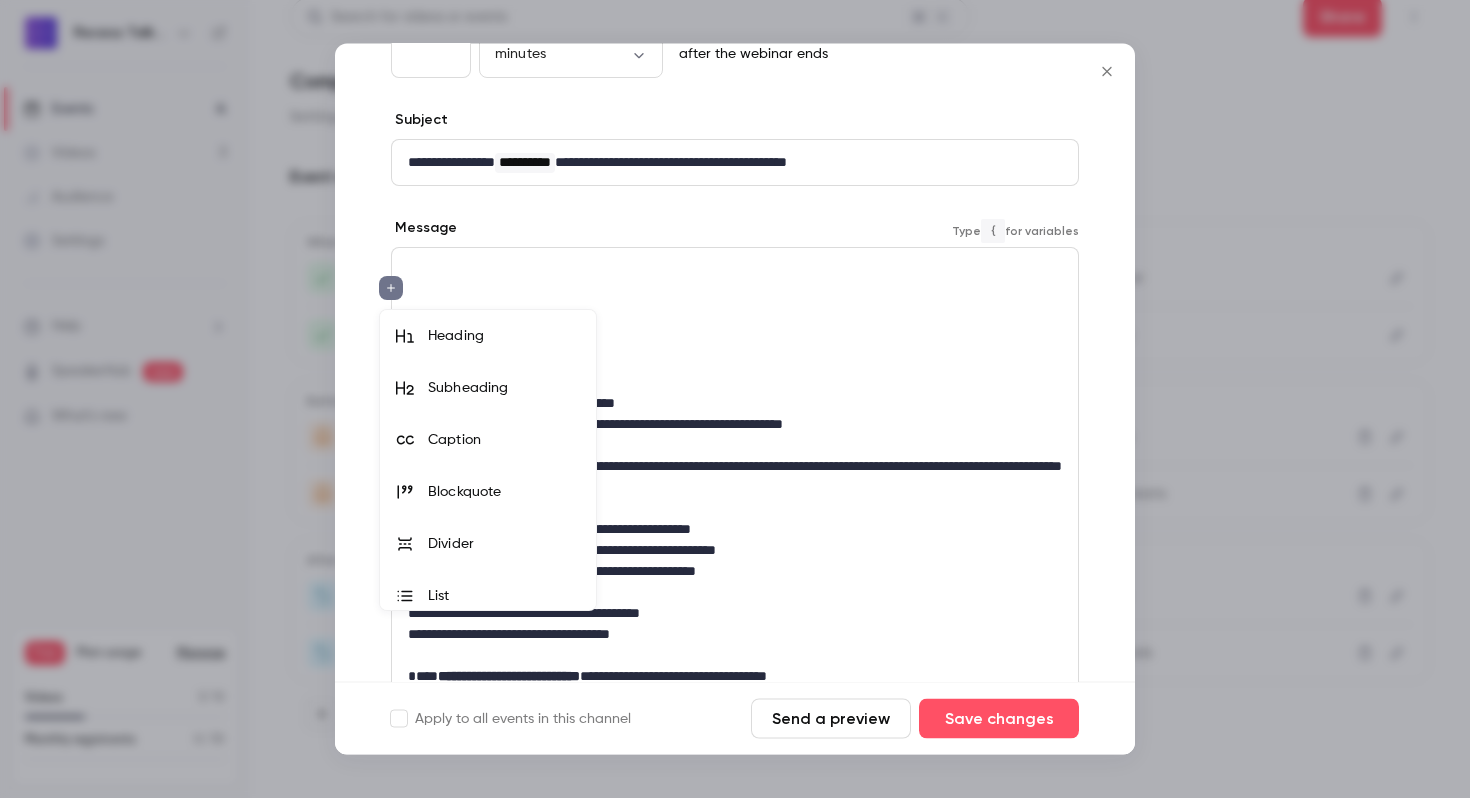 click at bounding box center (735, 399) 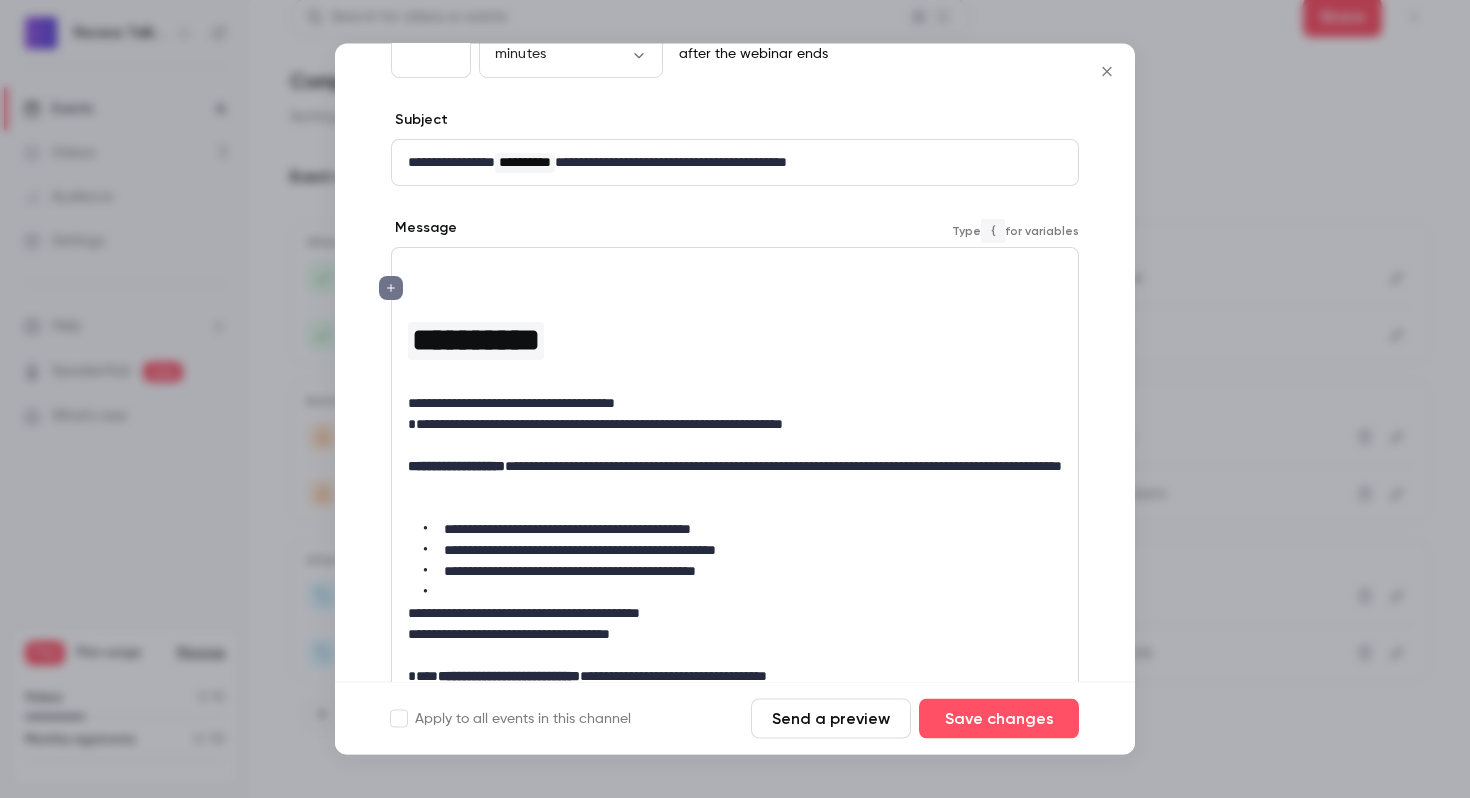 click 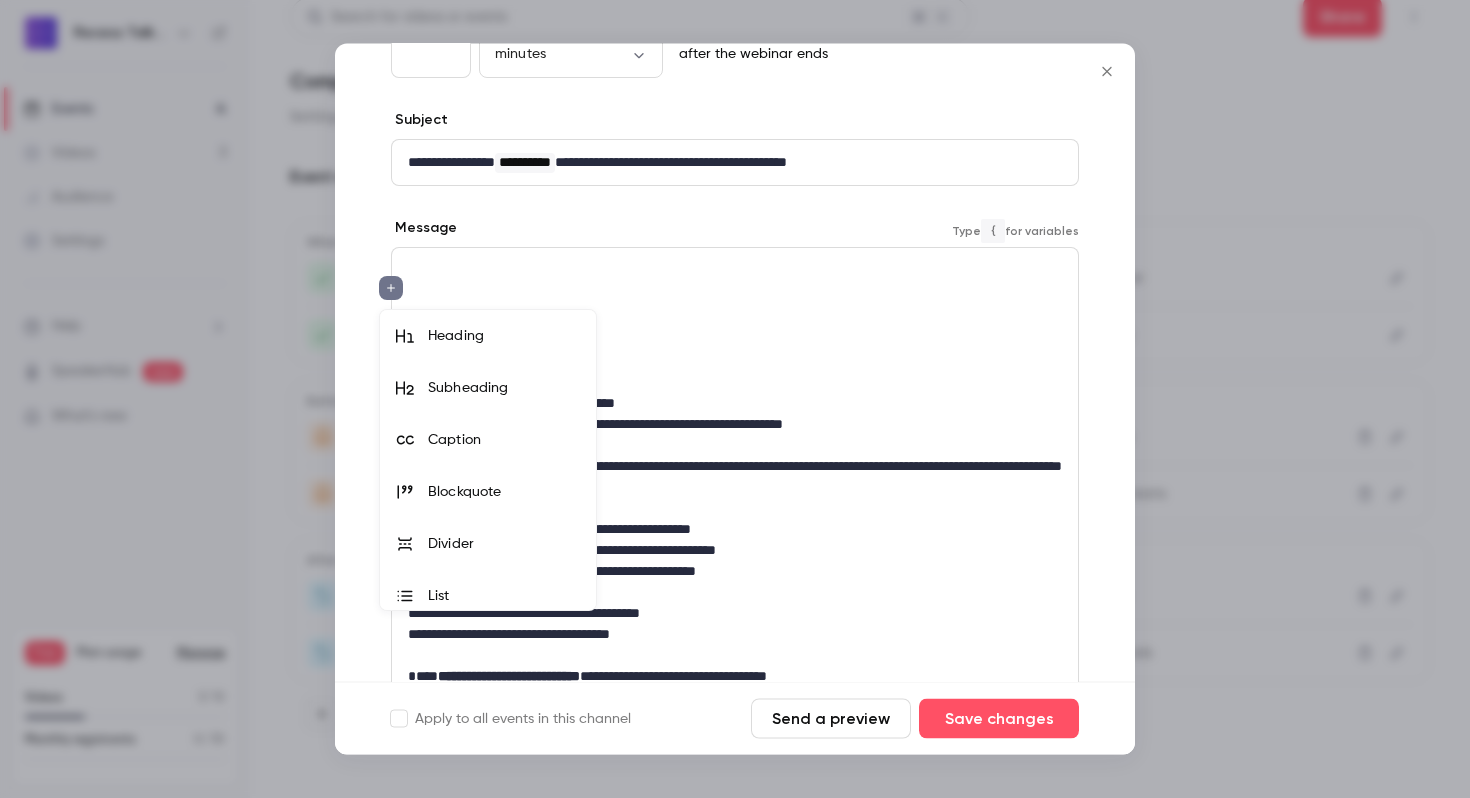 click at bounding box center (735, 399) 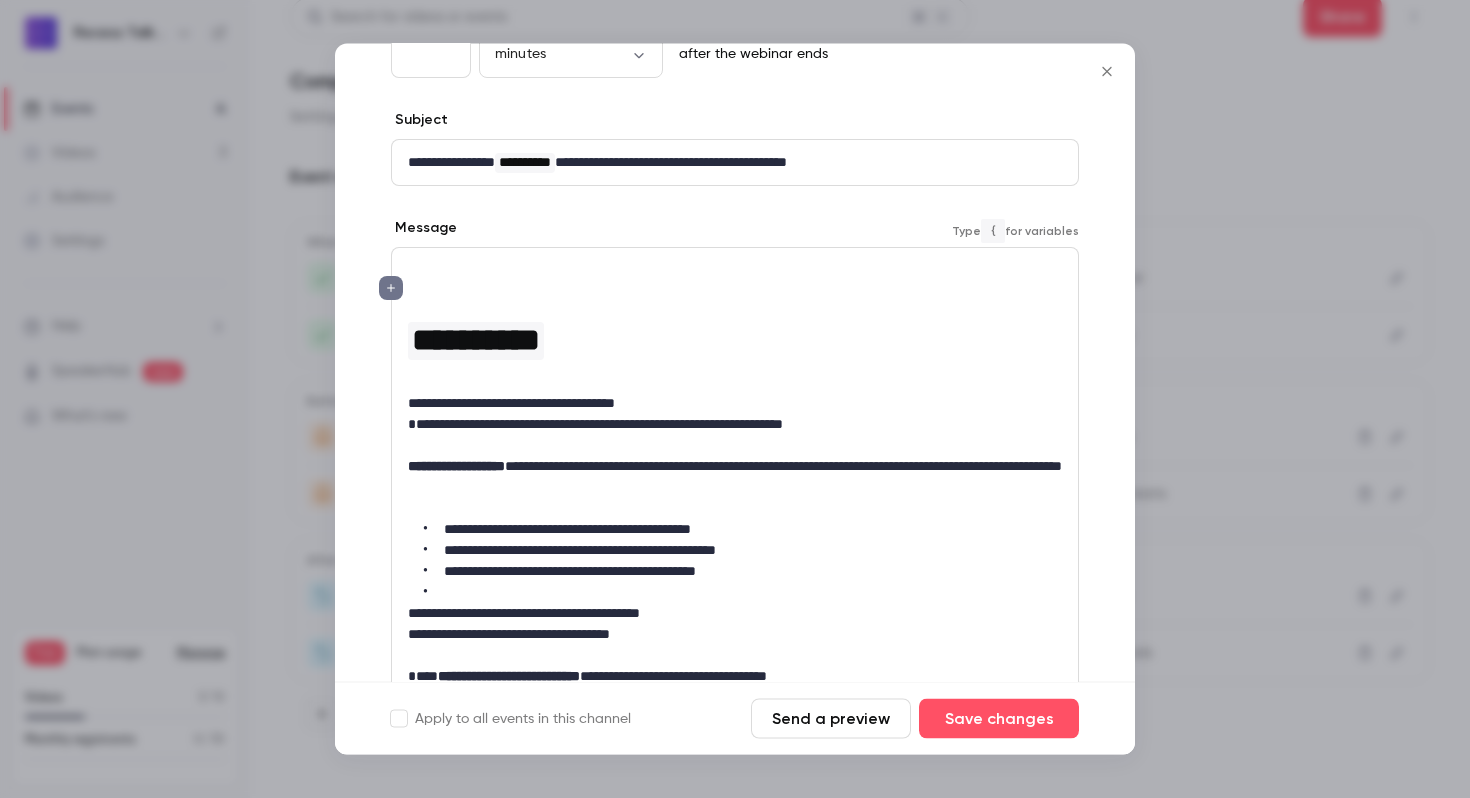 click at bounding box center (735, 383) 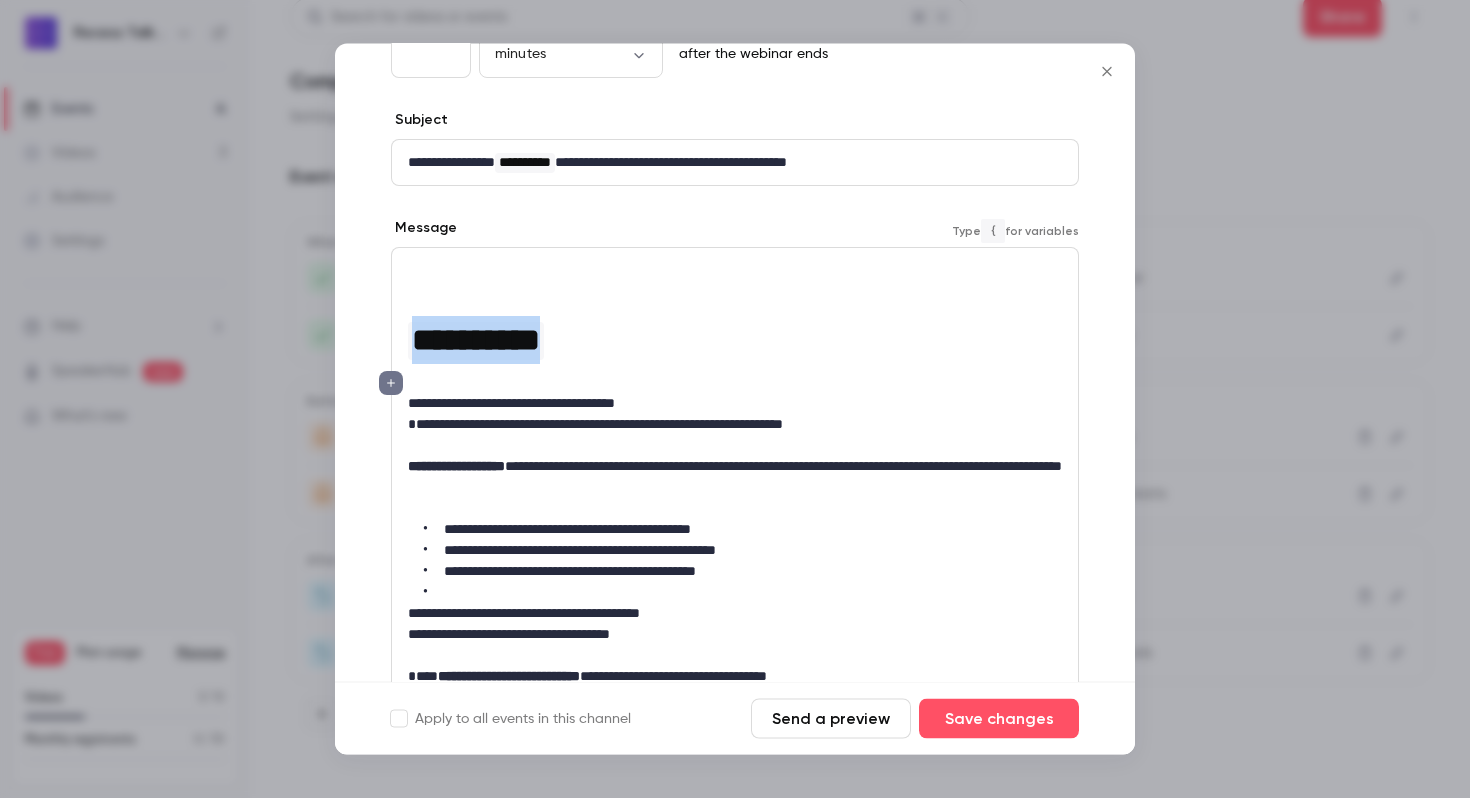 drag, startPoint x: 595, startPoint y: 349, endPoint x: 414, endPoint y: 341, distance: 181.17671 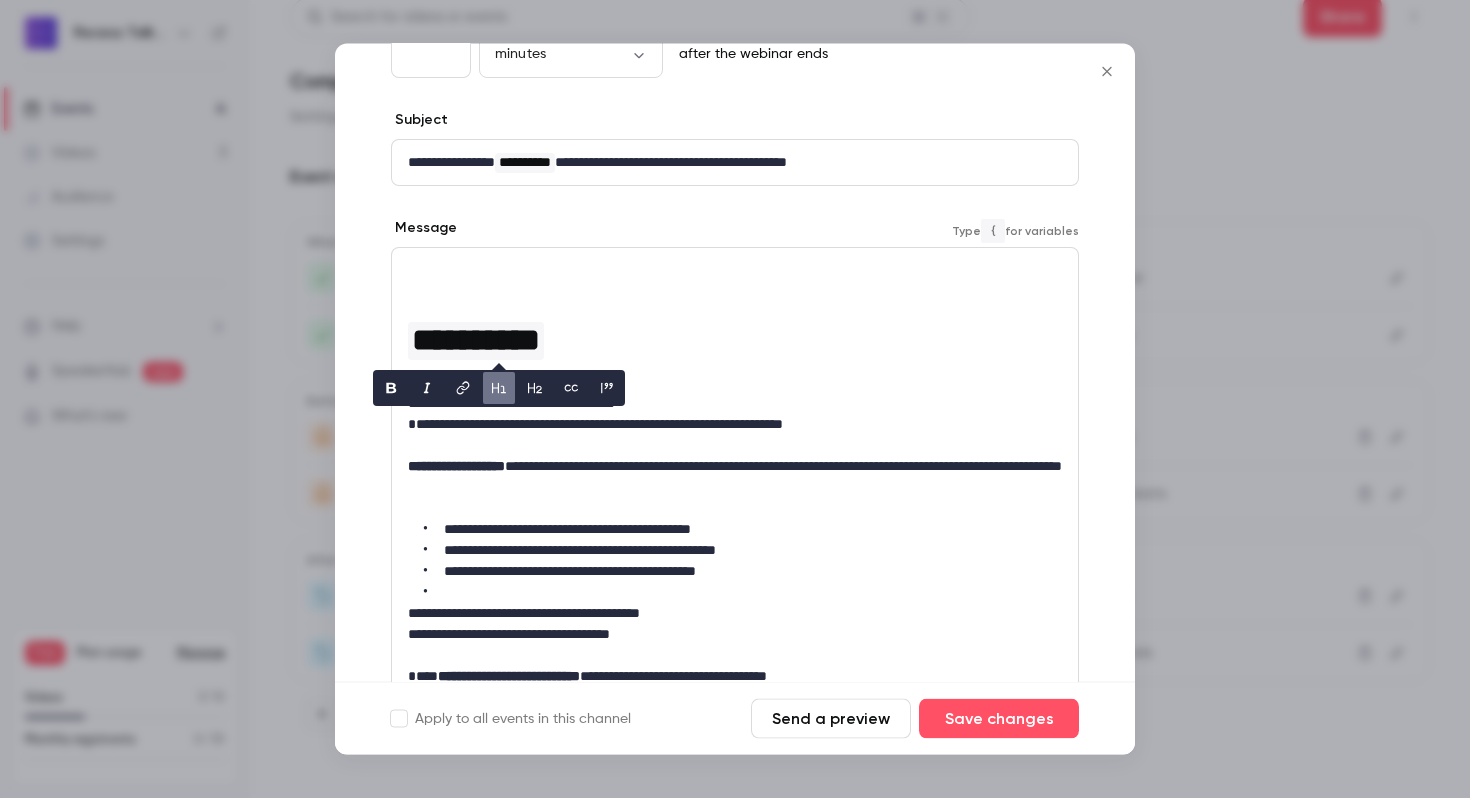click on "**********" at bounding box center (735, 665) 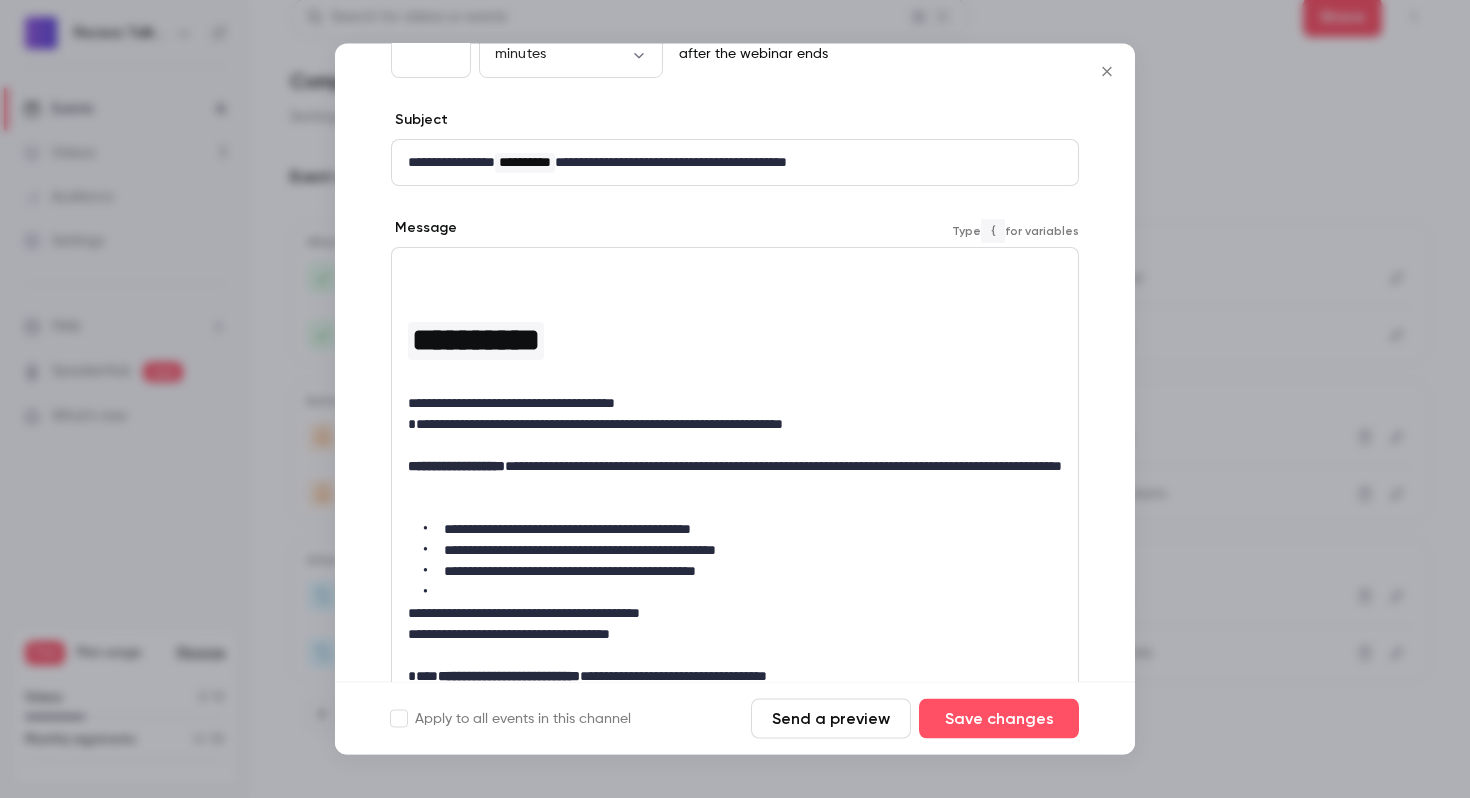 scroll, scrollTop: 0, scrollLeft: 0, axis: both 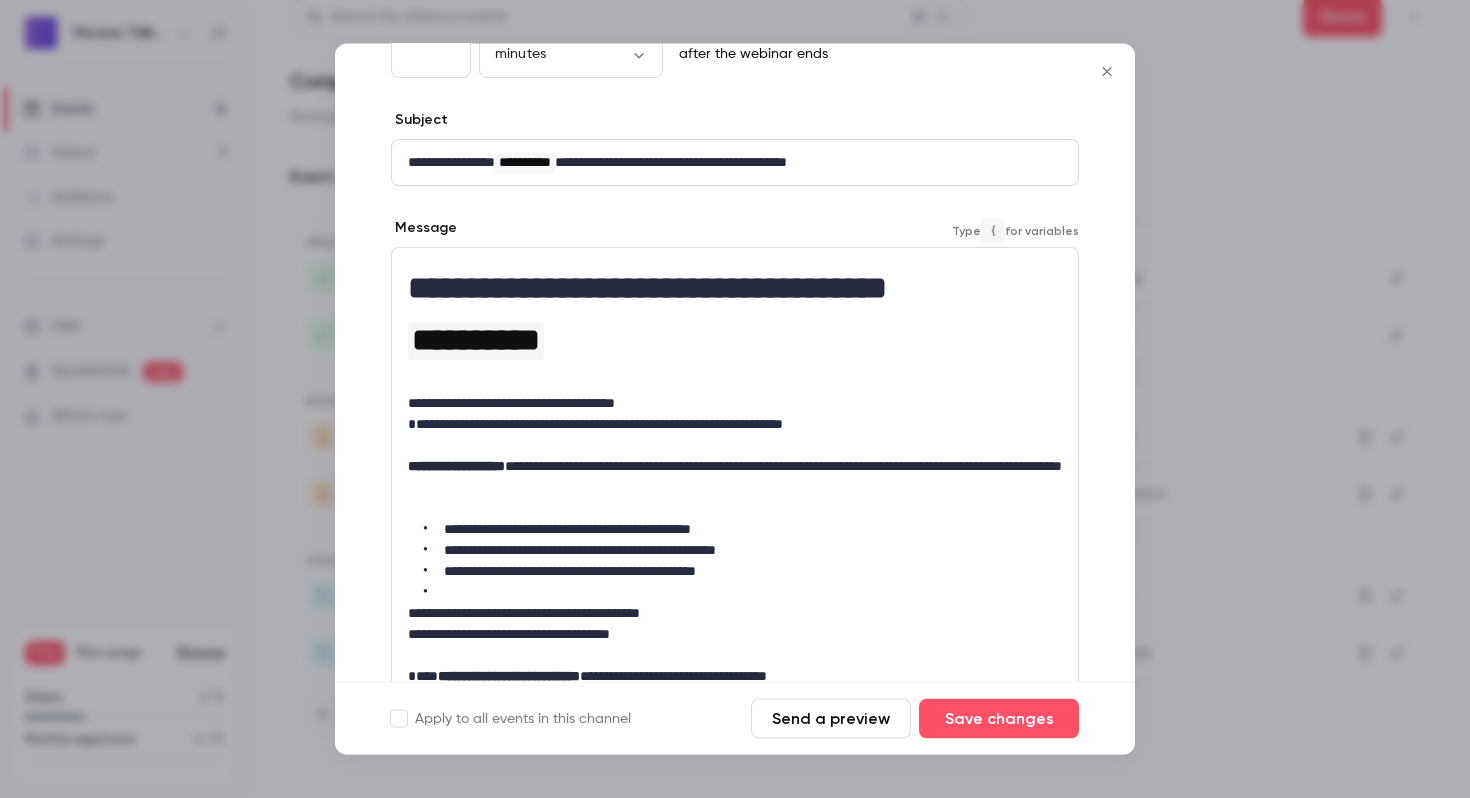 click on "**********" at bounding box center [735, 289] 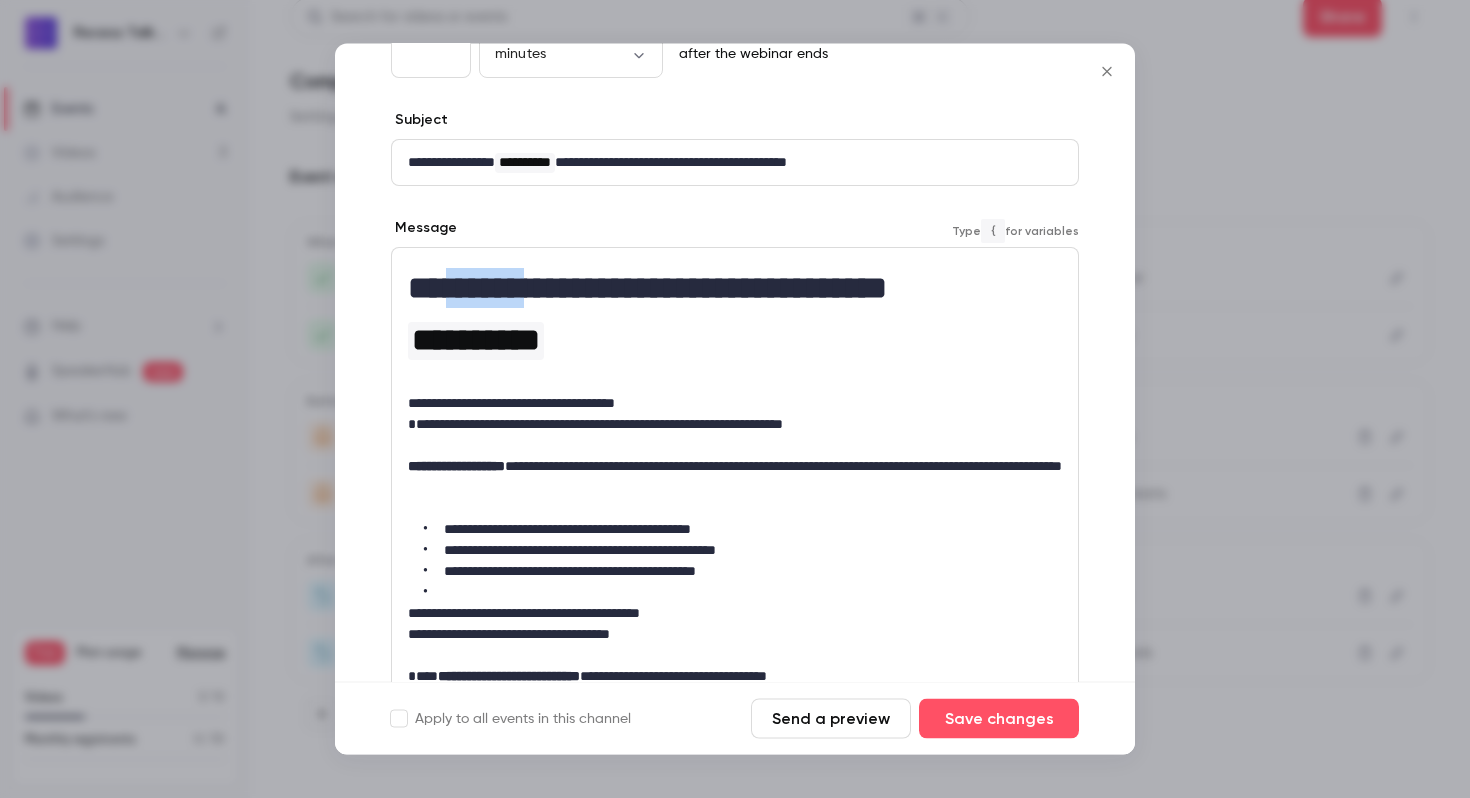 click on "**********" at bounding box center (735, 289) 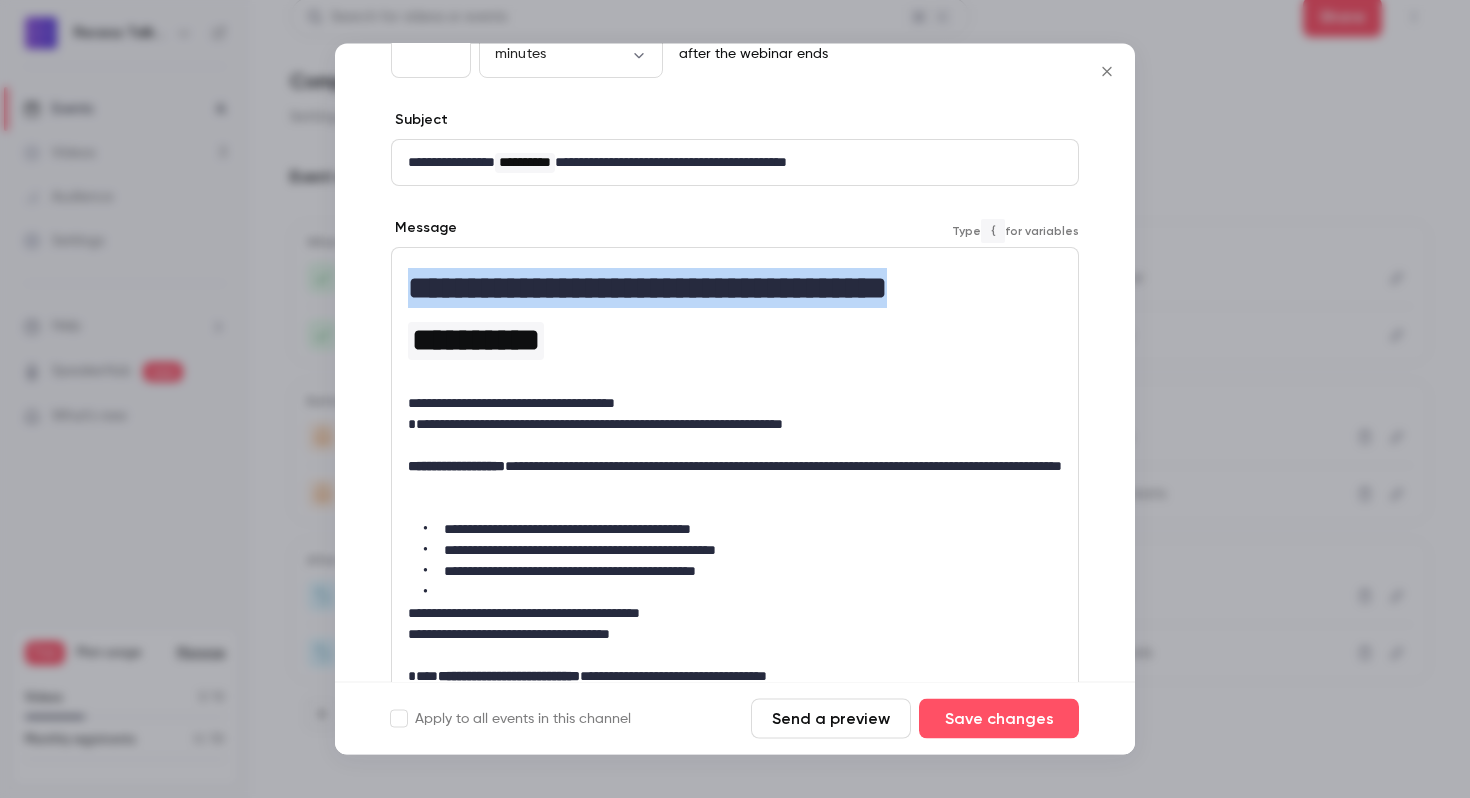 click on "**********" at bounding box center (735, 289) 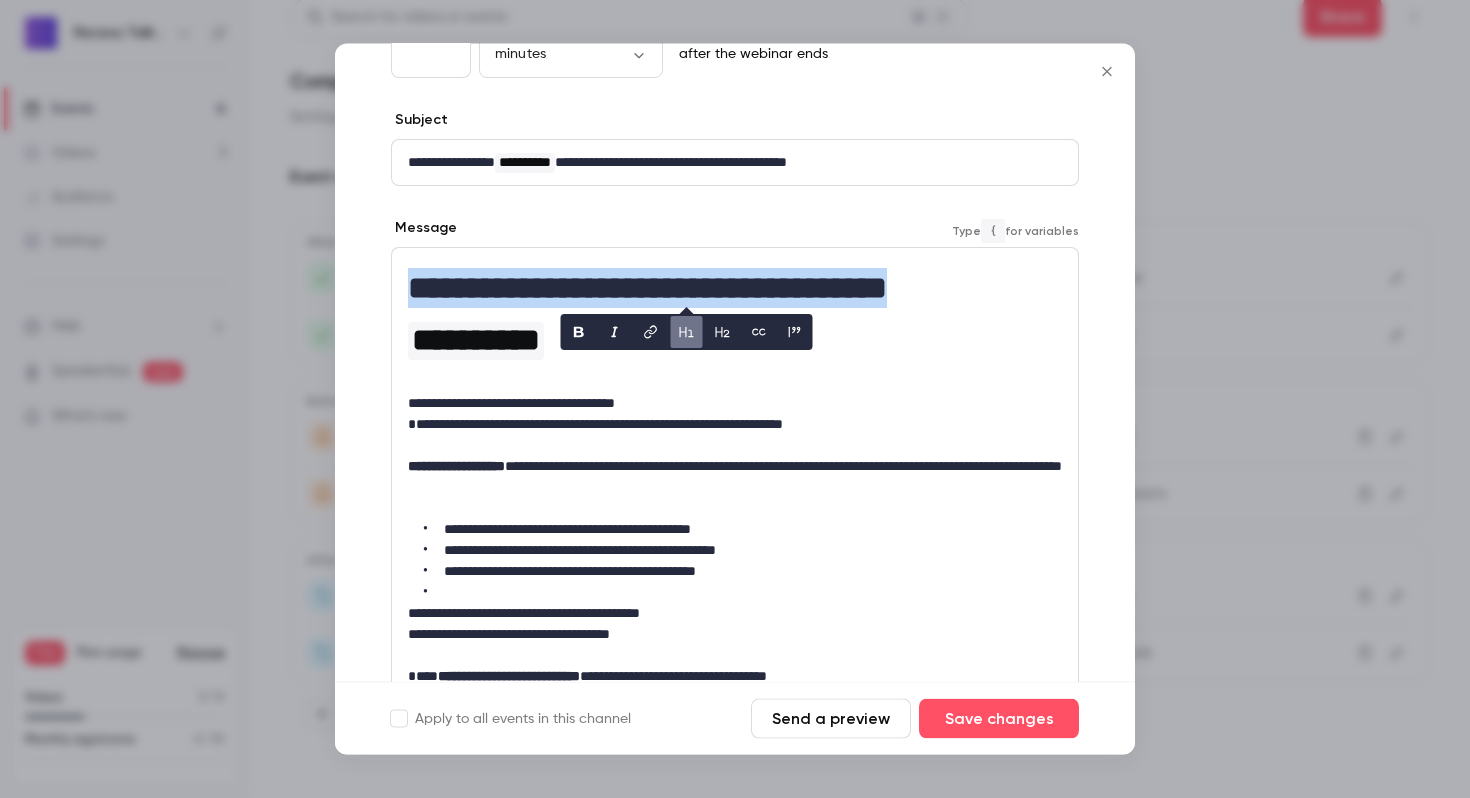 click 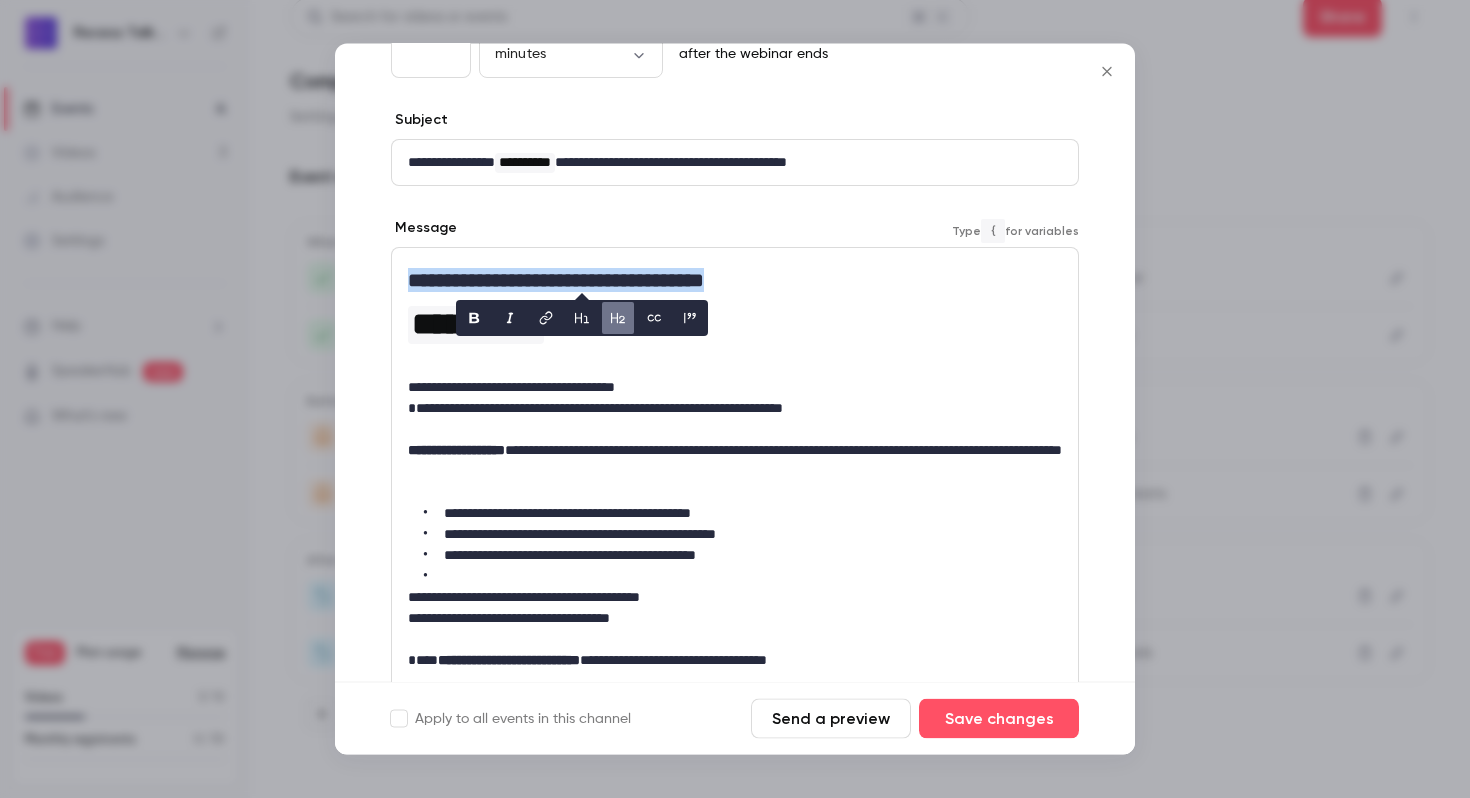 scroll, scrollTop: 159, scrollLeft: 0, axis: vertical 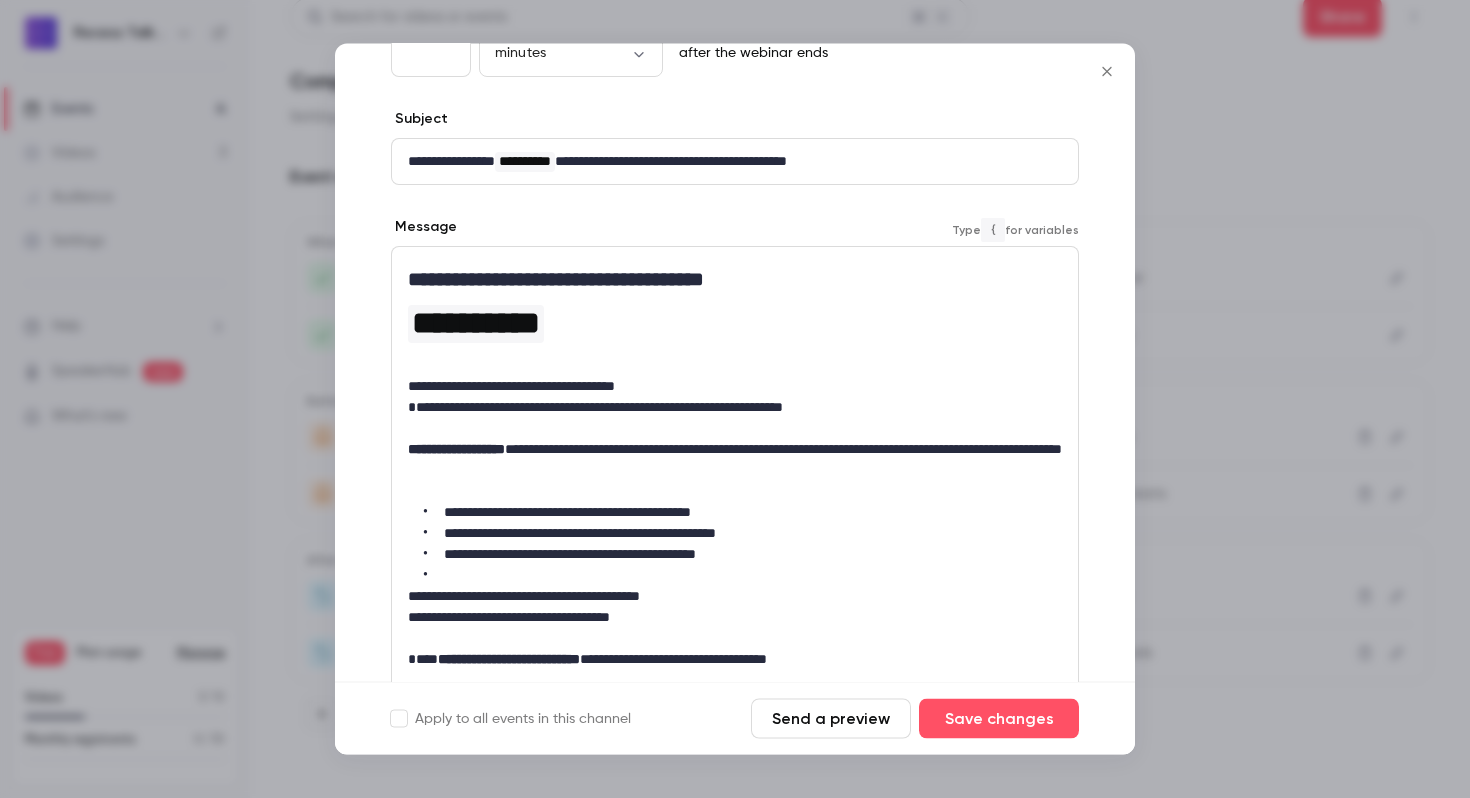 click on "**********" at bounding box center (735, 324) 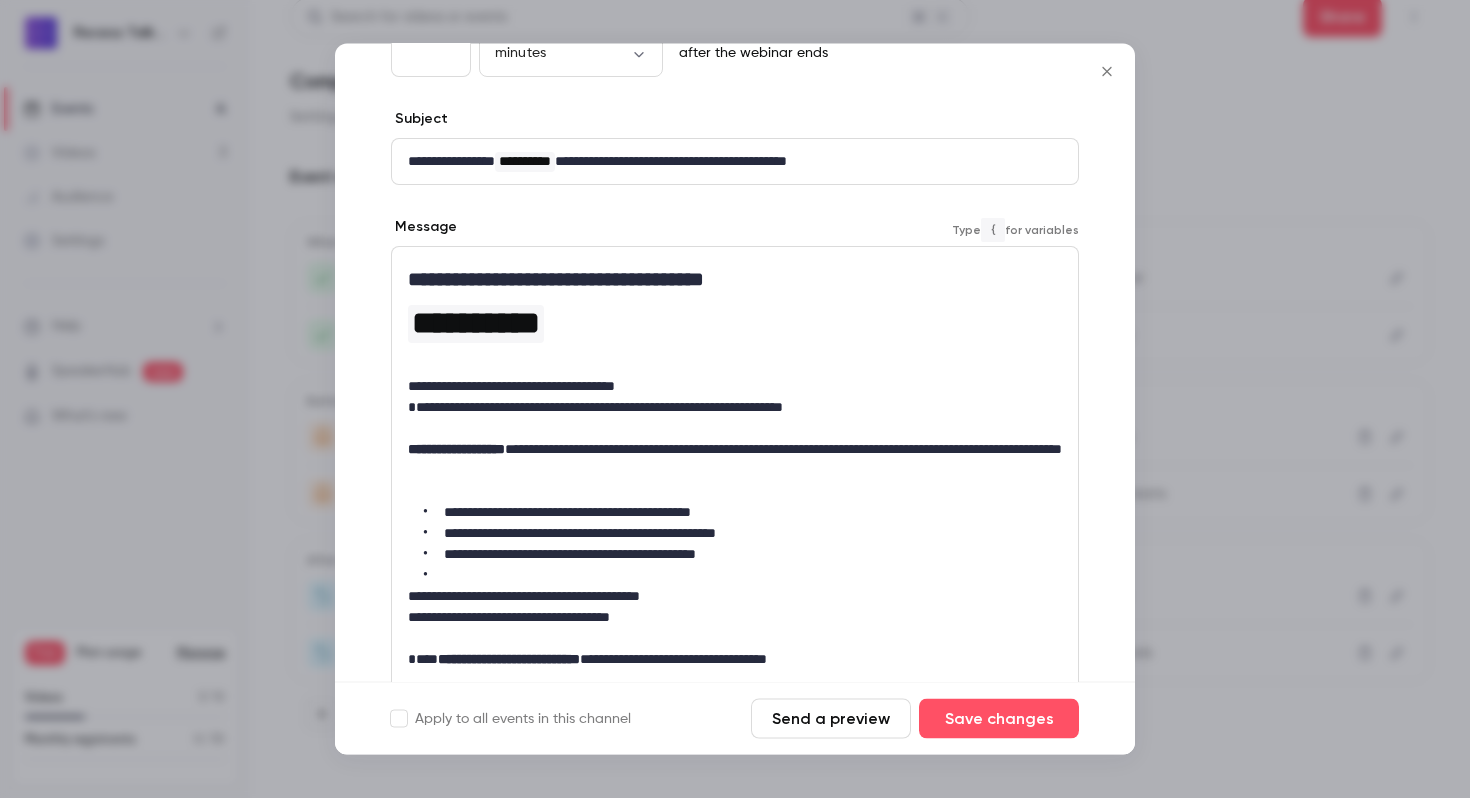 click on "**********" at bounding box center [735, 280] 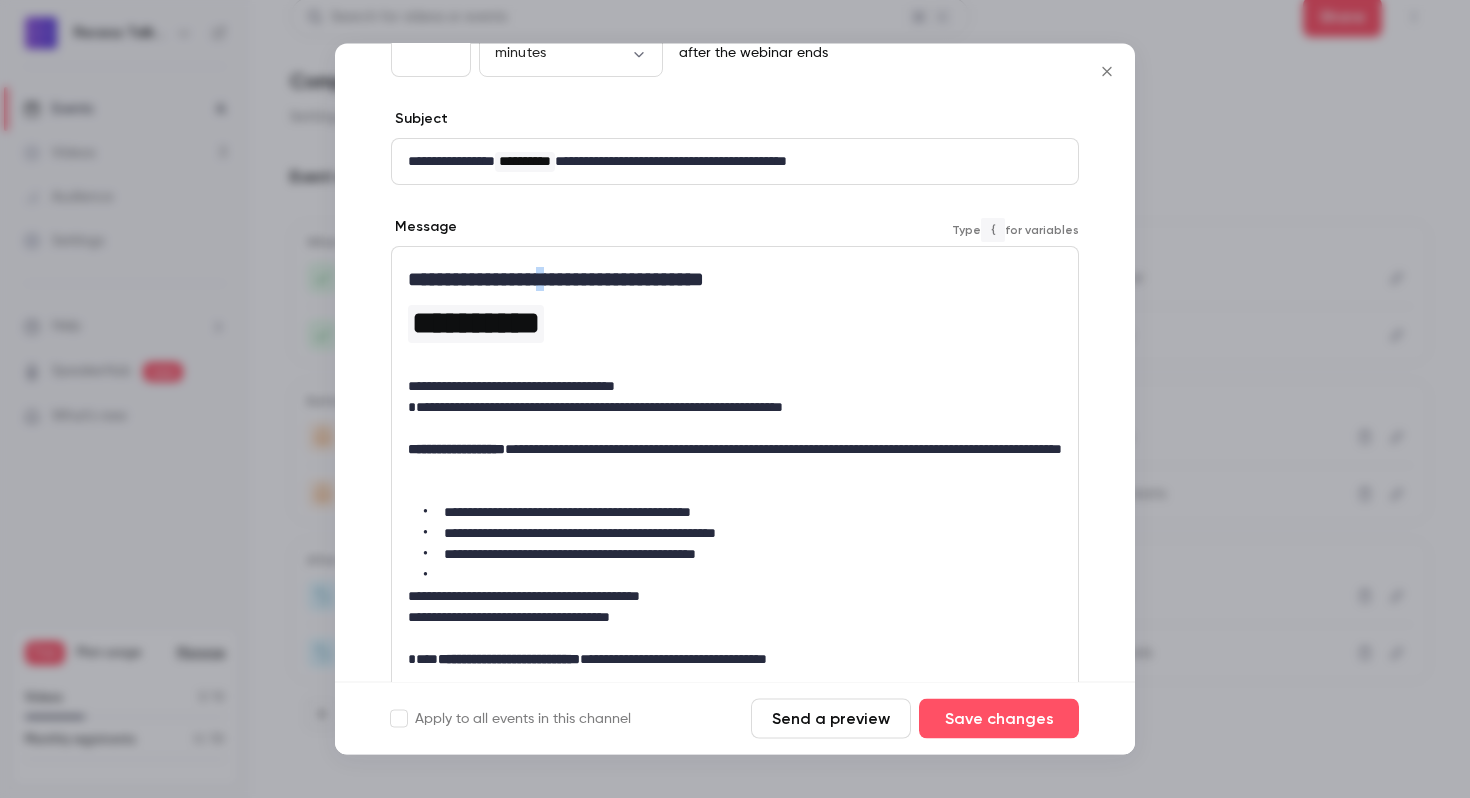 click on "**********" at bounding box center [735, 280] 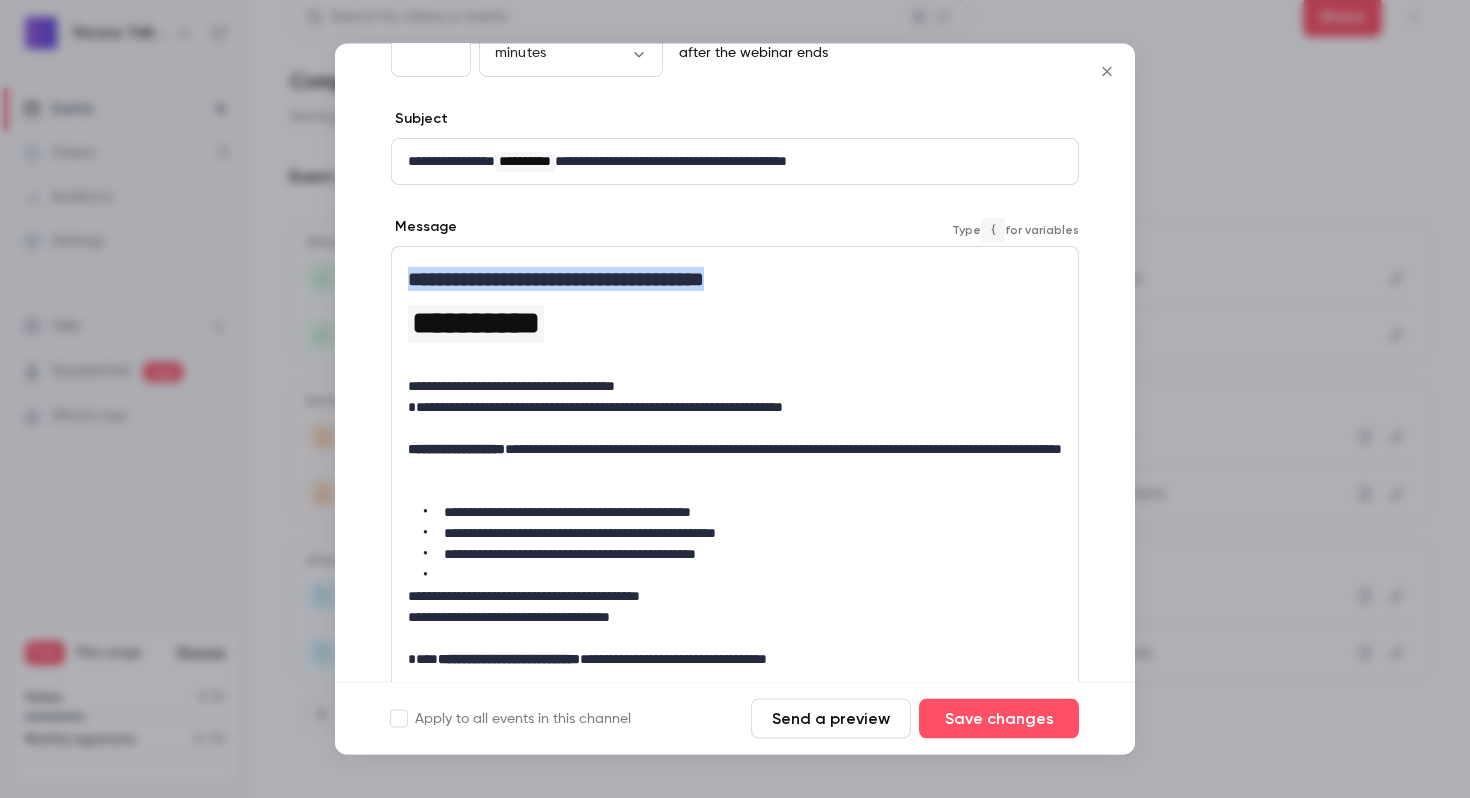 click on "**********" at bounding box center [735, 280] 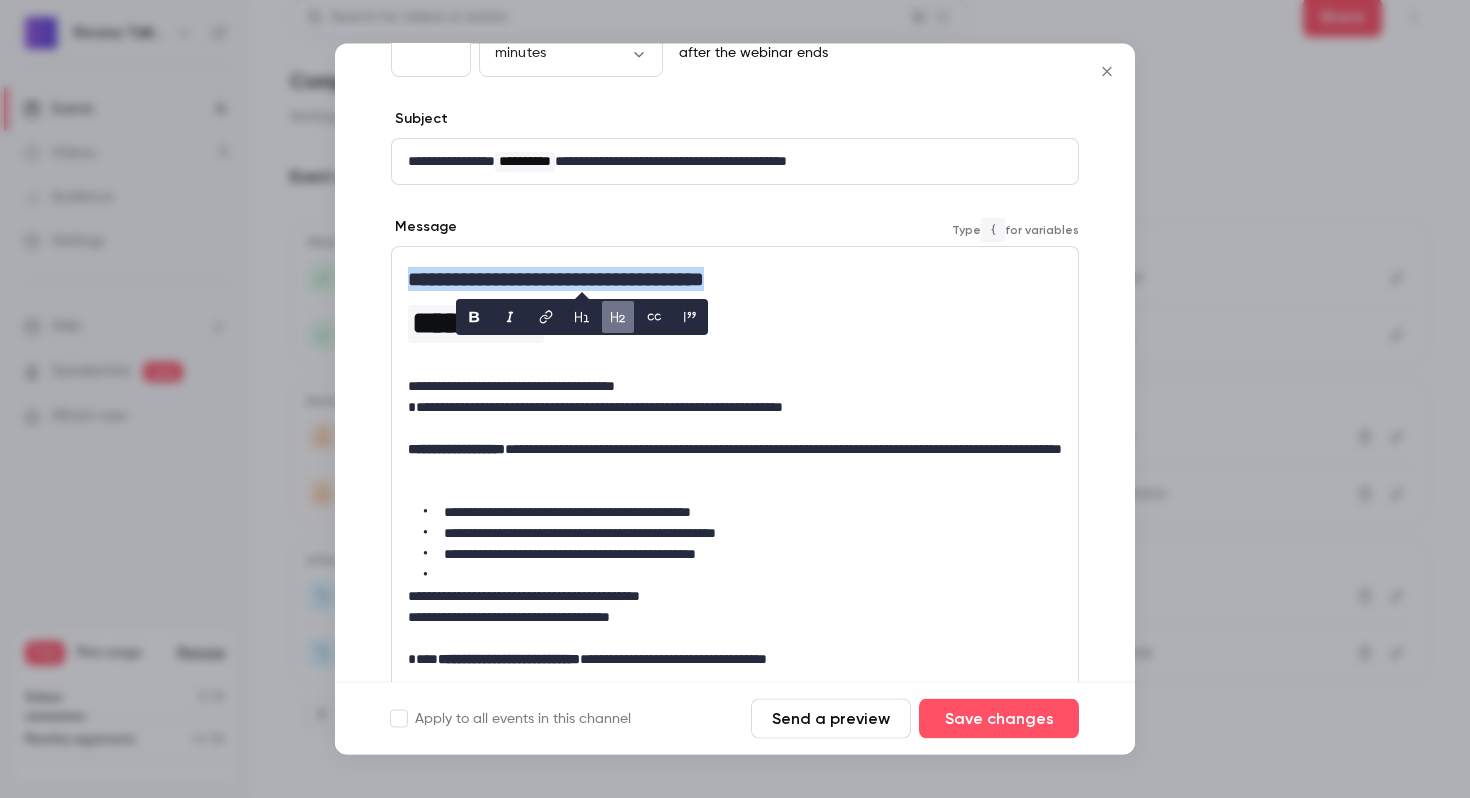 click 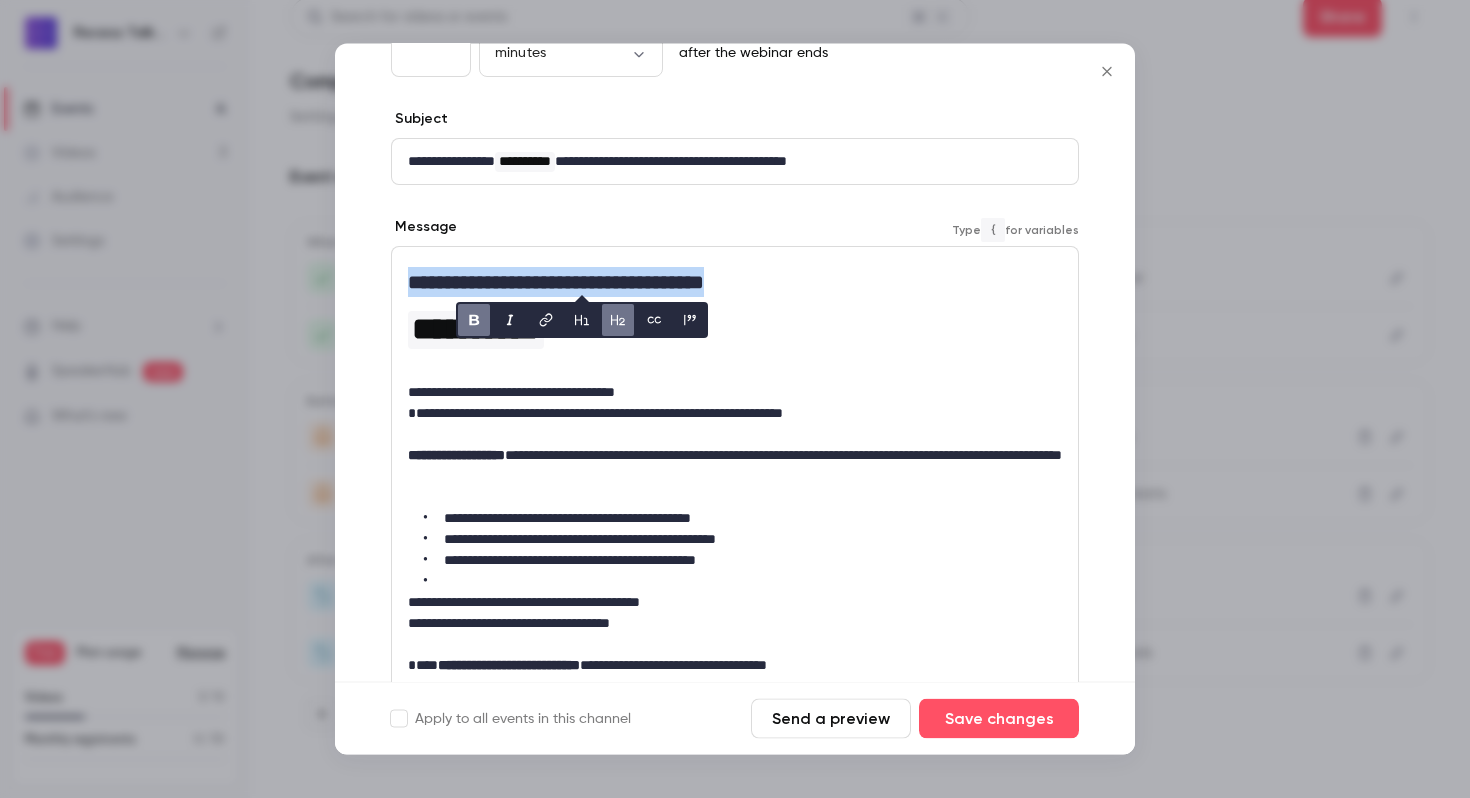click 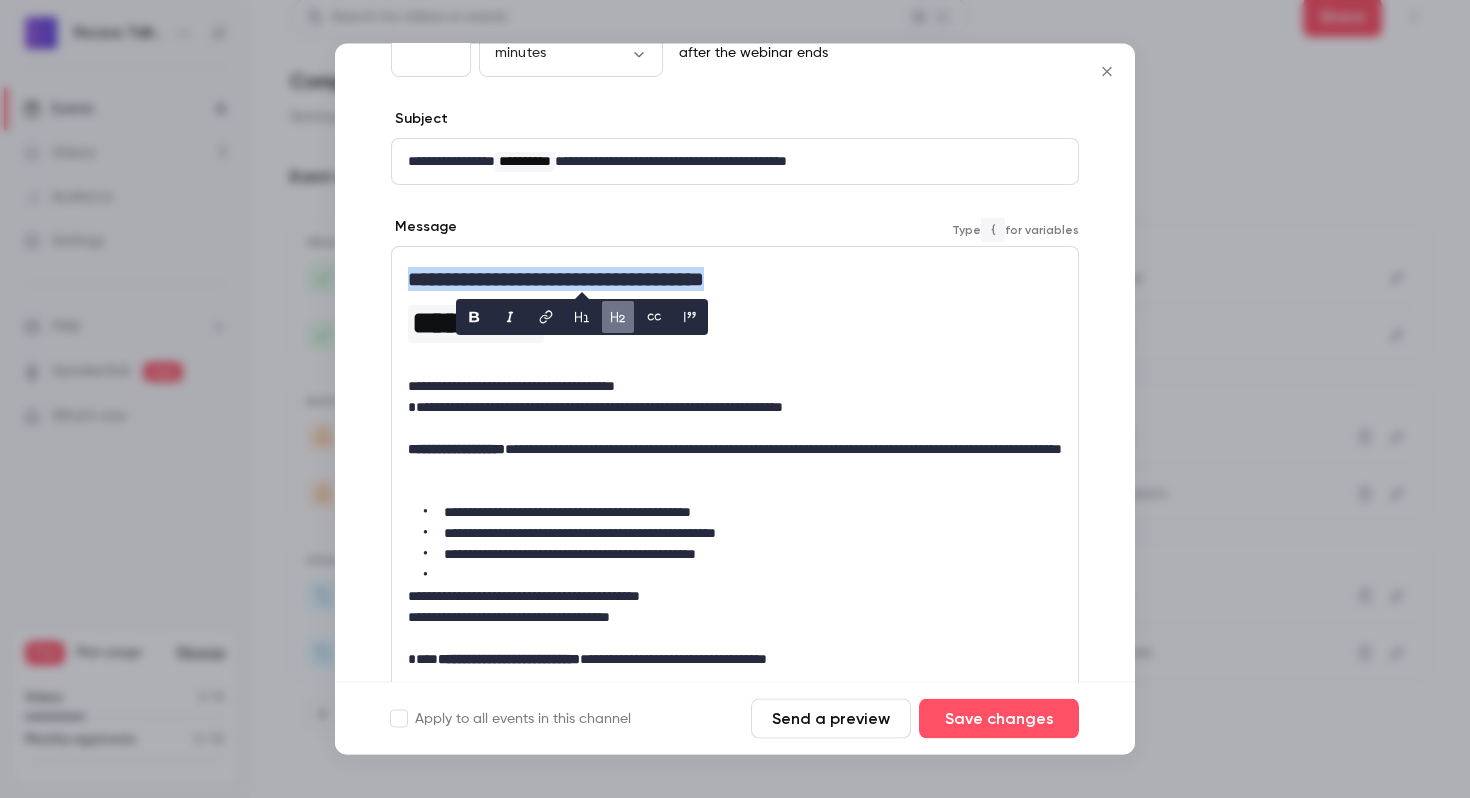 click at bounding box center [654, 318] 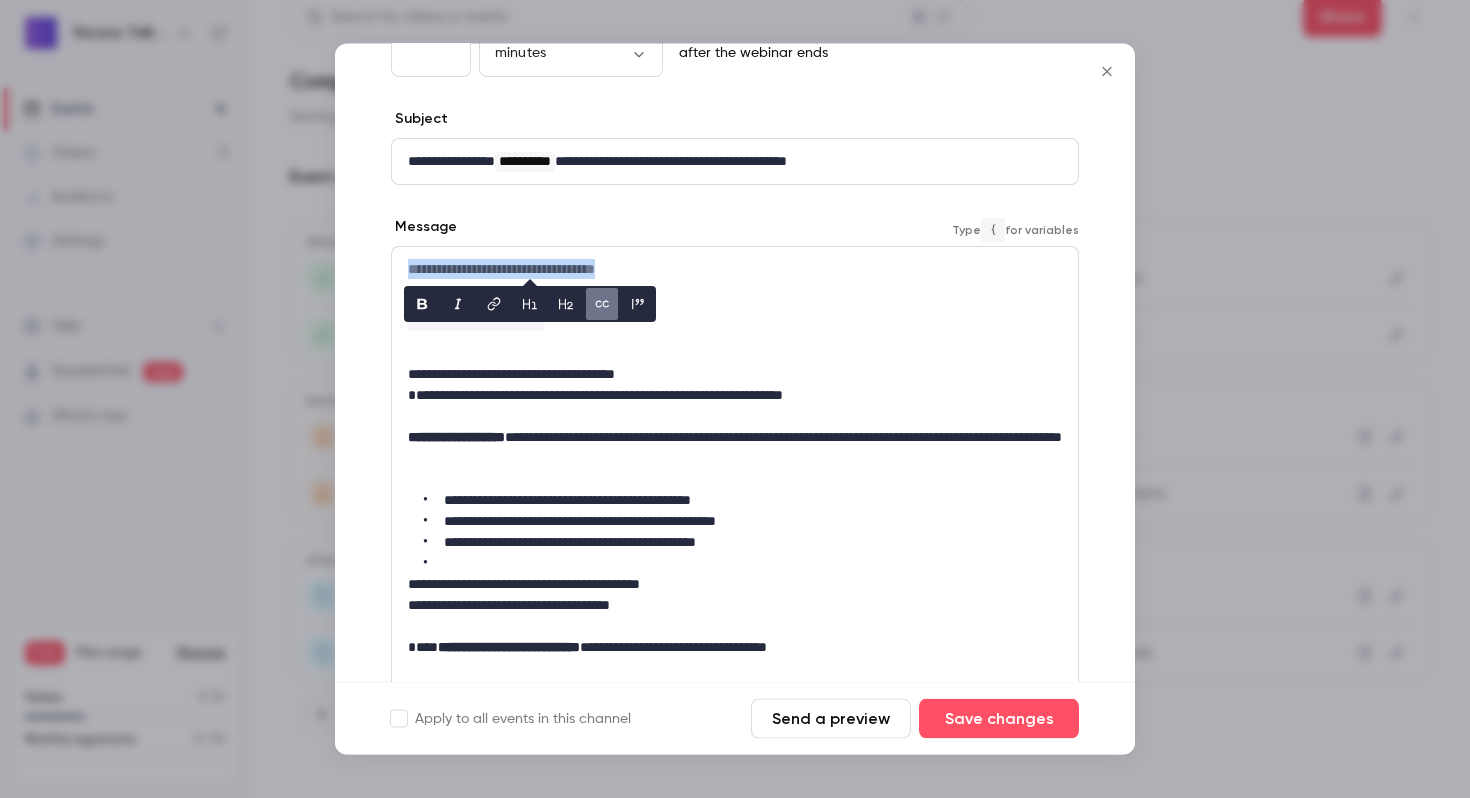 click 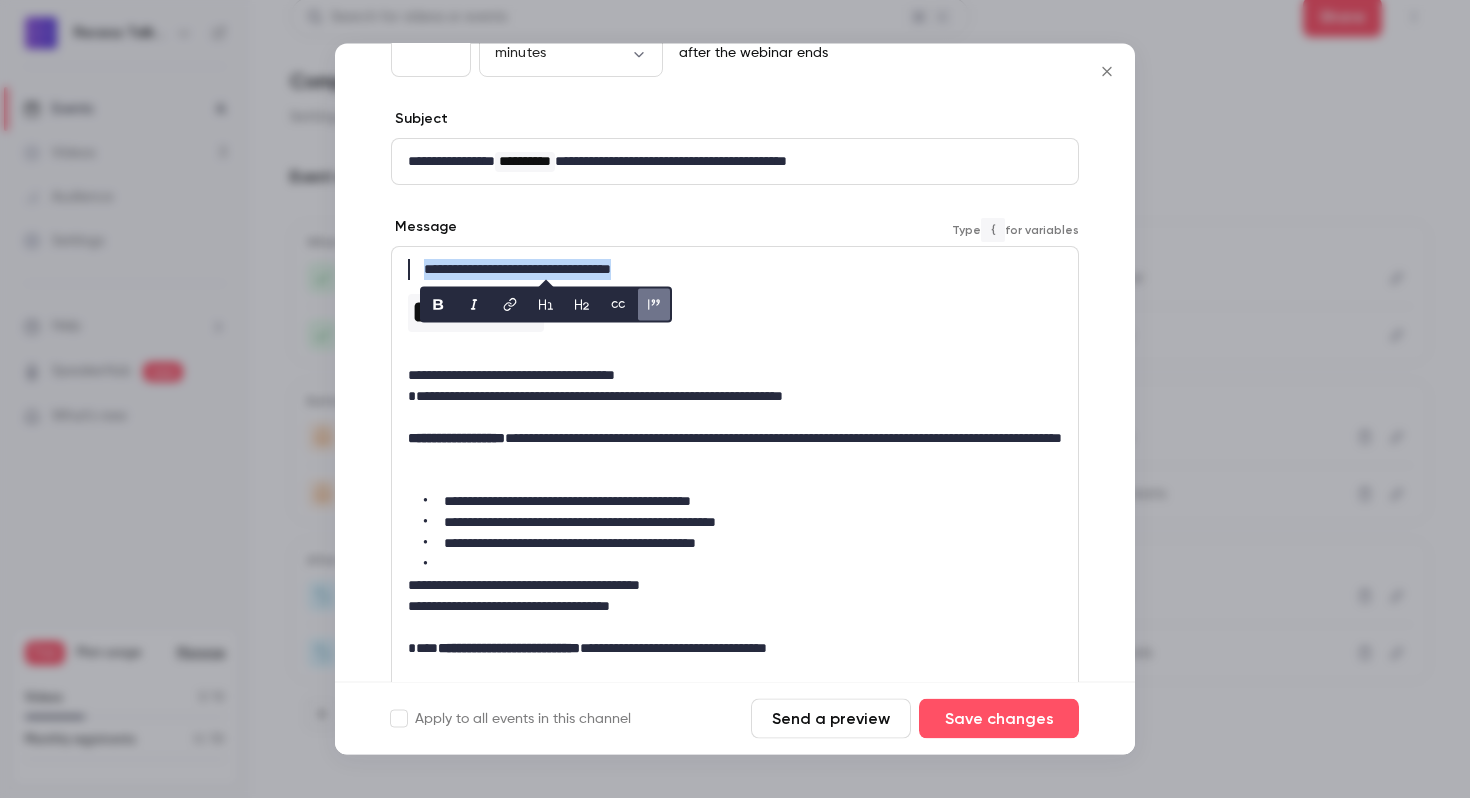 click 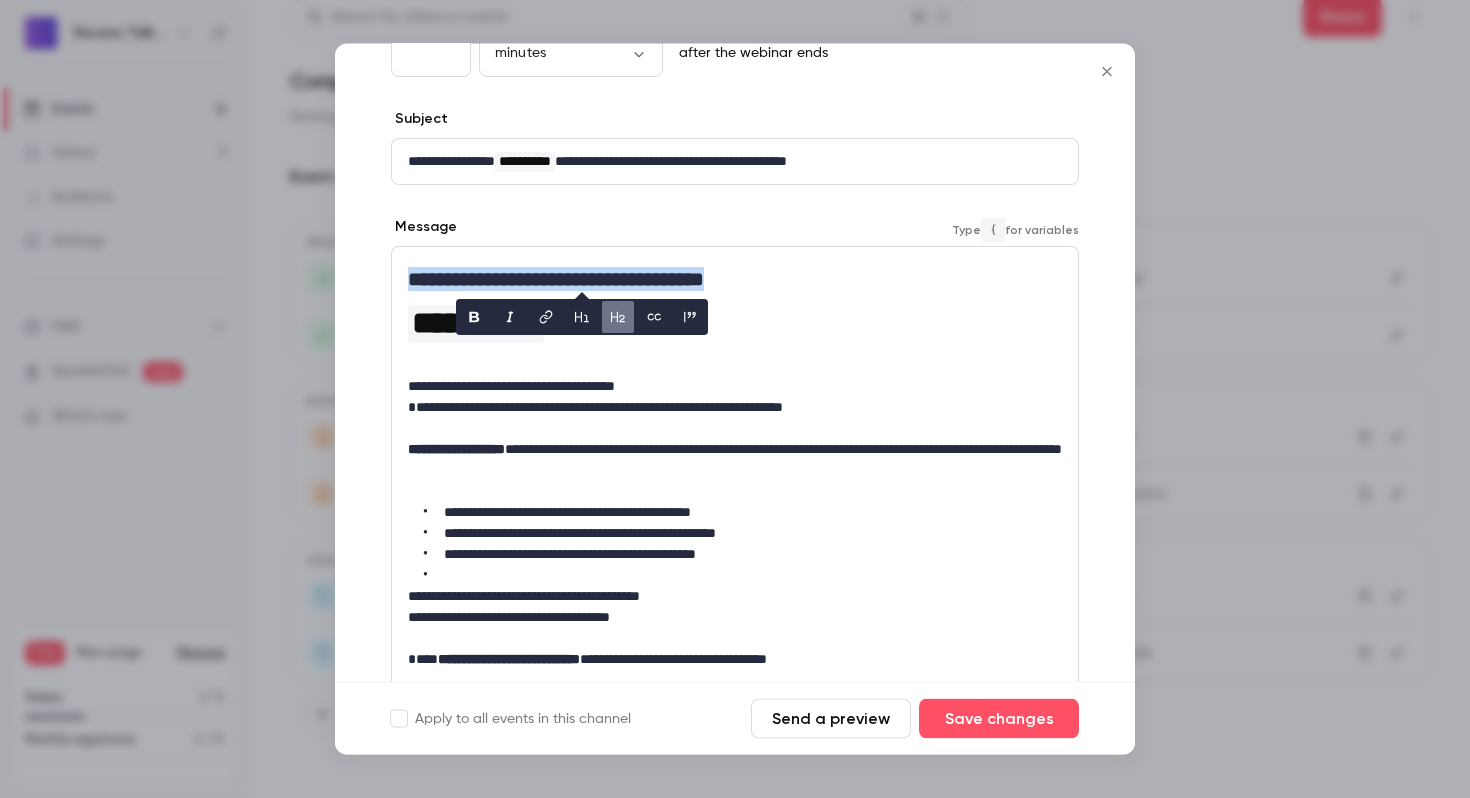 click at bounding box center [510, 318] 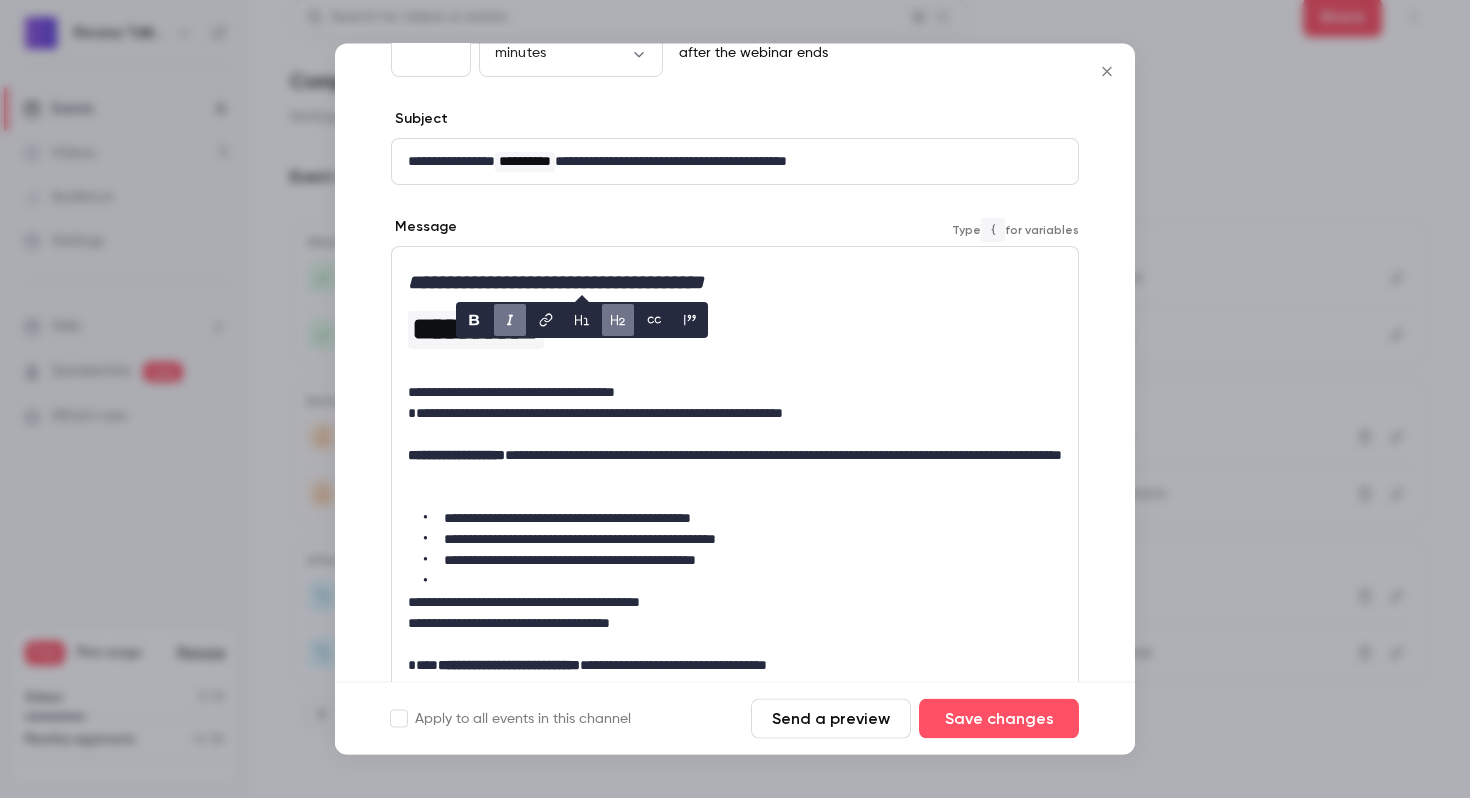 click on "**********" at bounding box center (735, 467) 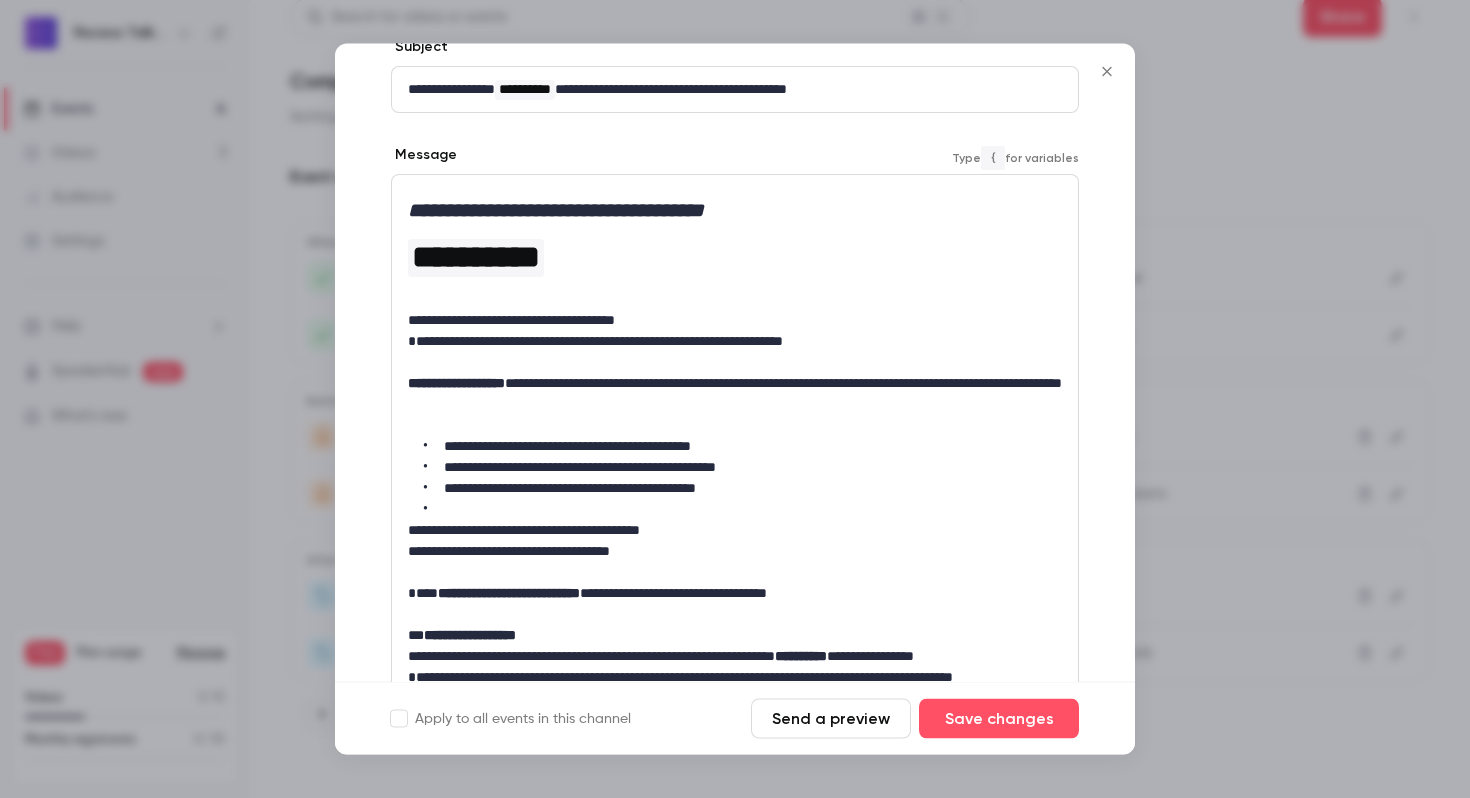 scroll, scrollTop: 0, scrollLeft: 0, axis: both 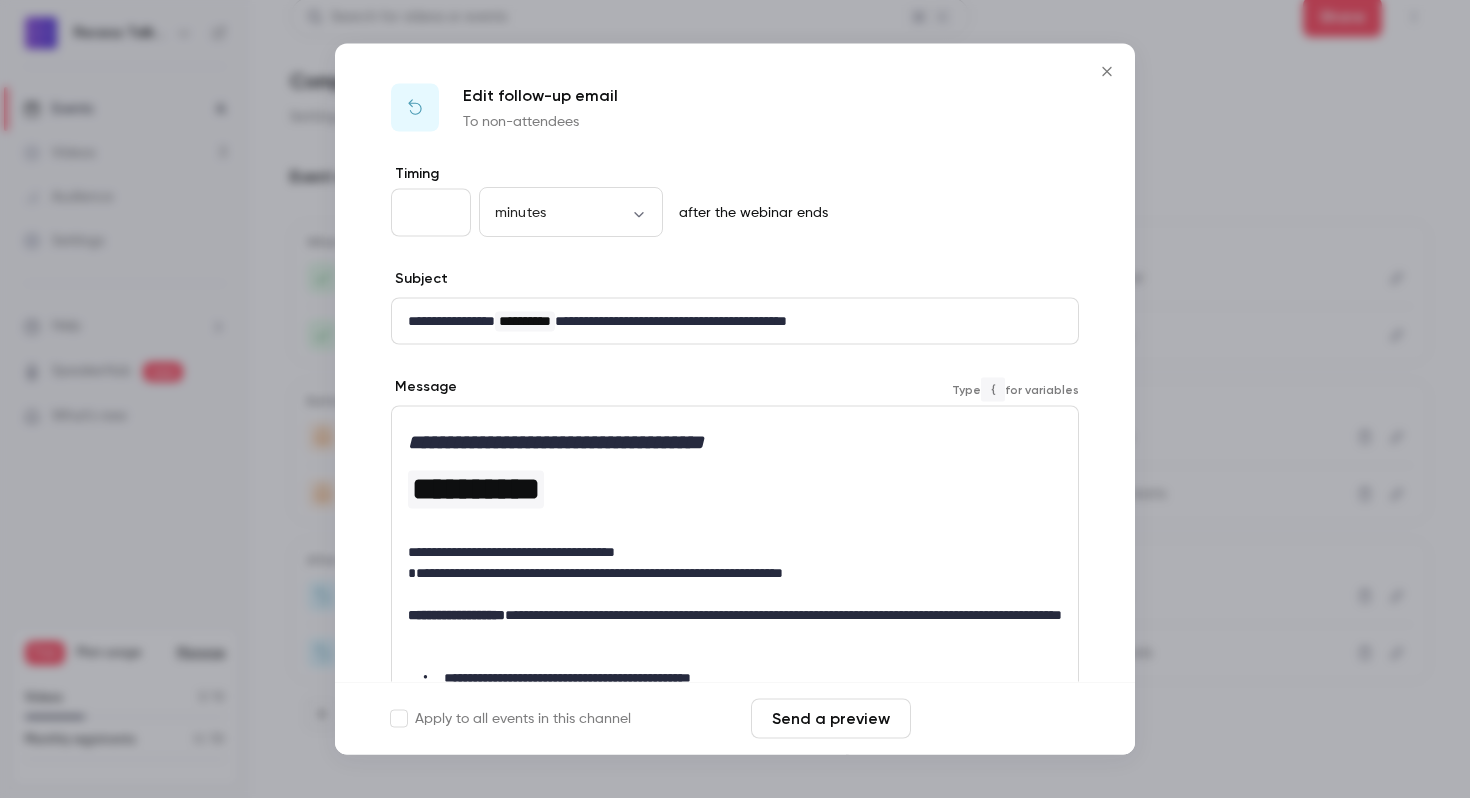 click on "Save changes" at bounding box center (999, 719) 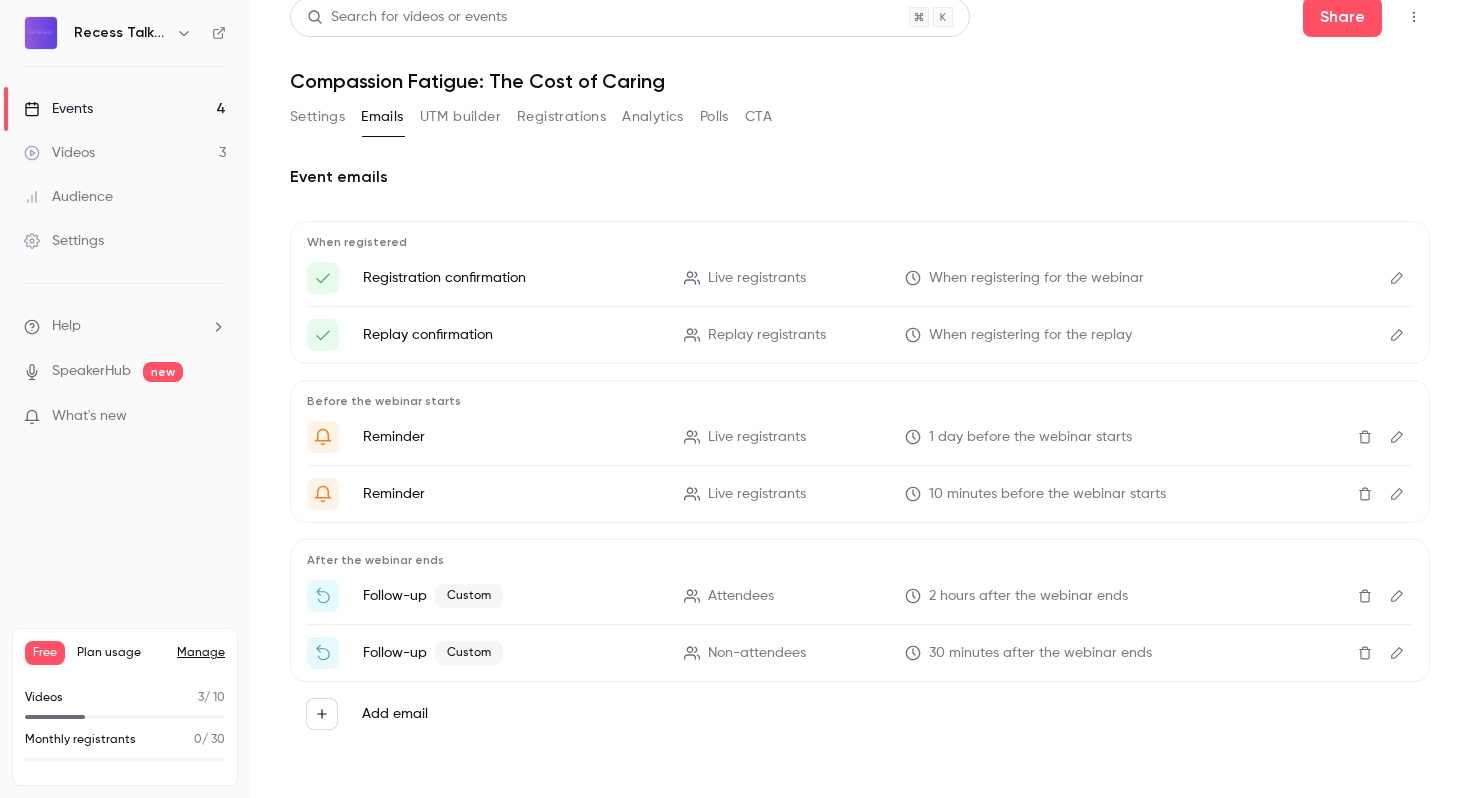 scroll, scrollTop: 0, scrollLeft: 0, axis: both 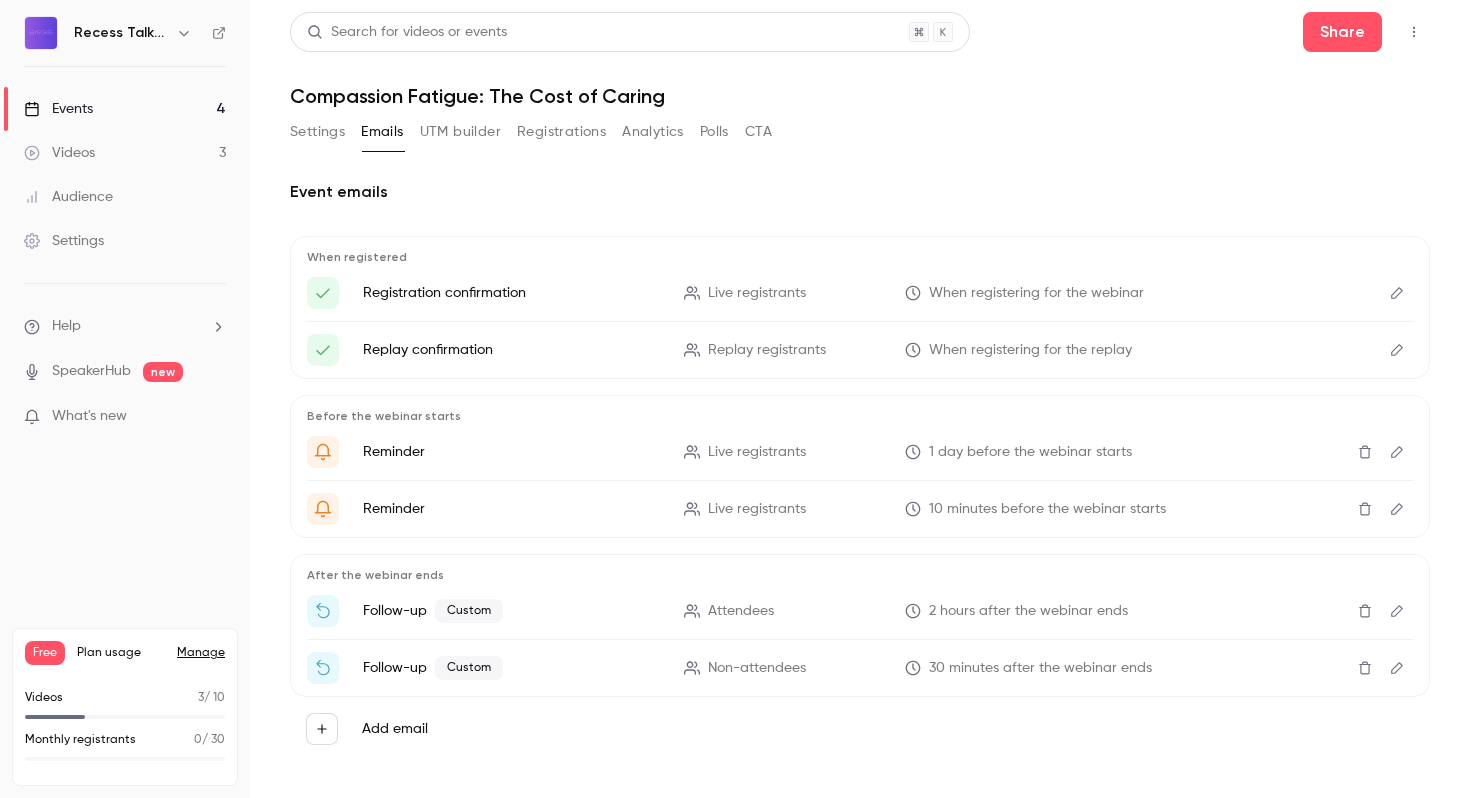 click on "UTM builder" at bounding box center [460, 132] 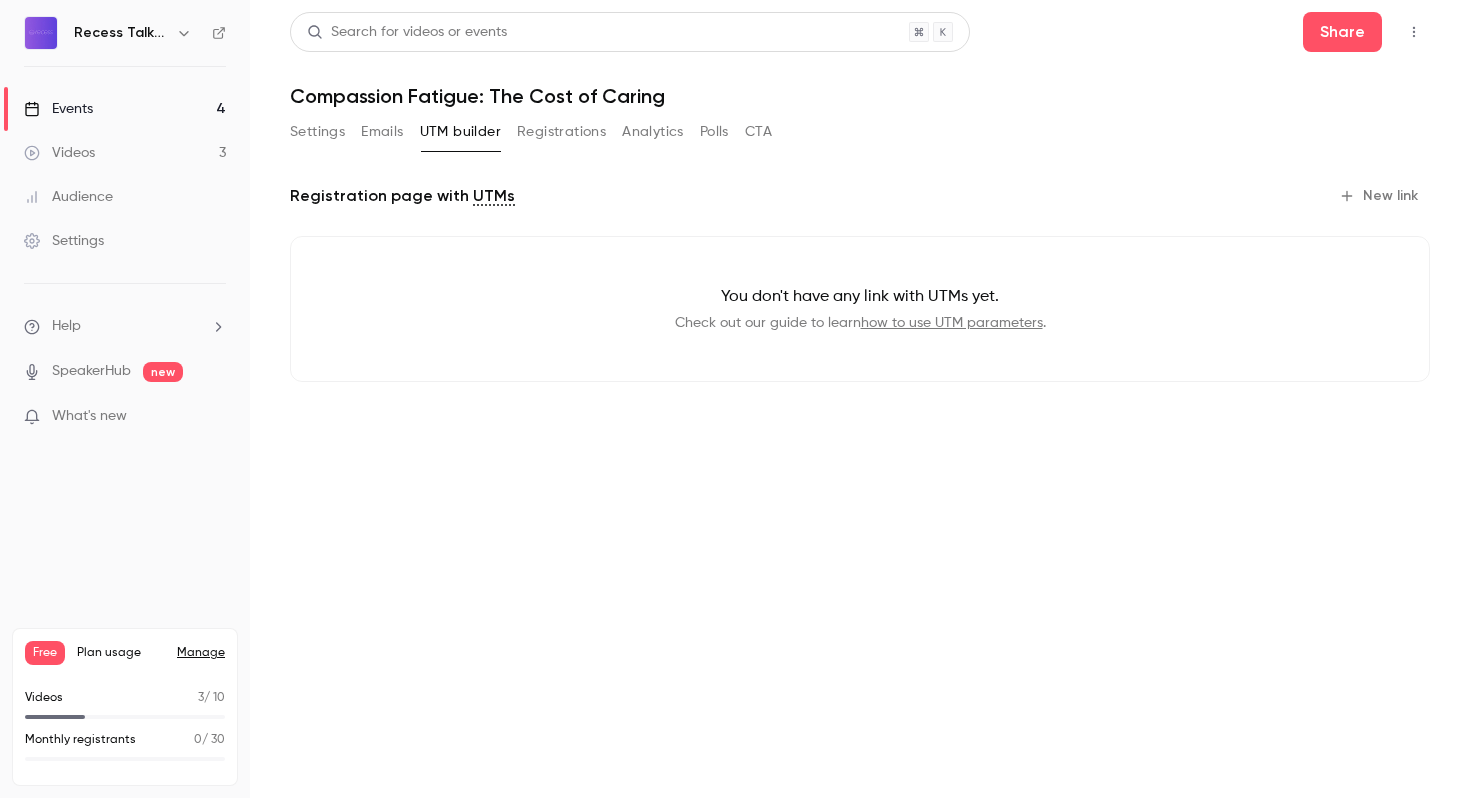 click on "Registrations" at bounding box center (561, 132) 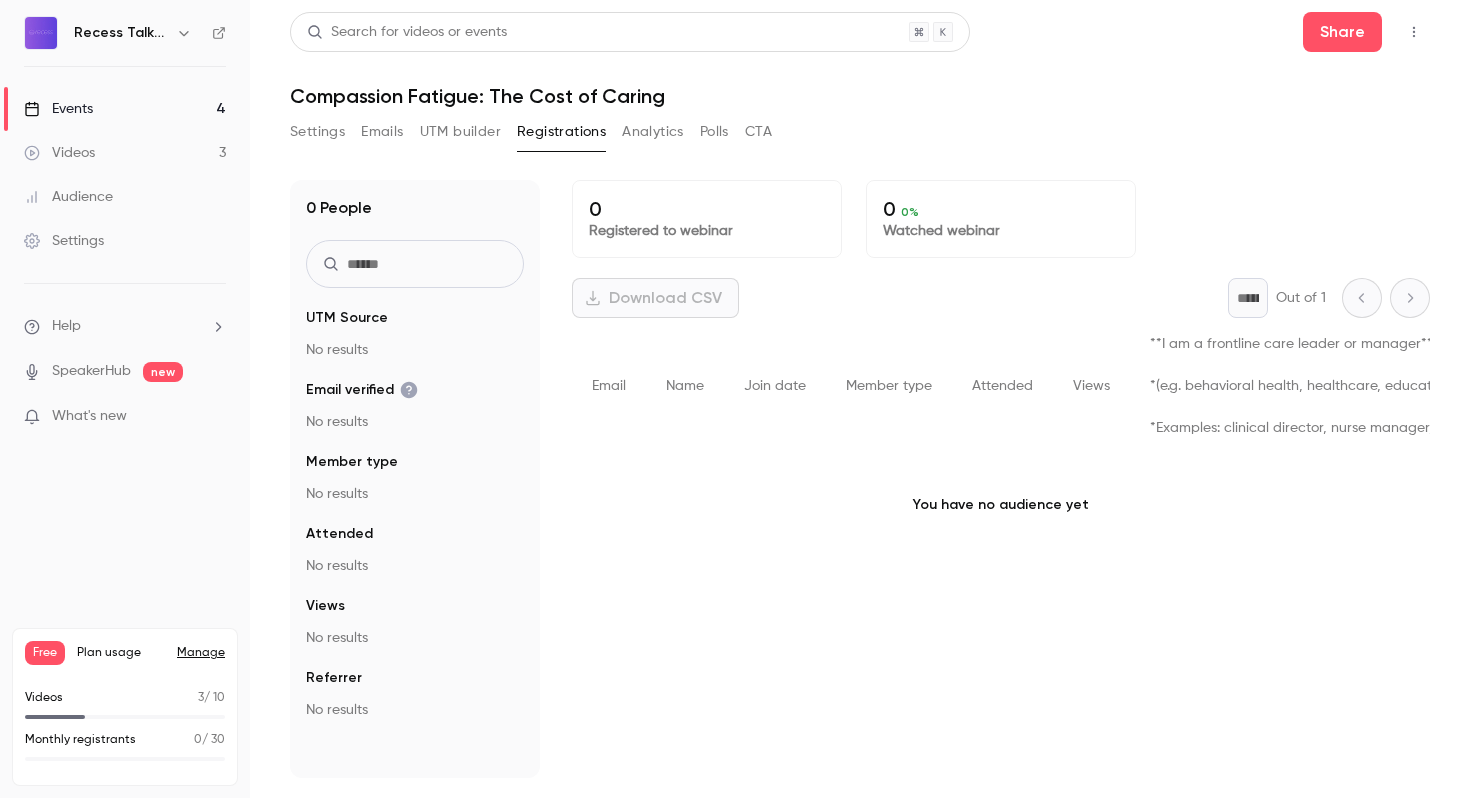 click on "Analytics" at bounding box center (653, 132) 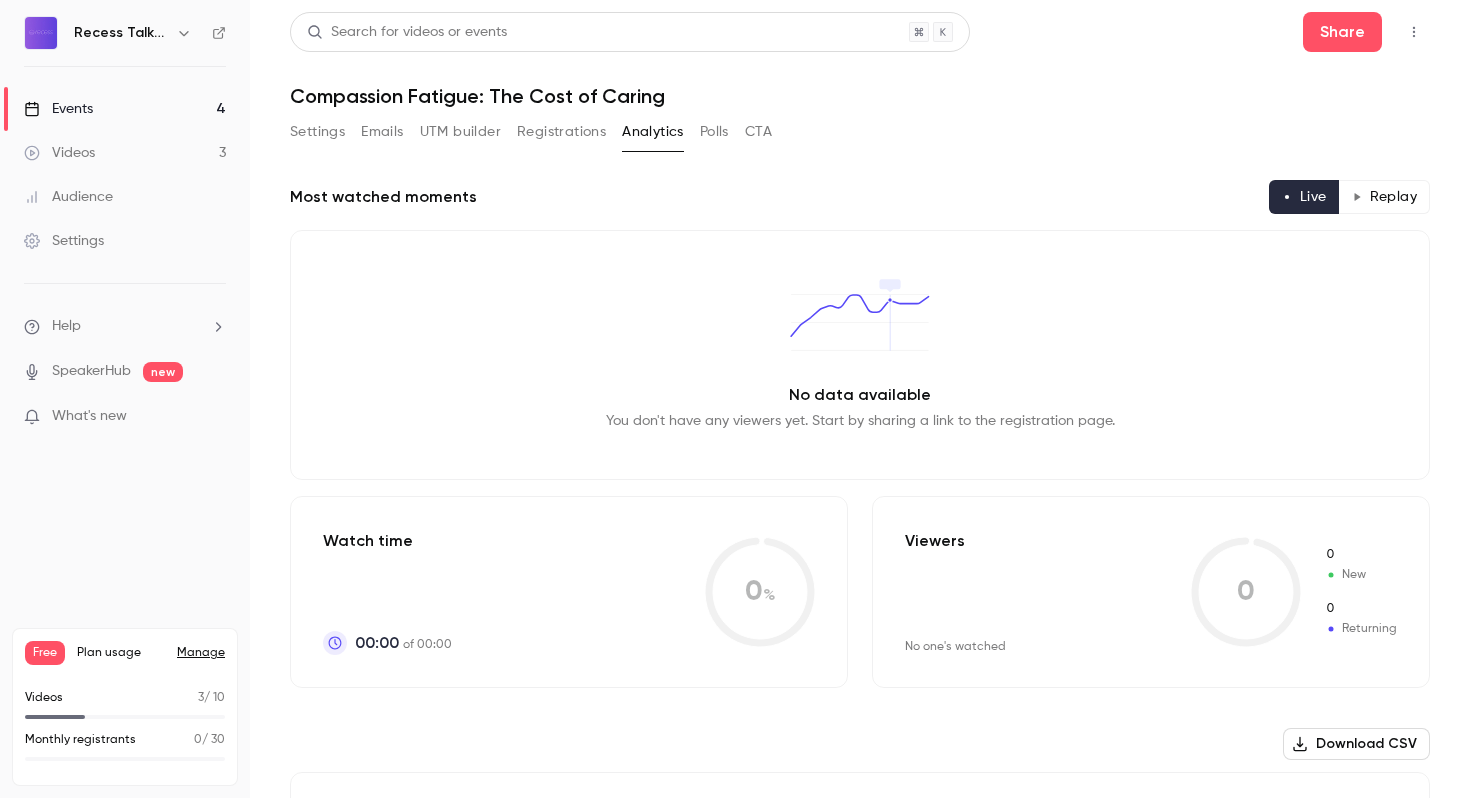 click on "Polls" at bounding box center [714, 132] 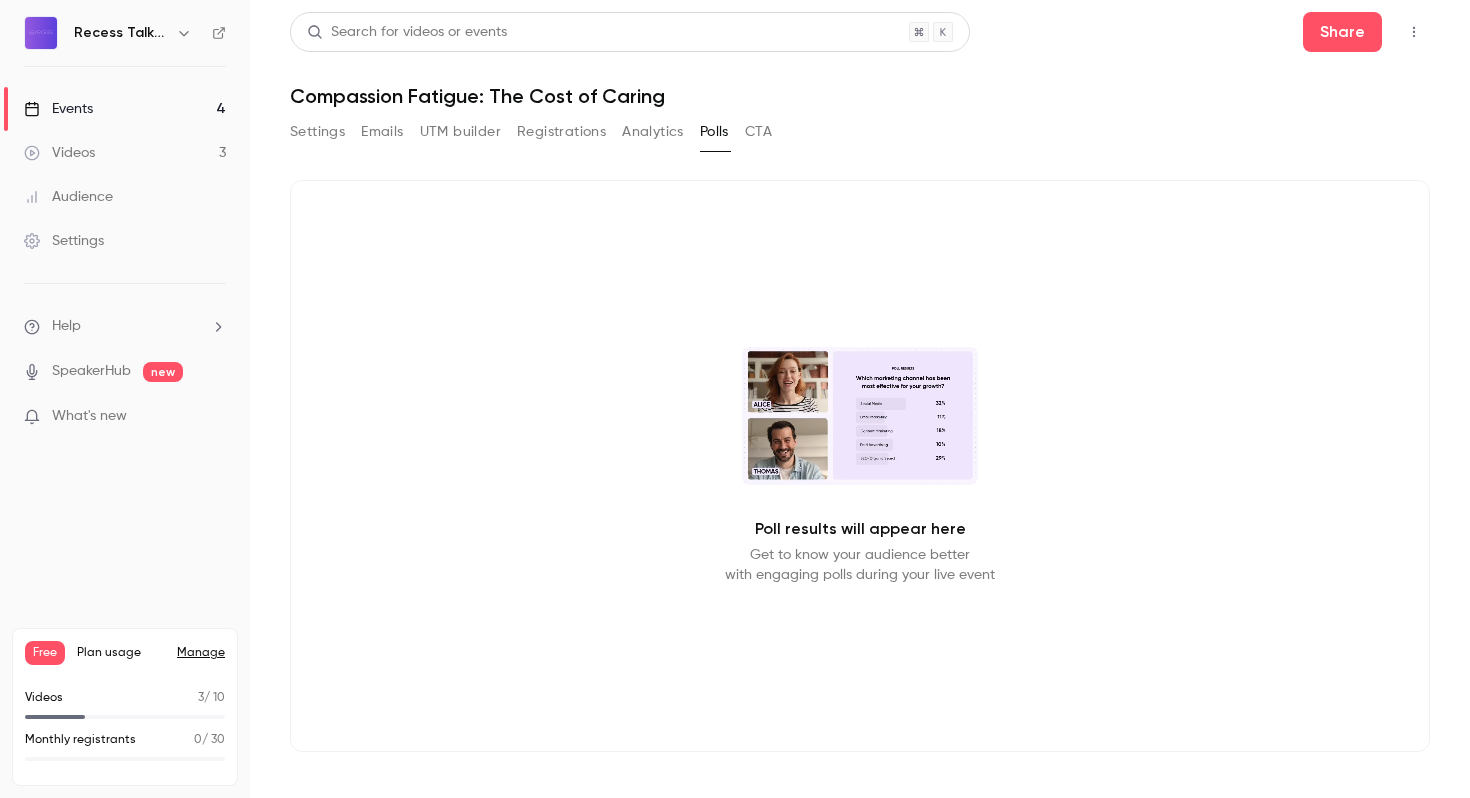 click on "CTA" at bounding box center [758, 132] 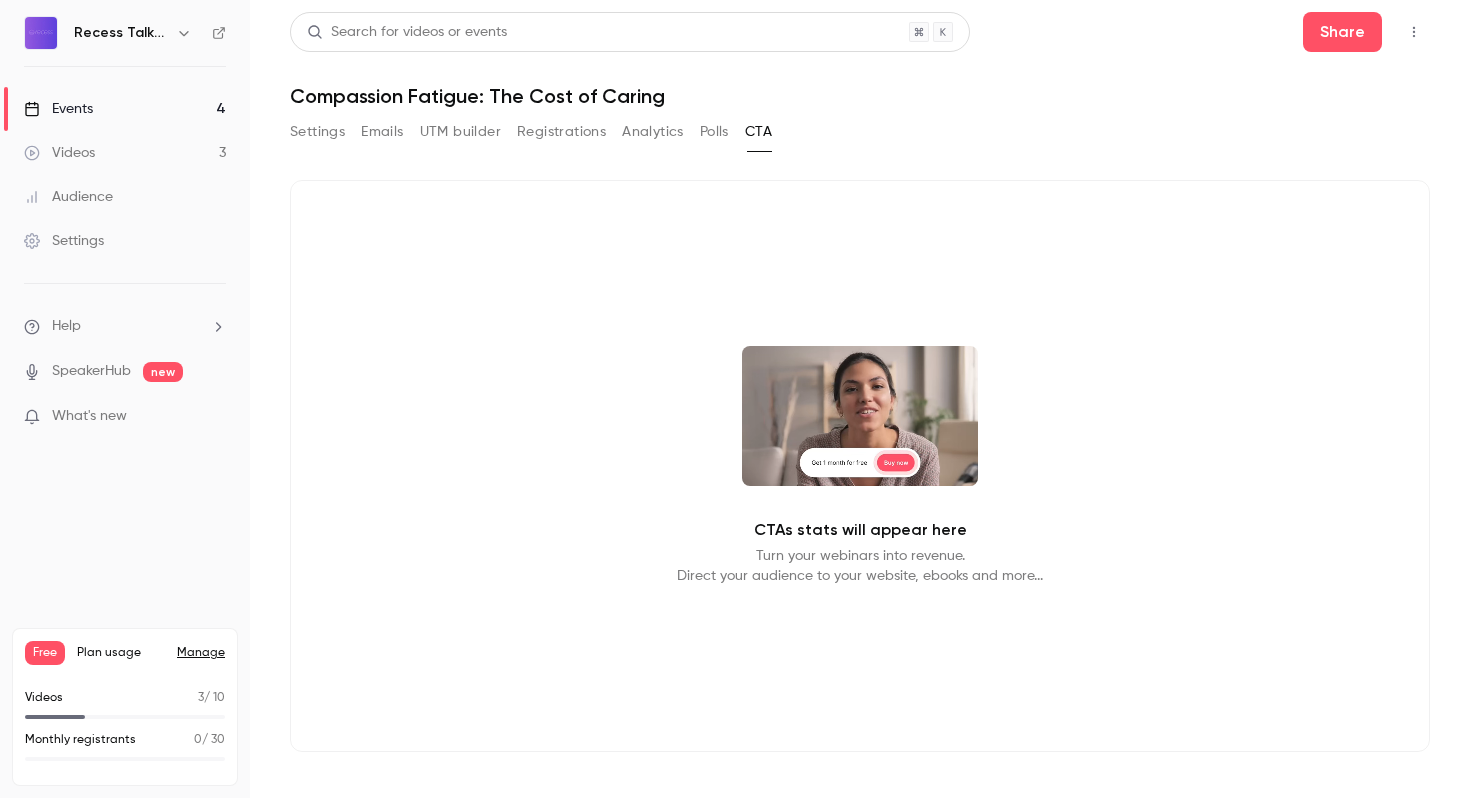click on "Settings" at bounding box center (317, 132) 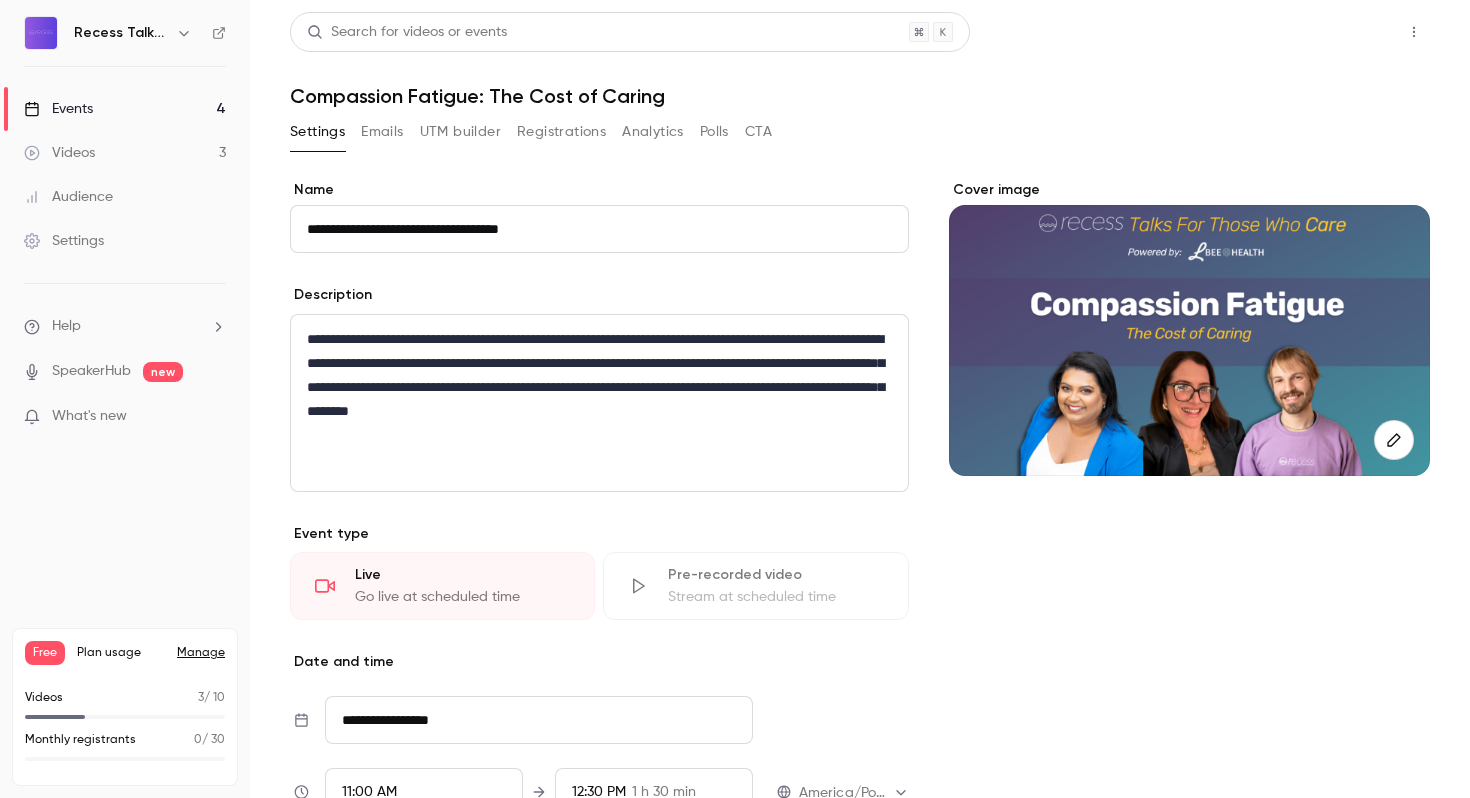 click on "Share" at bounding box center (1342, 32) 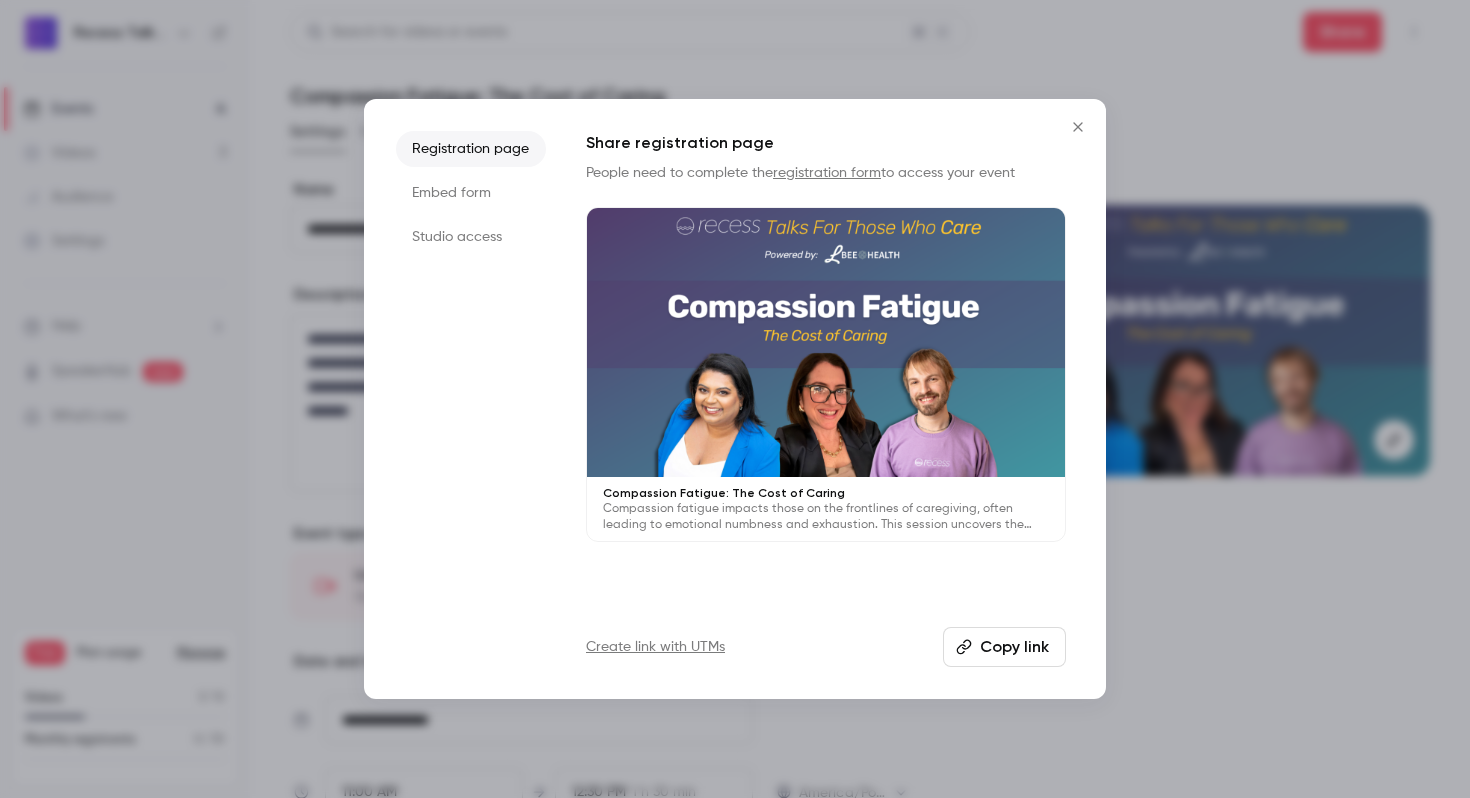 click on "Copy link" at bounding box center [1004, 647] 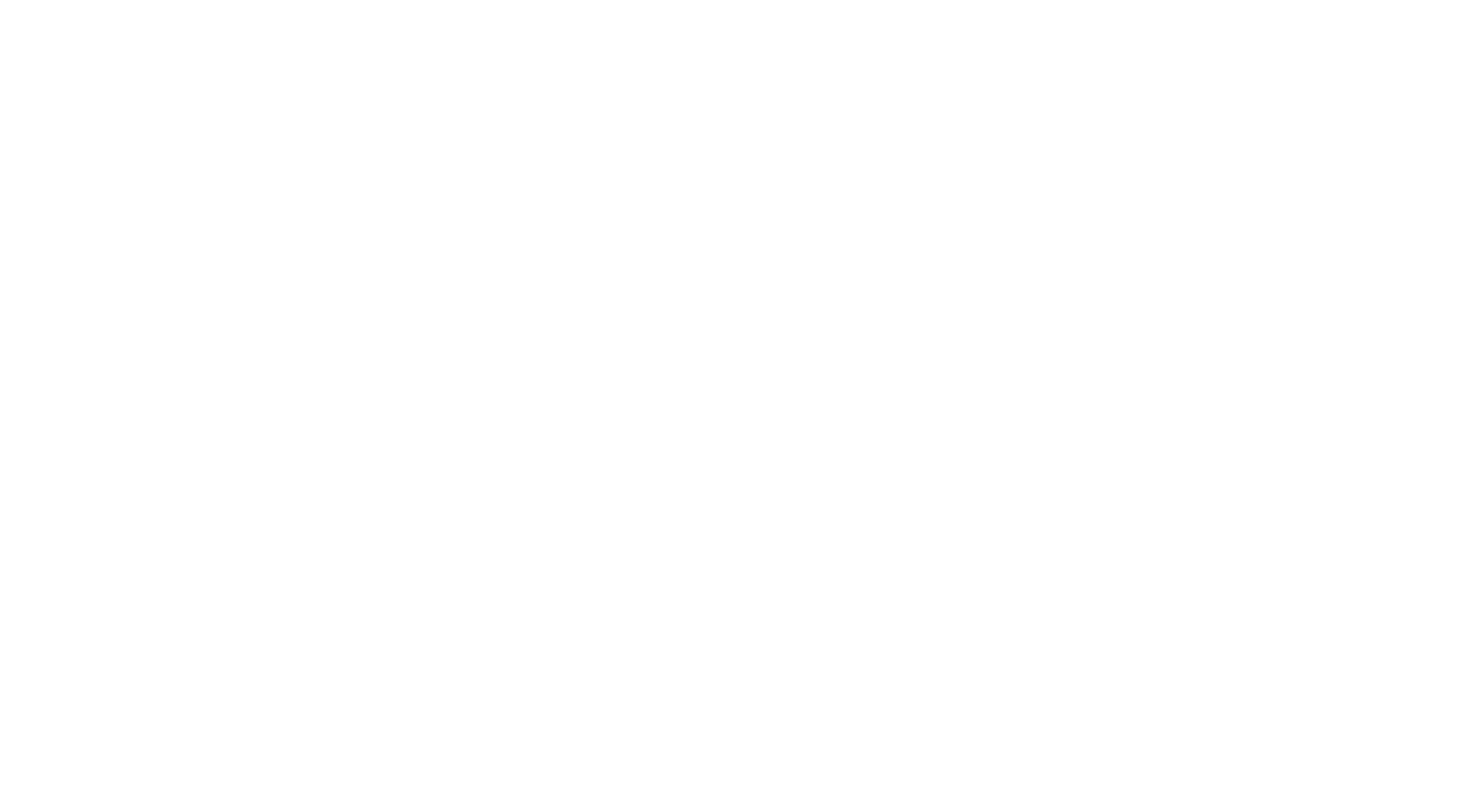 scroll, scrollTop: 0, scrollLeft: 0, axis: both 